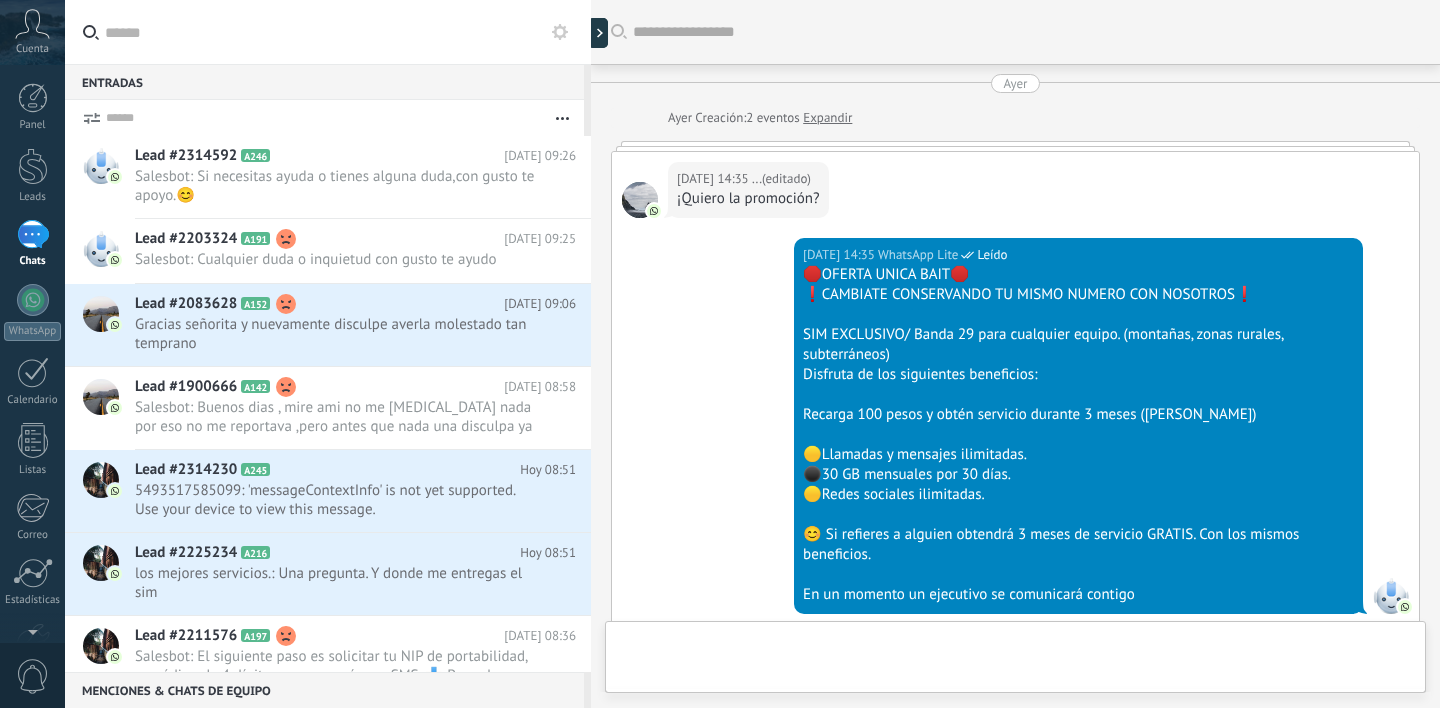 scroll, scrollTop: 0, scrollLeft: 0, axis: both 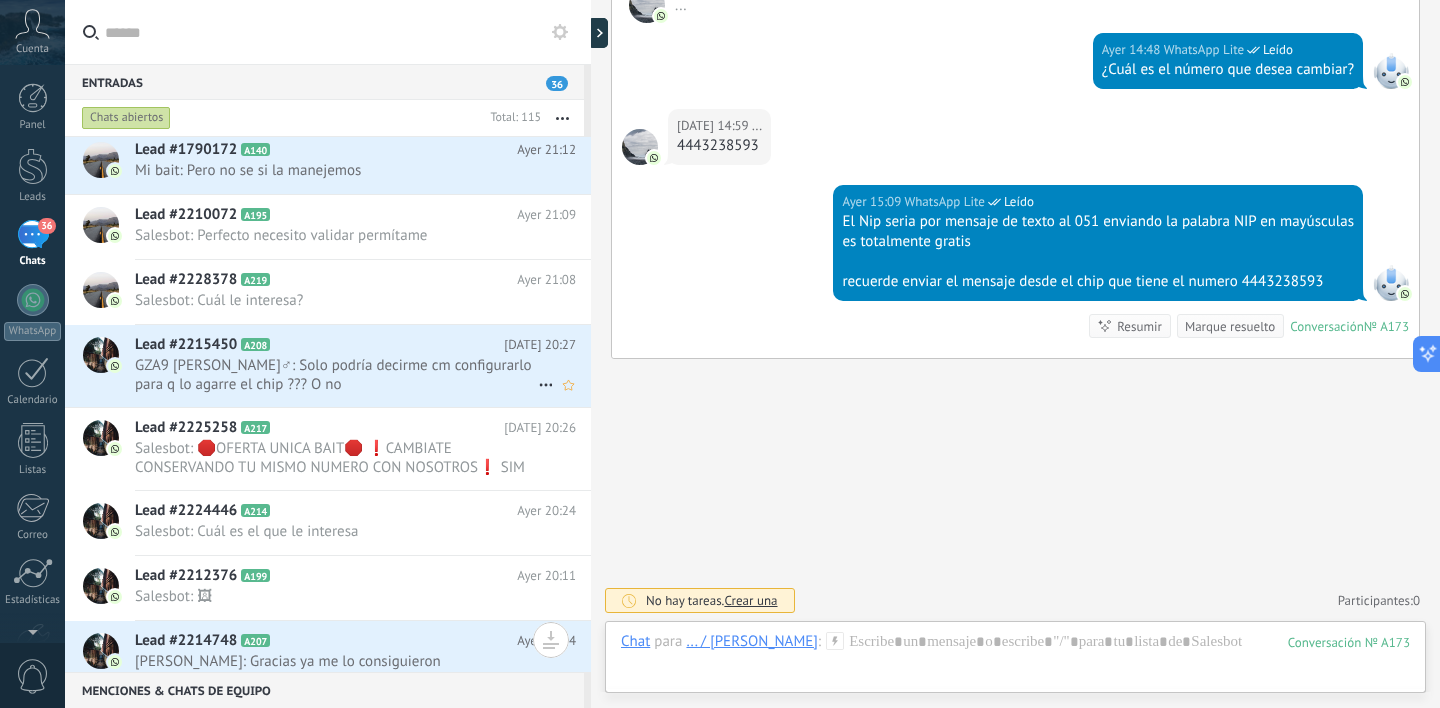 click on "Lead #2215450
A208" at bounding box center (319, 345) 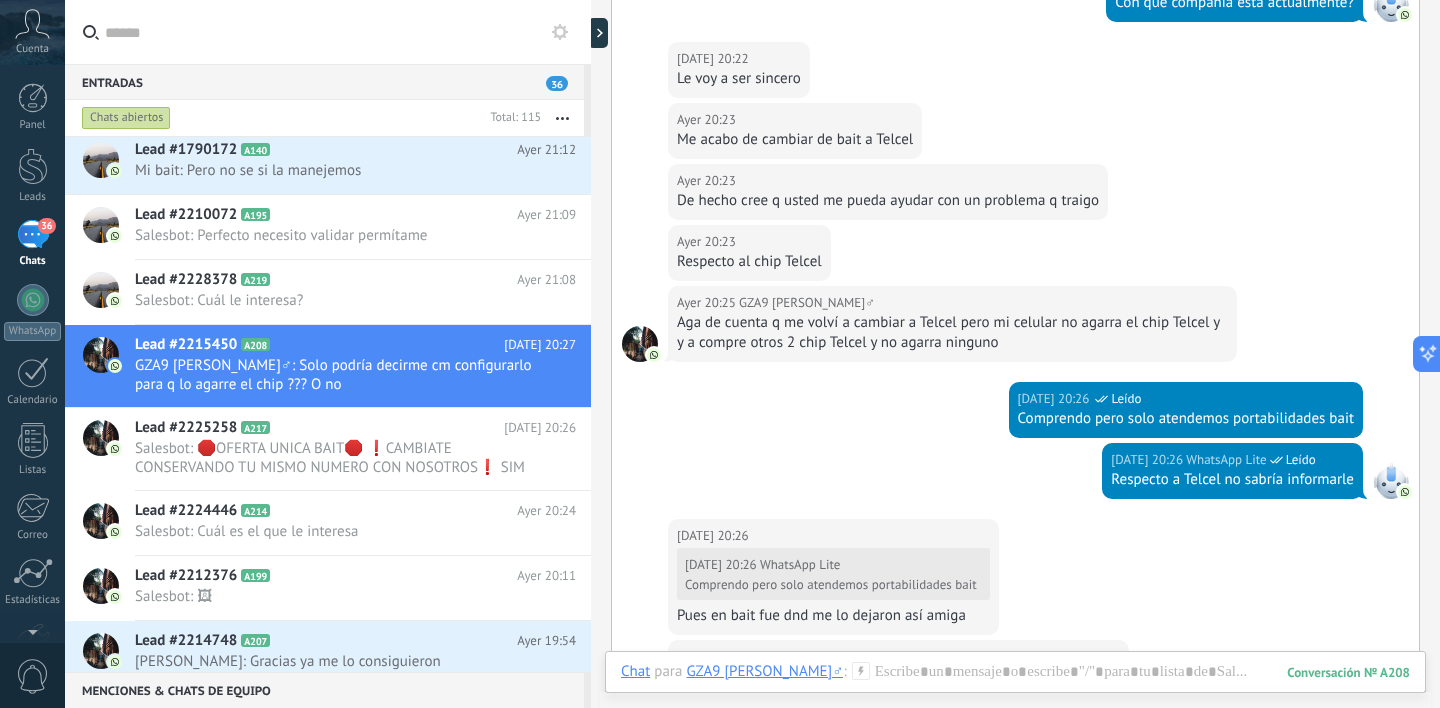 scroll, scrollTop: 363, scrollLeft: 0, axis: vertical 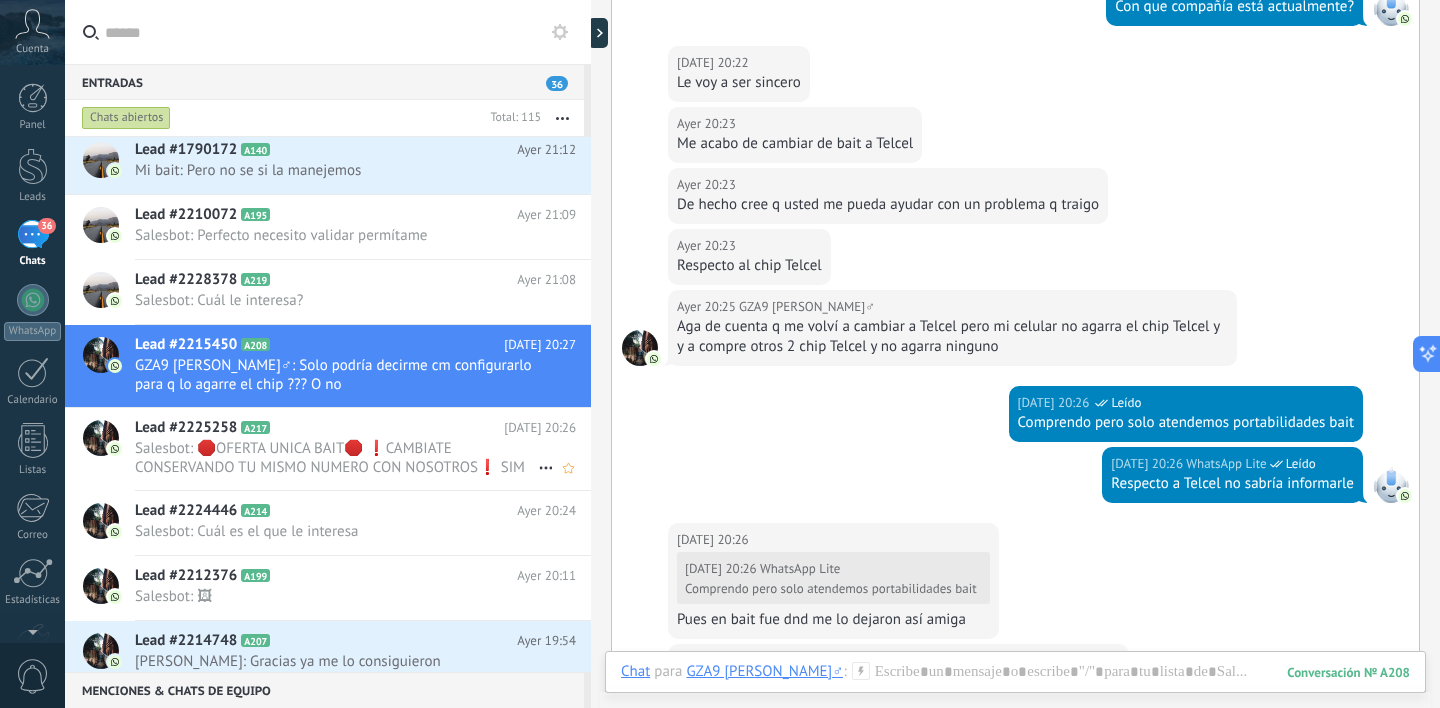 click on "Salesbot: 🛑OFERTA UNICA BAIT🛑
❗️CAMBIATE CONSERVANDO TU MISMO NUMERO CON NOSOTROS❗️
SIM EXCLUSIVO/ Banda 29 para cualqu..." at bounding box center (336, 458) 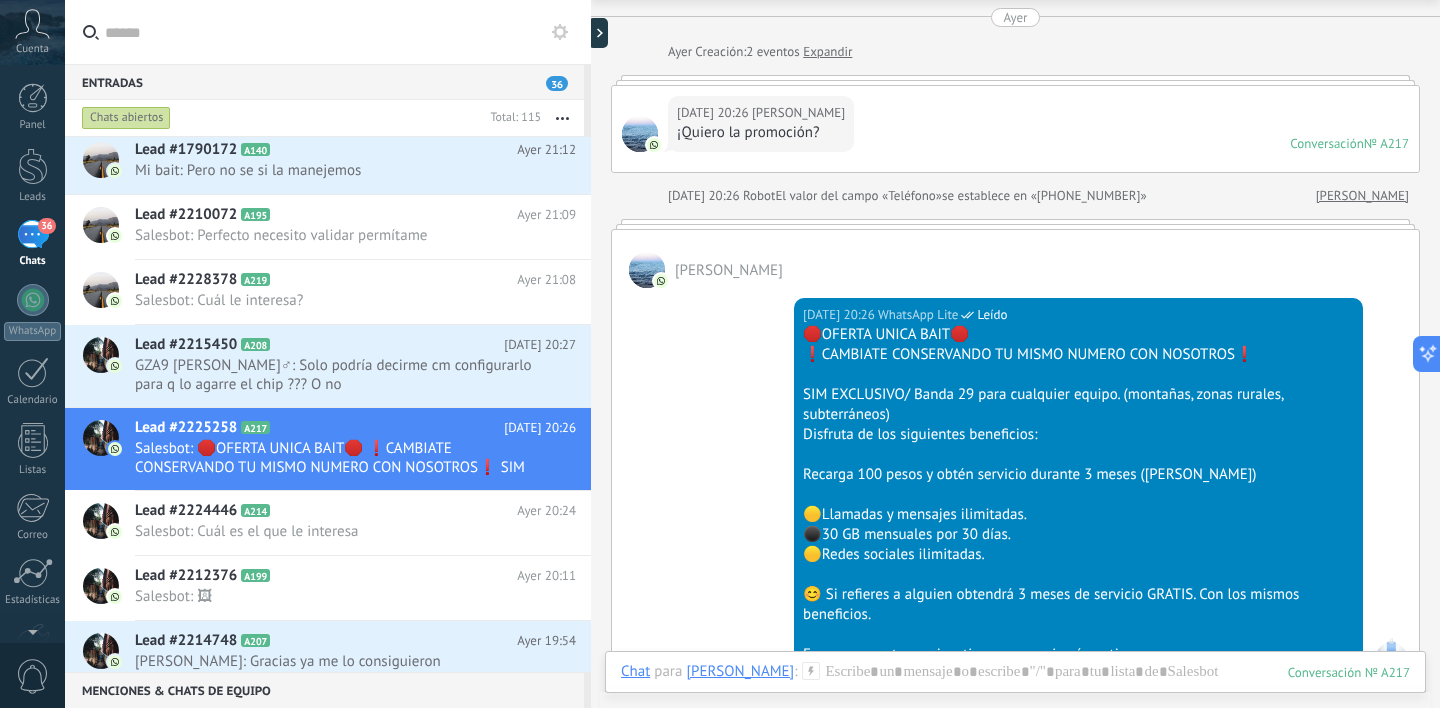 scroll, scrollTop: 0, scrollLeft: 0, axis: both 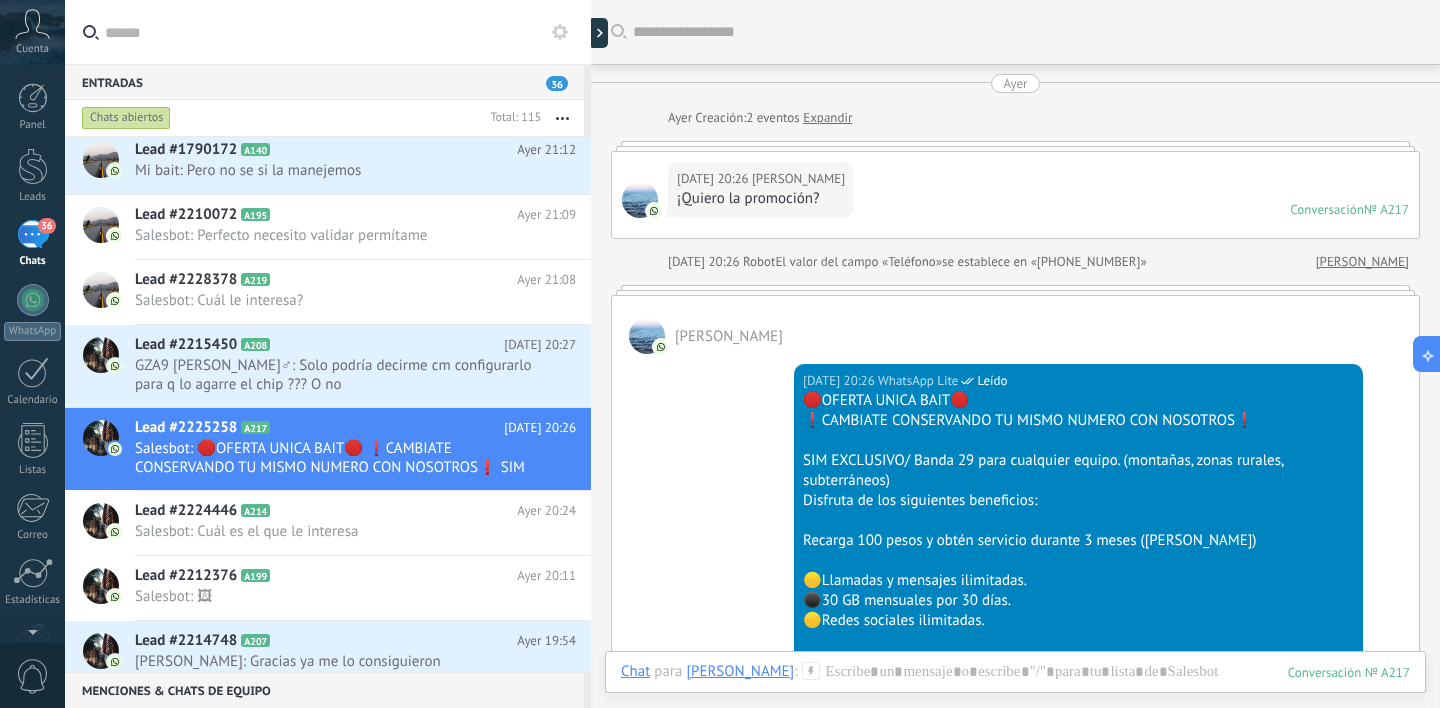 click on "[PERSON_NAME]" at bounding box center [729, 336] 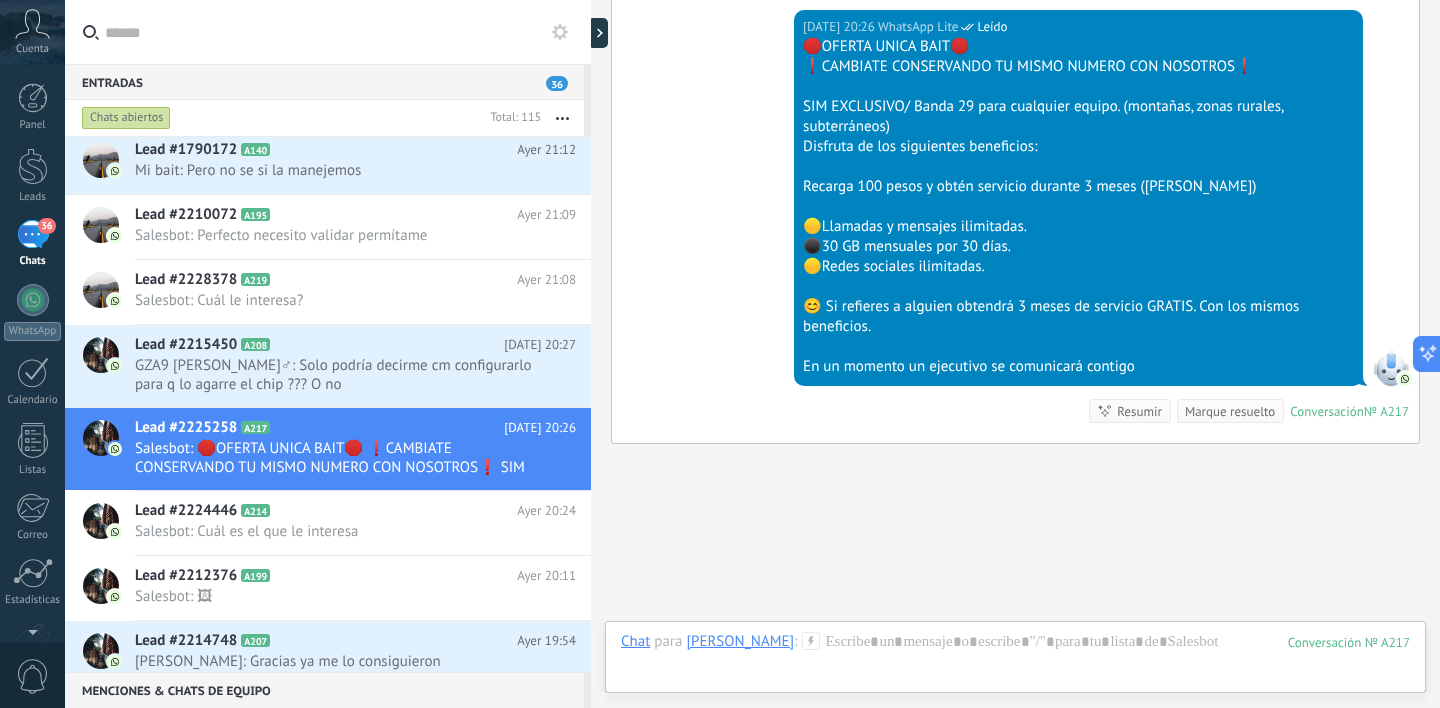 scroll, scrollTop: 440, scrollLeft: 0, axis: vertical 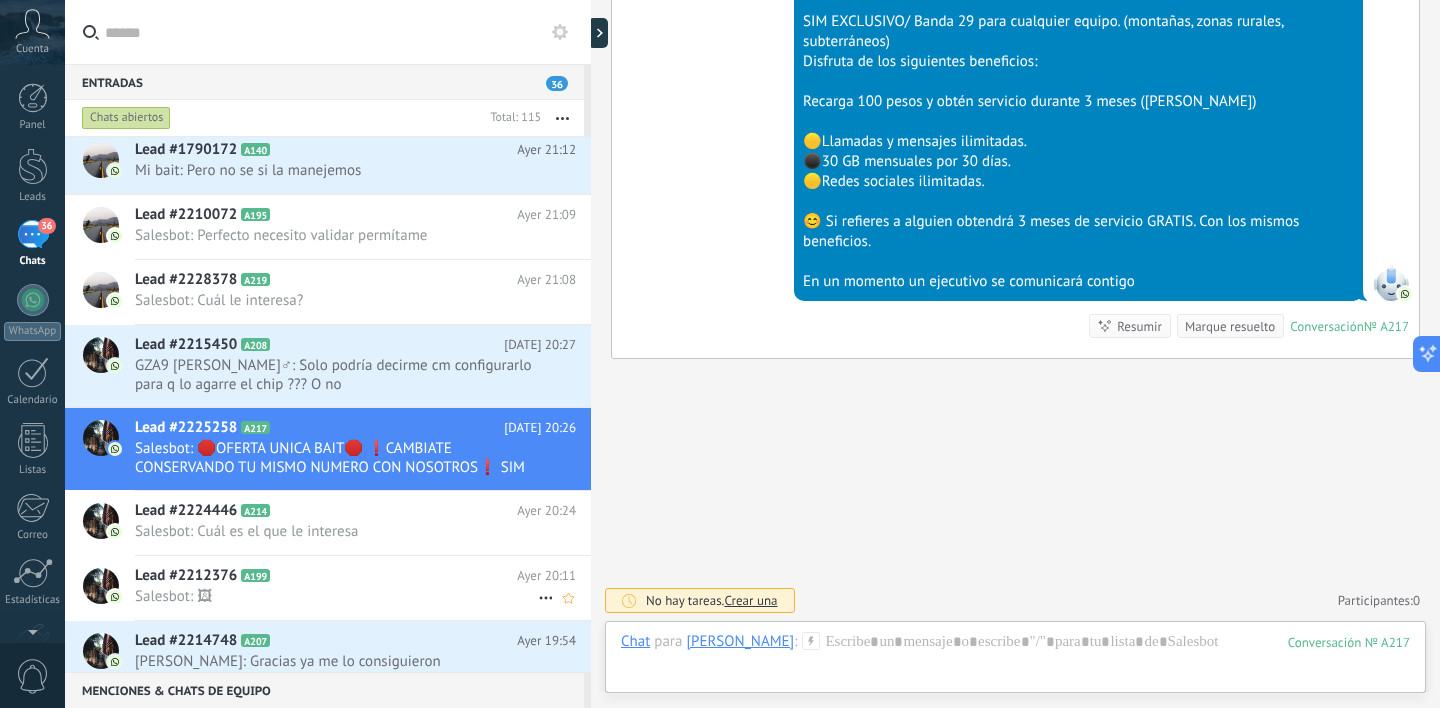 click on "Lead #2212376
A199" at bounding box center (326, 576) 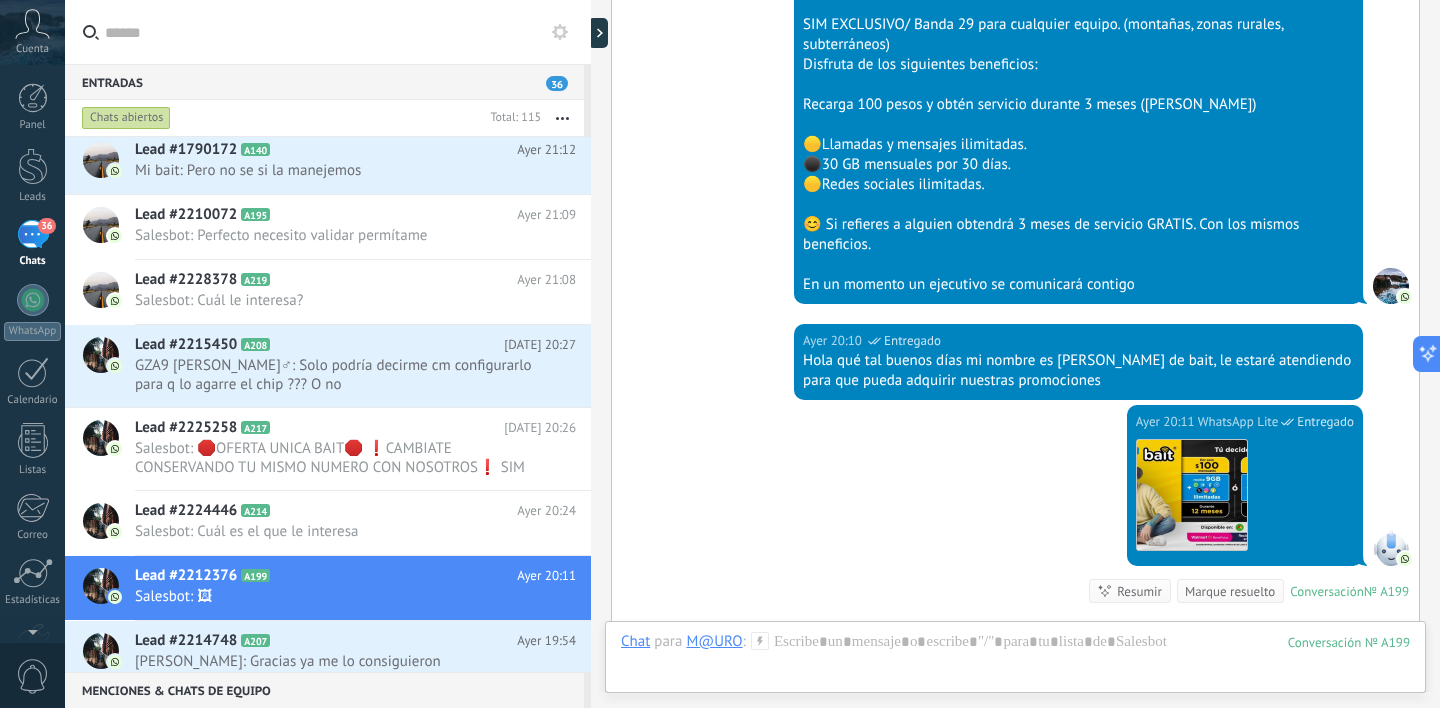 scroll, scrollTop: 702, scrollLeft: 0, axis: vertical 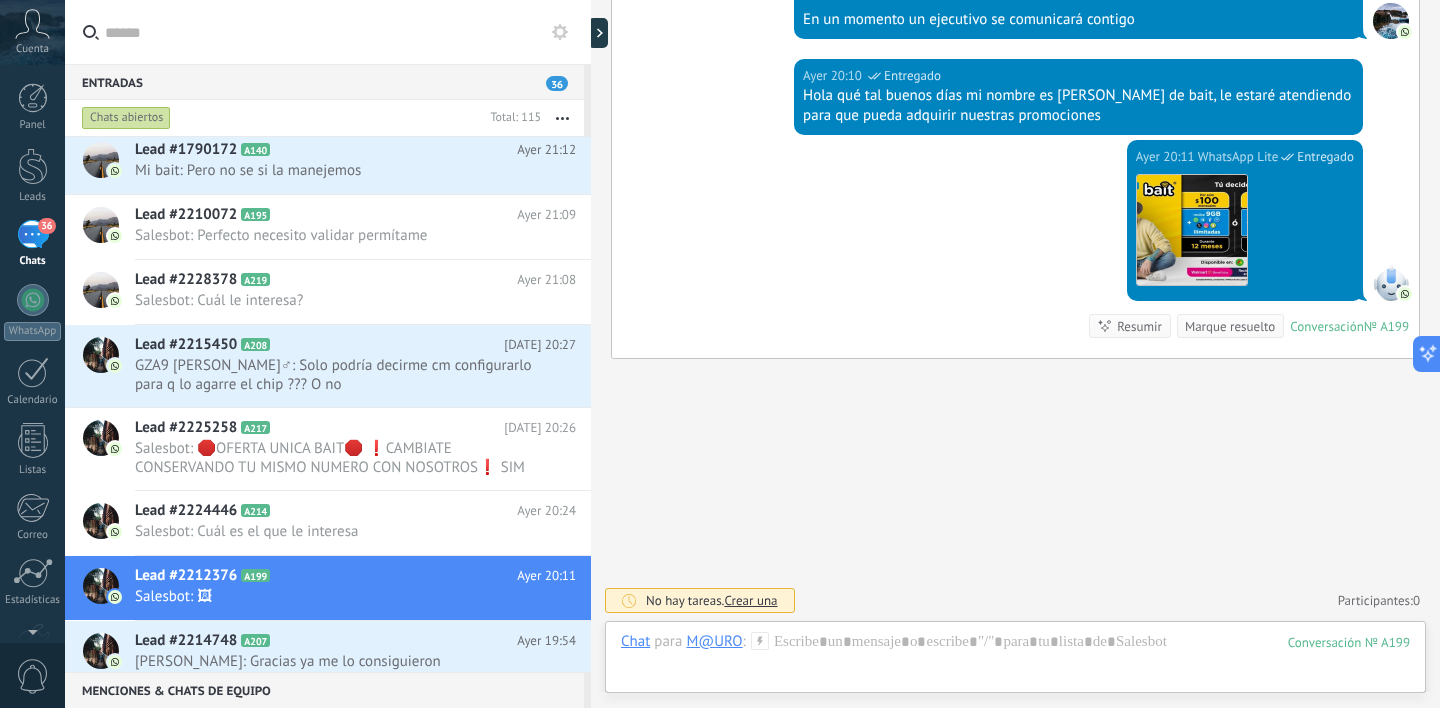 click on "36" at bounding box center [33, 234] 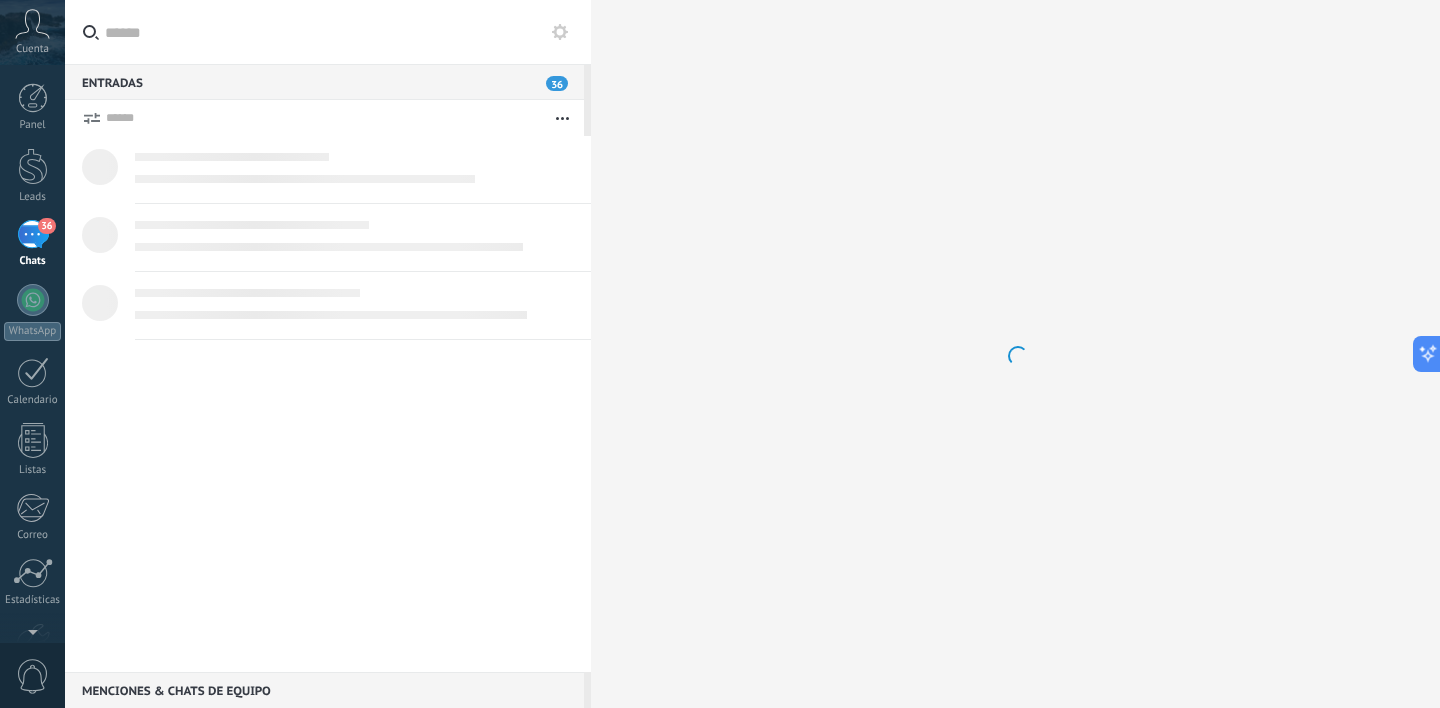 scroll, scrollTop: 170, scrollLeft: 0, axis: vertical 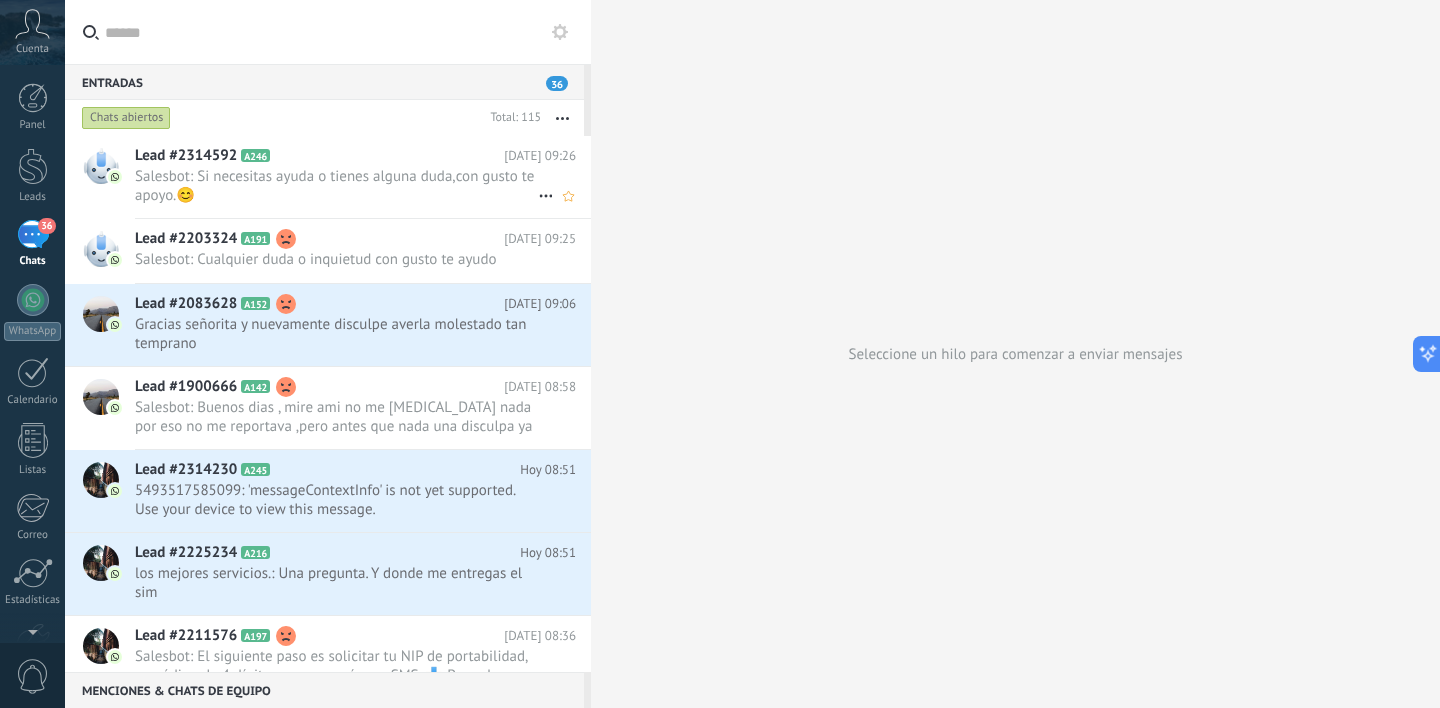 click on "Salesbot: Si necesitas ayuda o tienes alguna duda,con gusto te apoyo.😊" at bounding box center [336, 186] 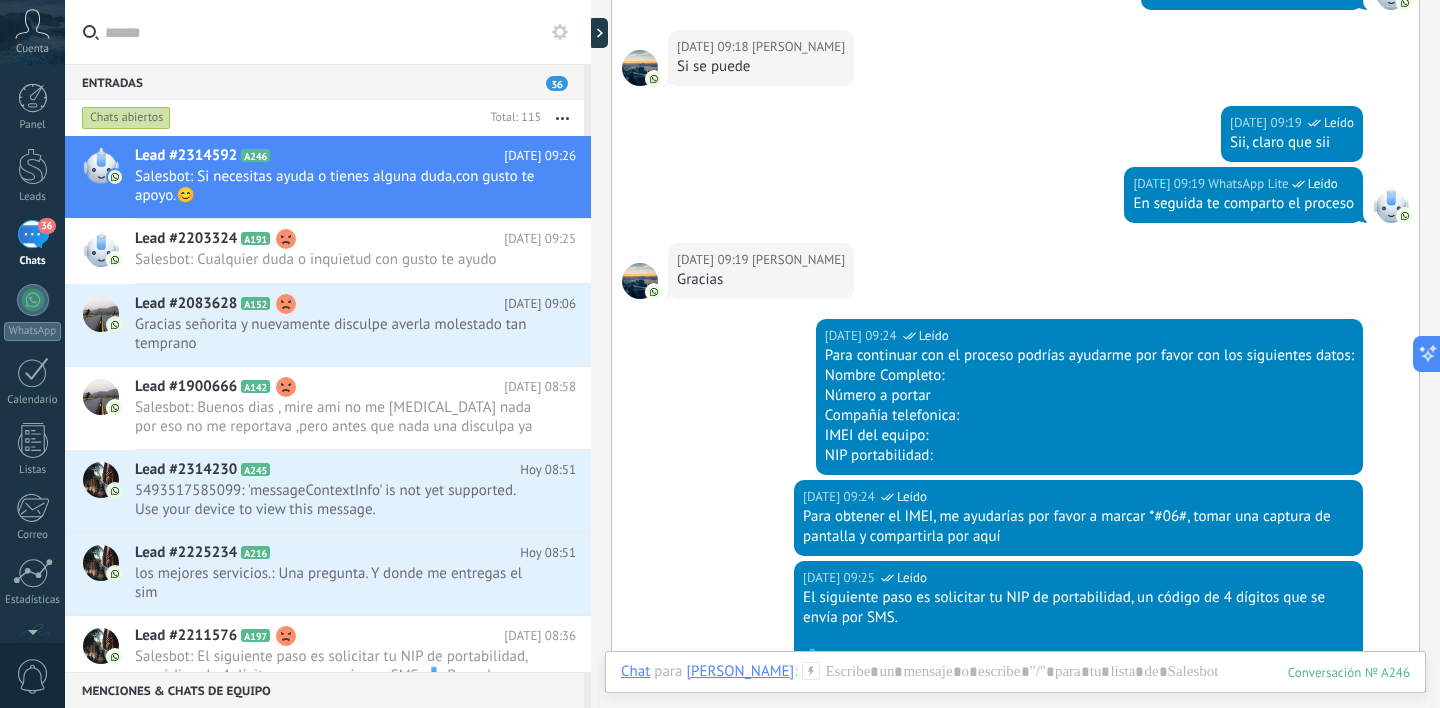 scroll, scrollTop: 490, scrollLeft: 0, axis: vertical 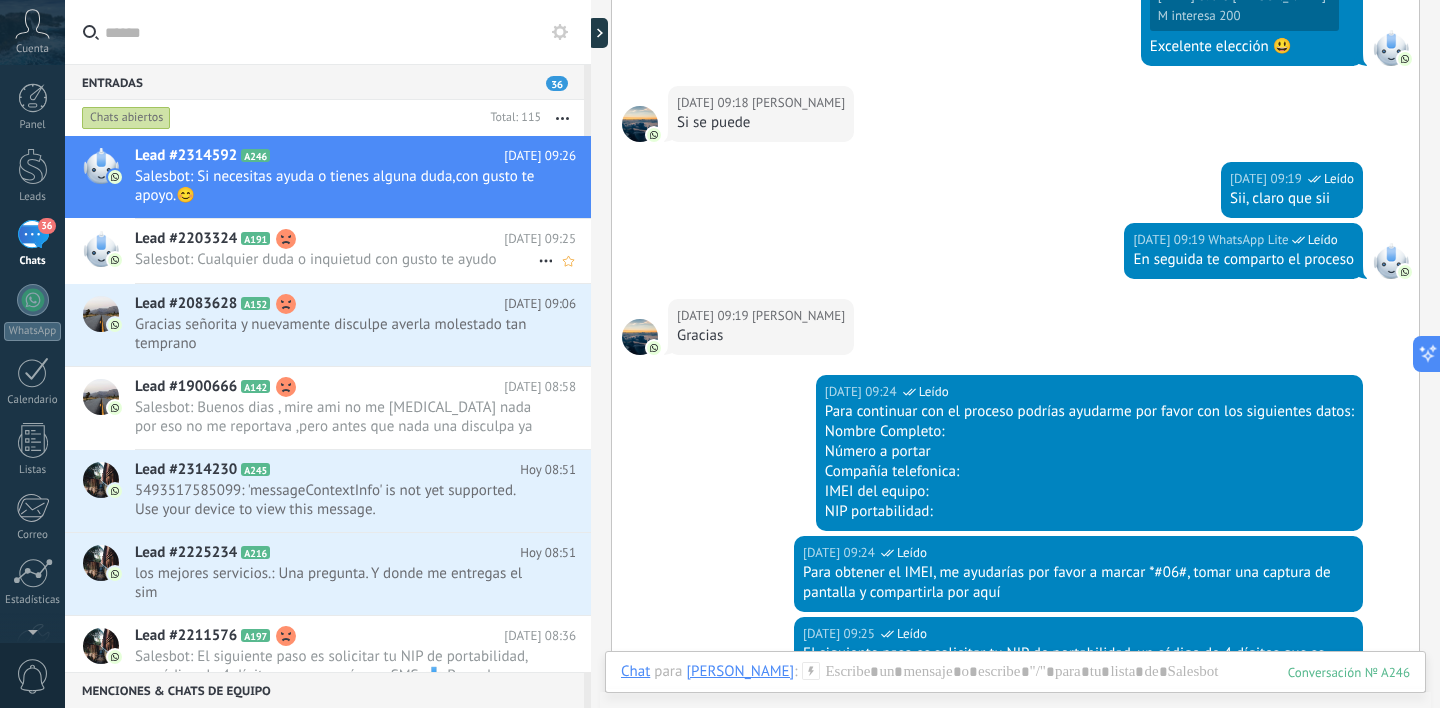click on "Lead #2203324
A191
[DATE] 09:25
Salesbot: Cualquier duda o inquietud con gusto te ayudo" at bounding box center (363, 250) 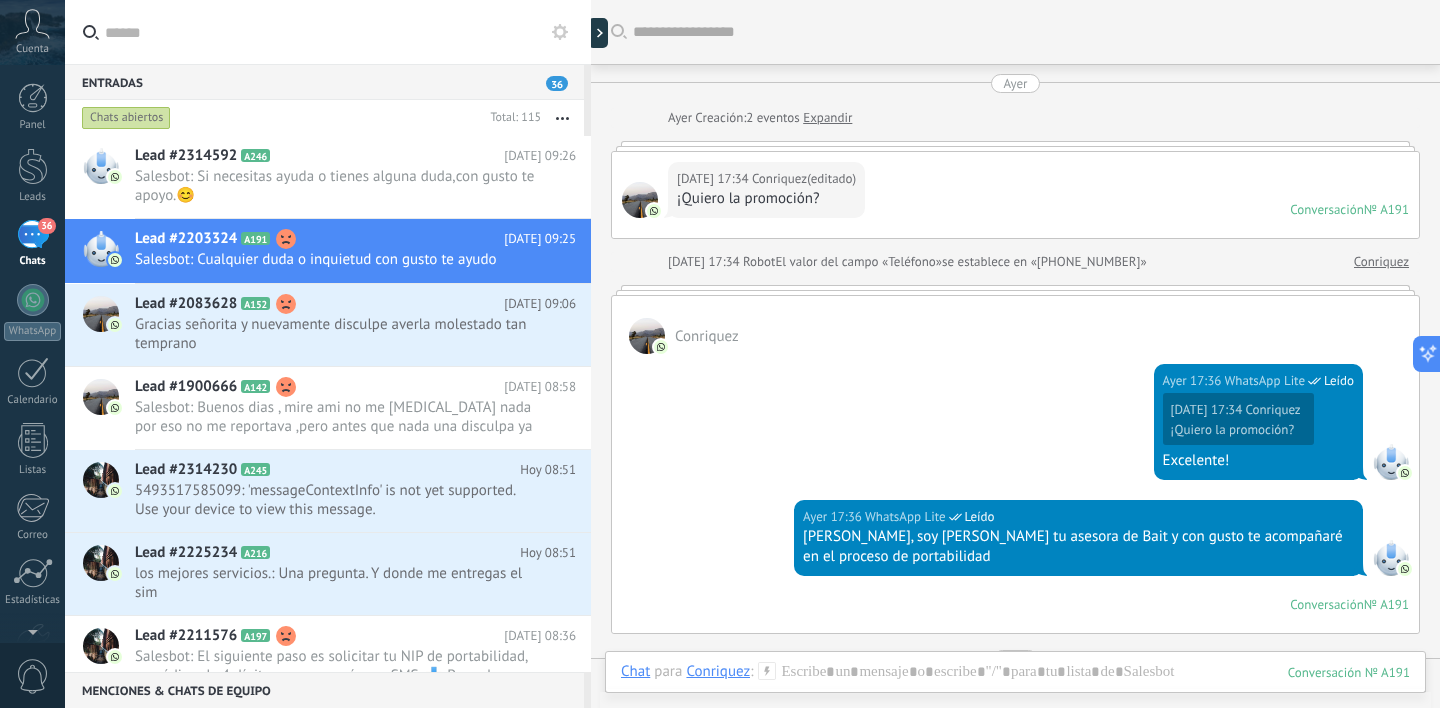 scroll, scrollTop: 1453, scrollLeft: 0, axis: vertical 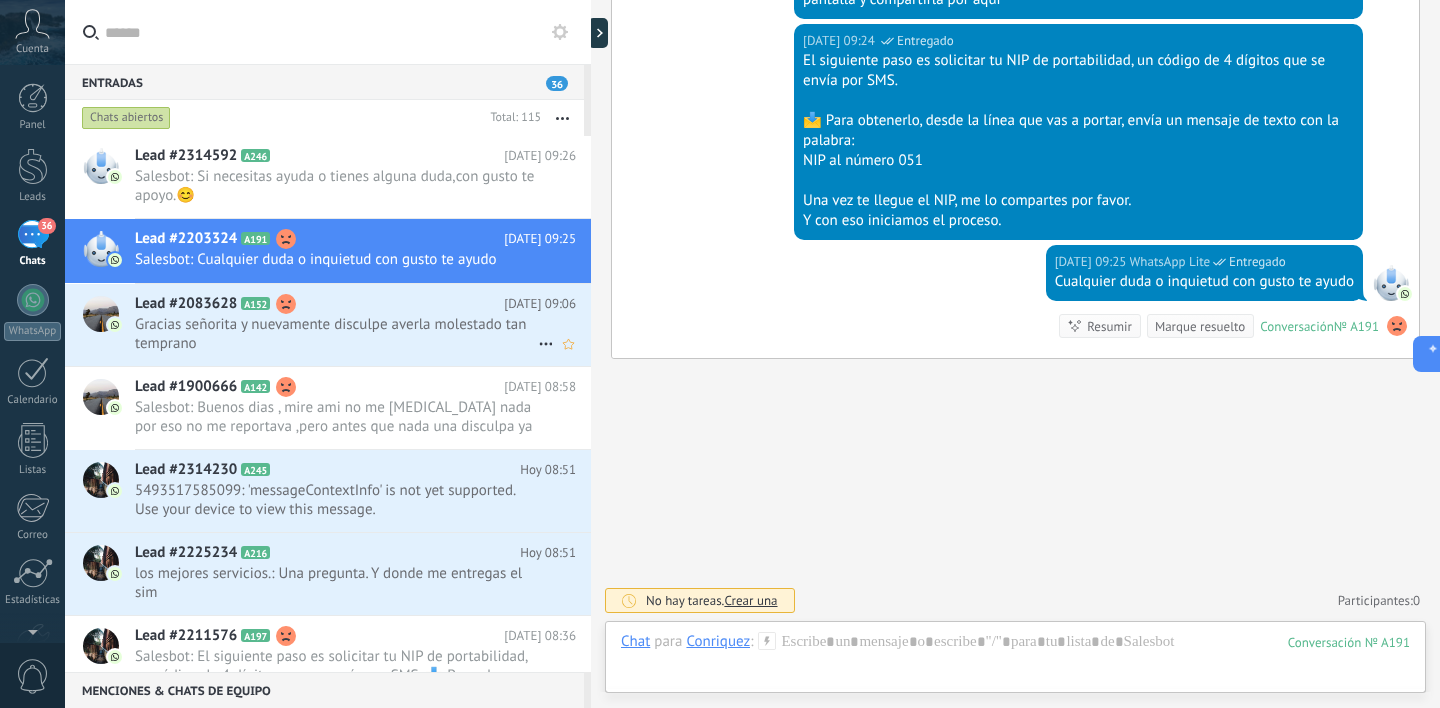 click on "Lead #2083628
A152" at bounding box center [319, 304] 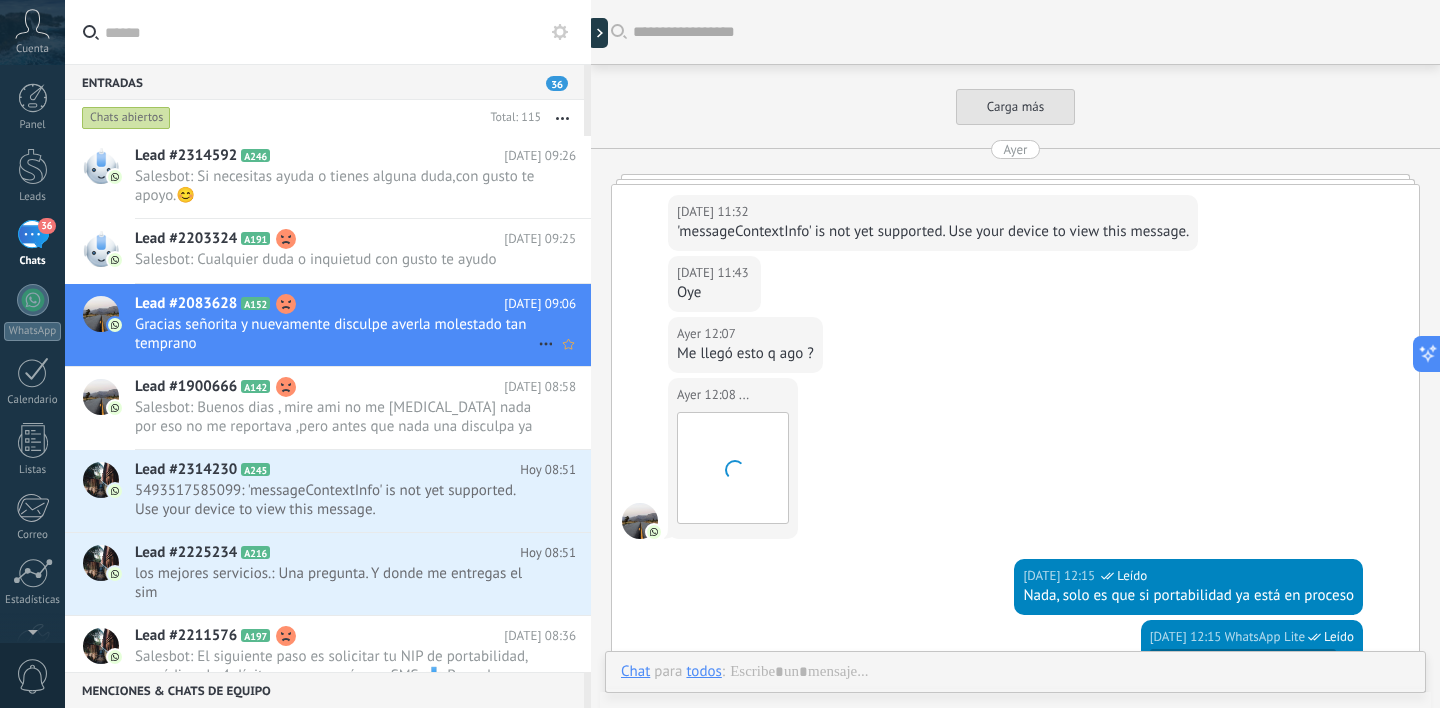 scroll, scrollTop: 1662, scrollLeft: 0, axis: vertical 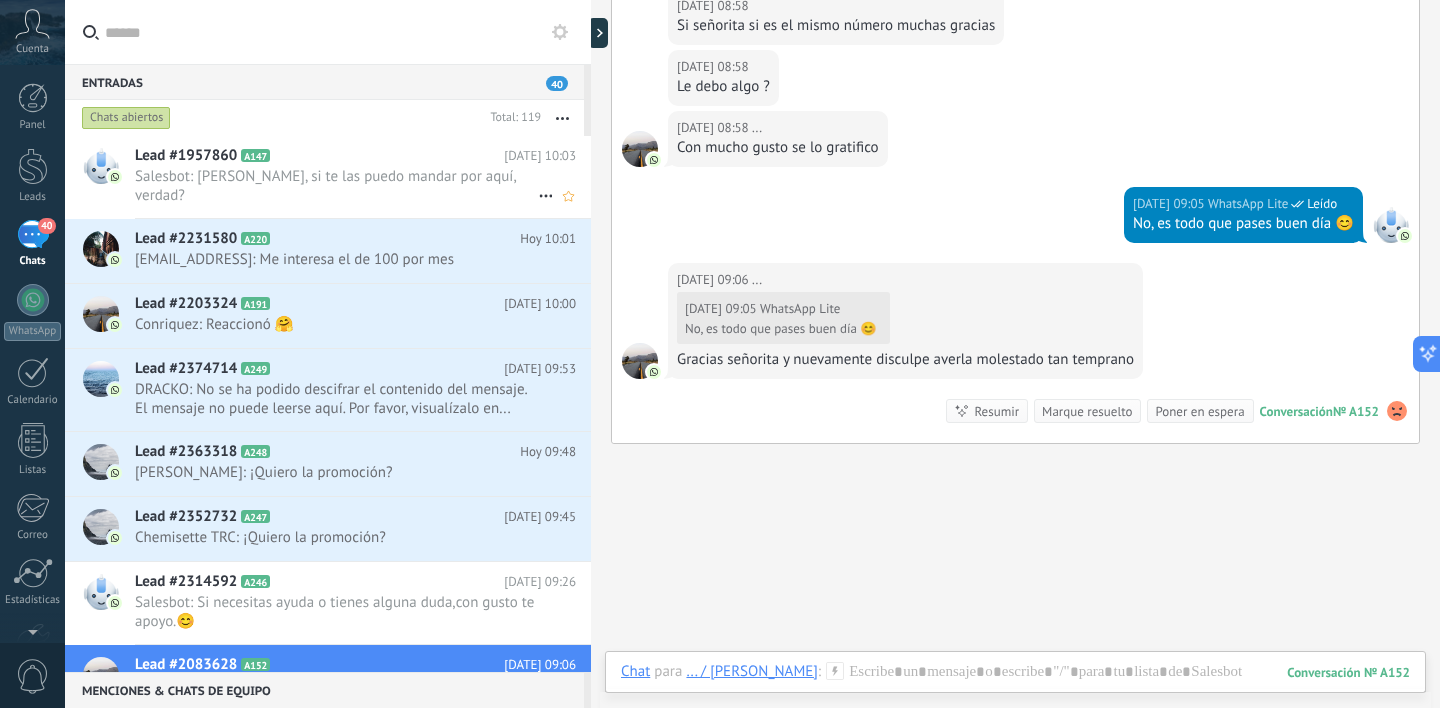 click on "Salesbot: [PERSON_NAME], si te las puedo mandar por aquí, verdad?" at bounding box center [336, 186] 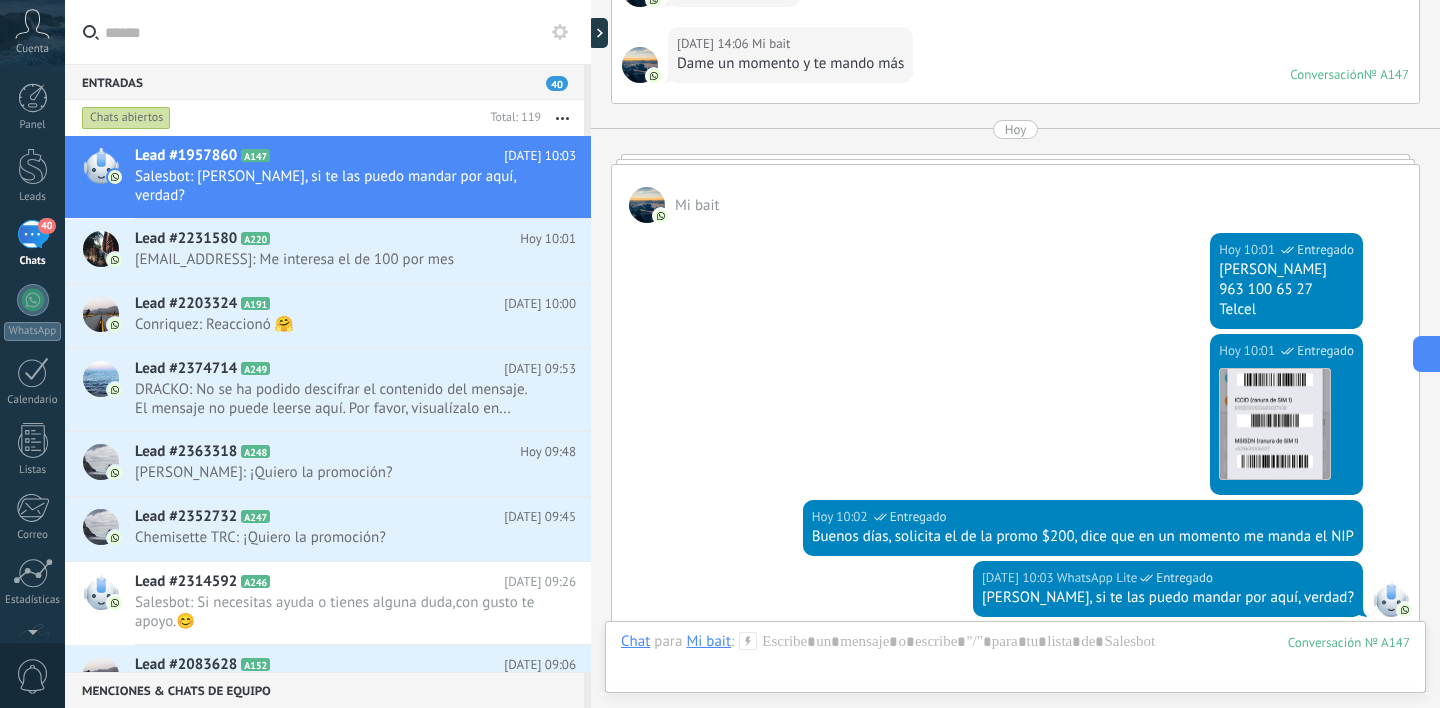 scroll, scrollTop: 1338, scrollLeft: 0, axis: vertical 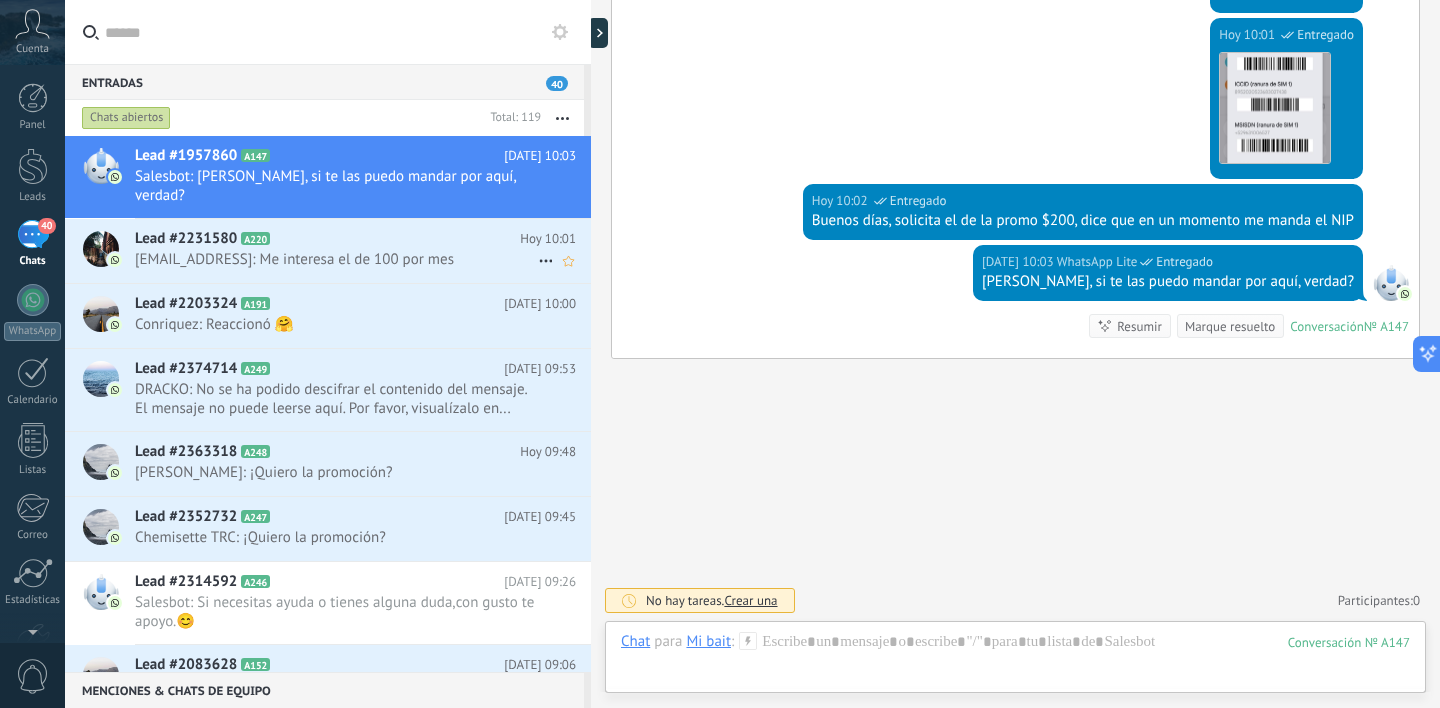 click on "Lead #2231580
A220
[DATE] 10:01
[EMAIL_ADDRESS]: Me interesa el de 100 por mes" at bounding box center (363, 250) 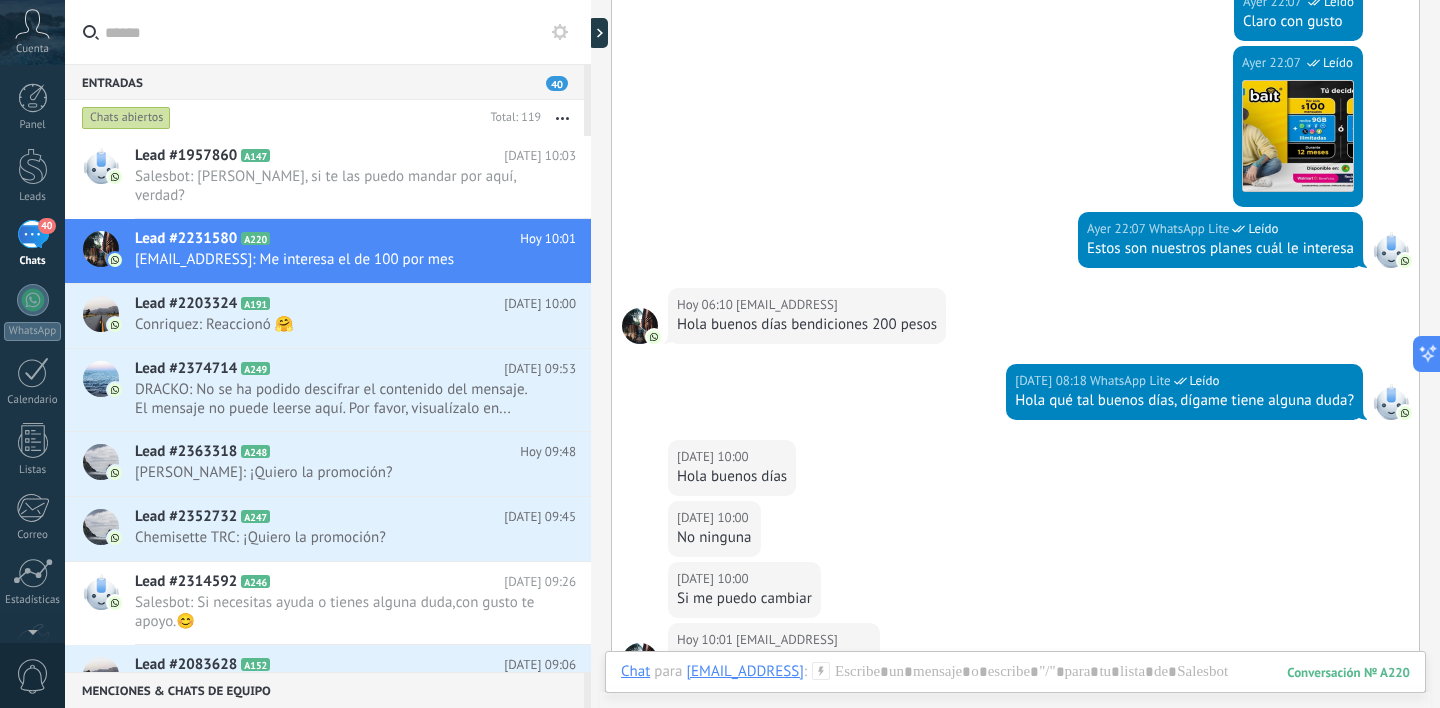 scroll, scrollTop: 772, scrollLeft: 0, axis: vertical 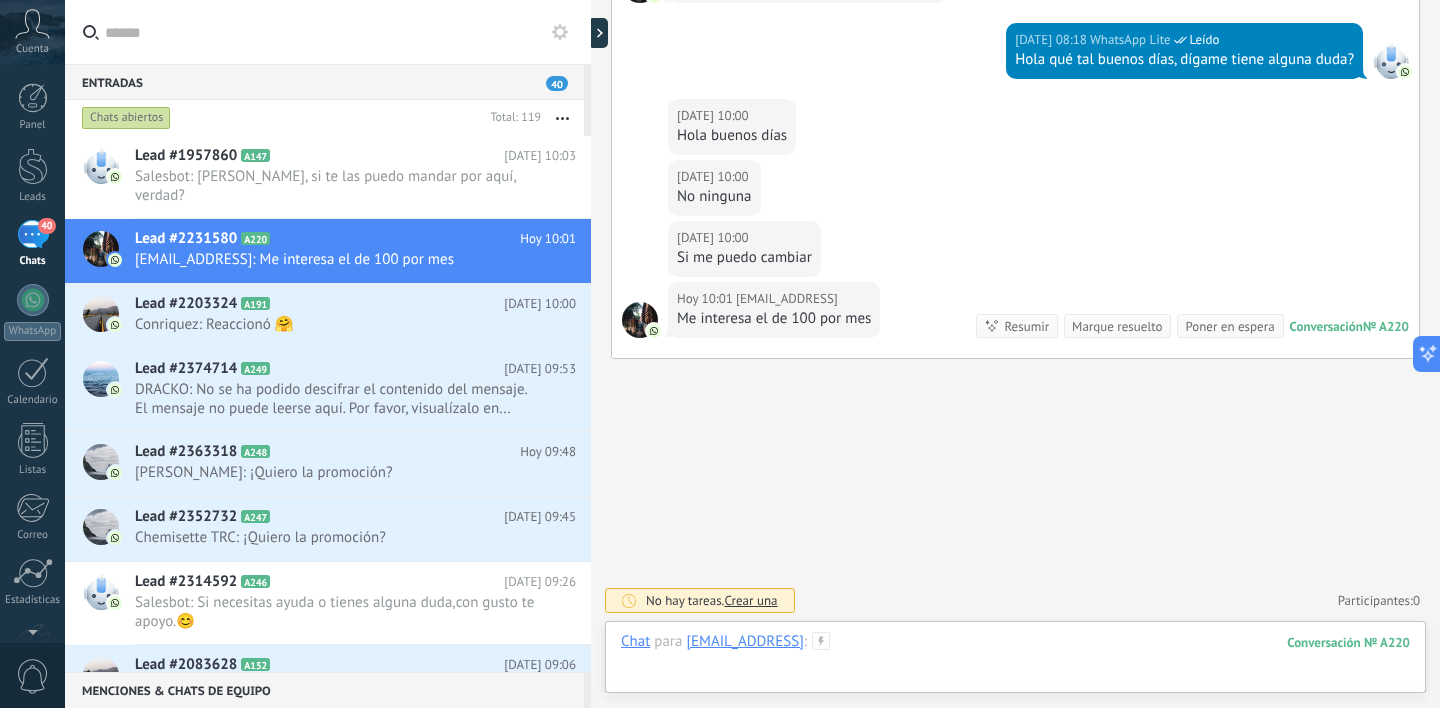 click at bounding box center (1015, 662) 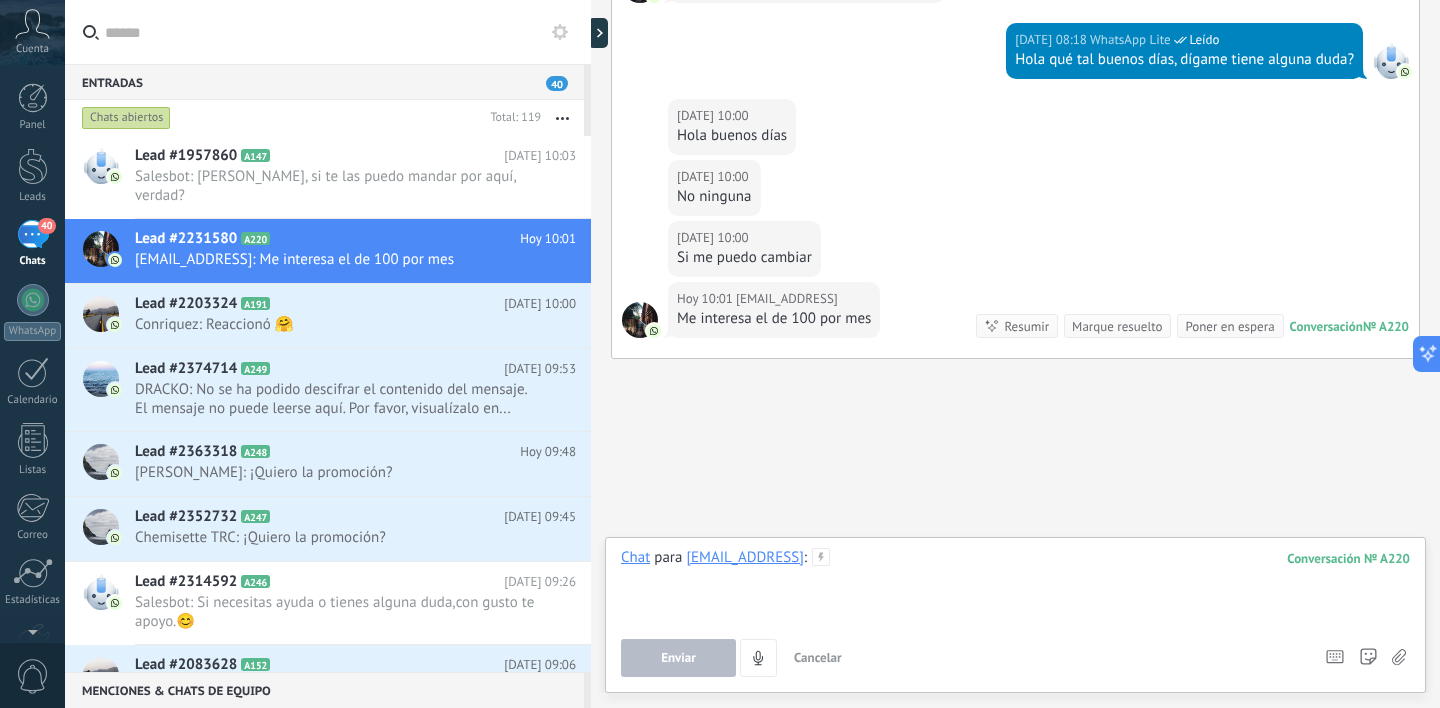 type 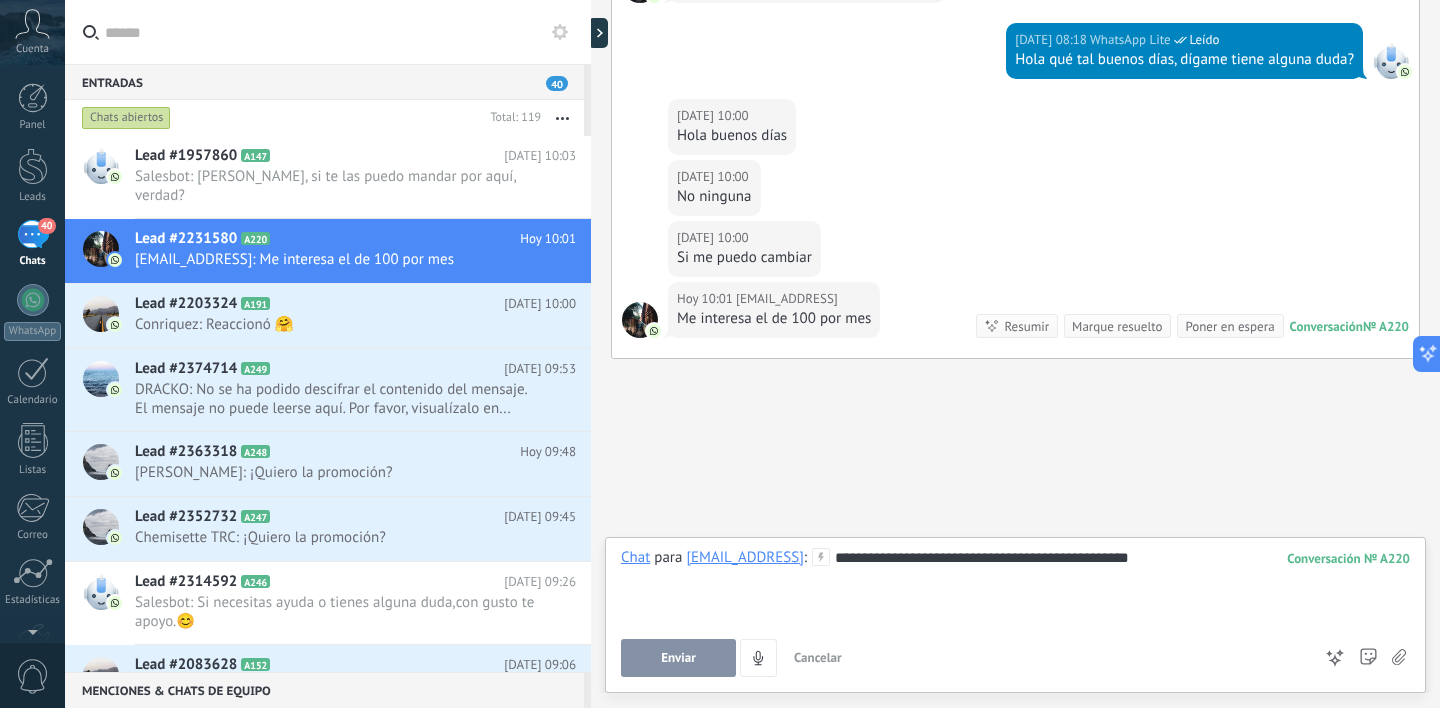 click on "Enviar" at bounding box center (678, 658) 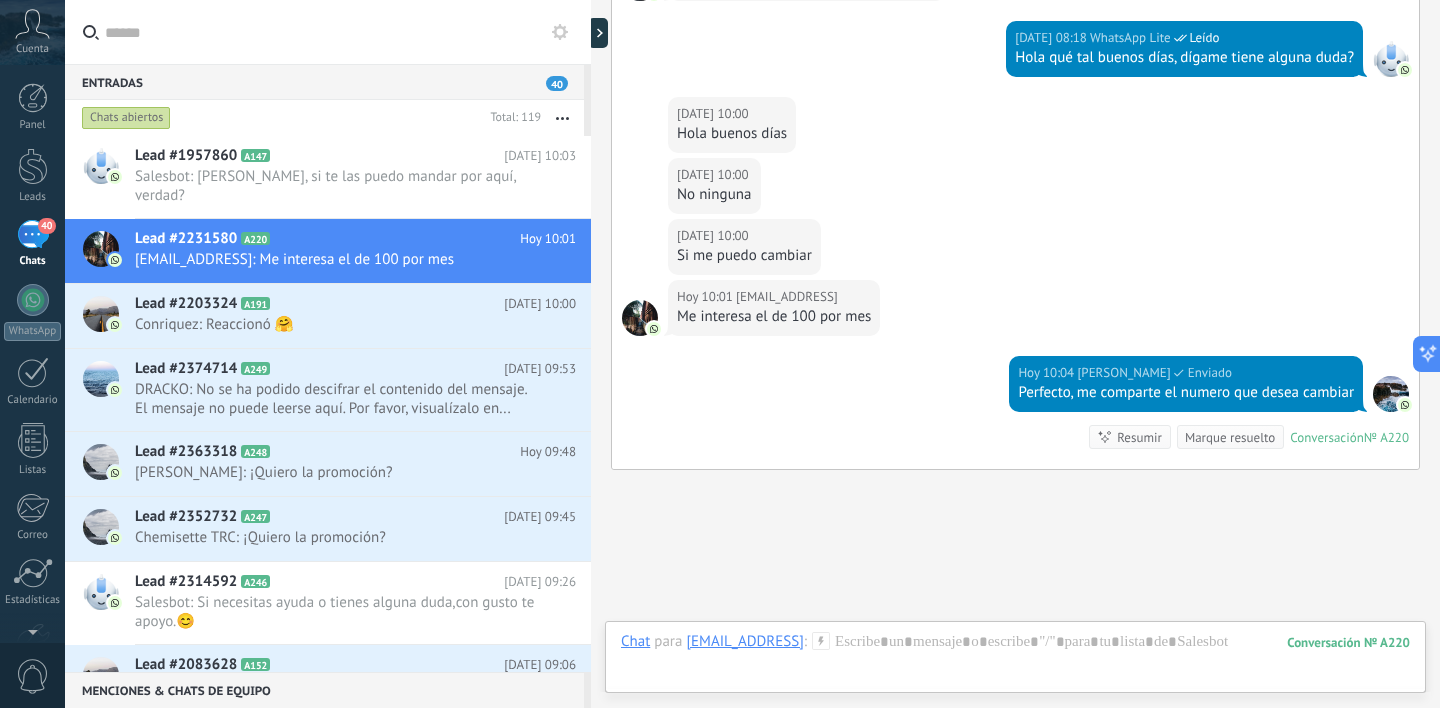 scroll, scrollTop: 885, scrollLeft: 0, axis: vertical 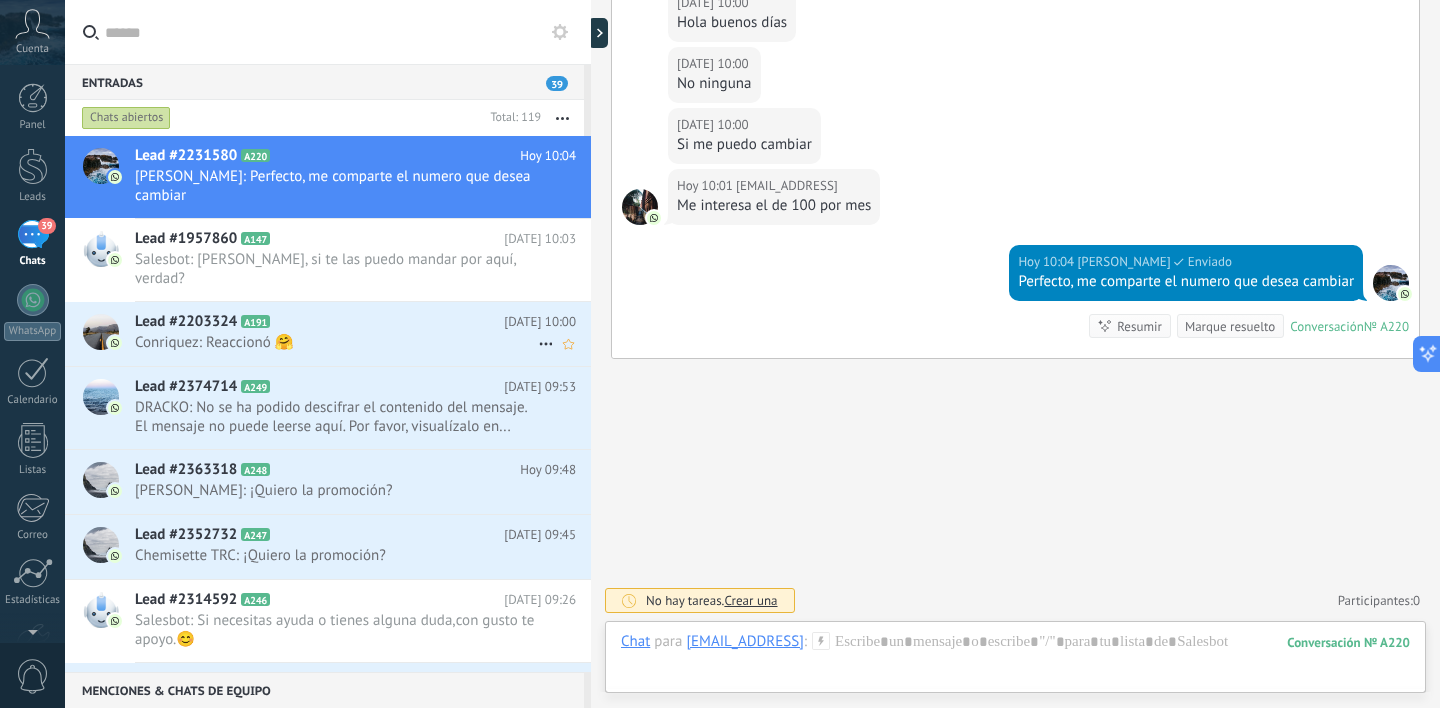 click on "Lead #2203324
A191" at bounding box center [319, 322] 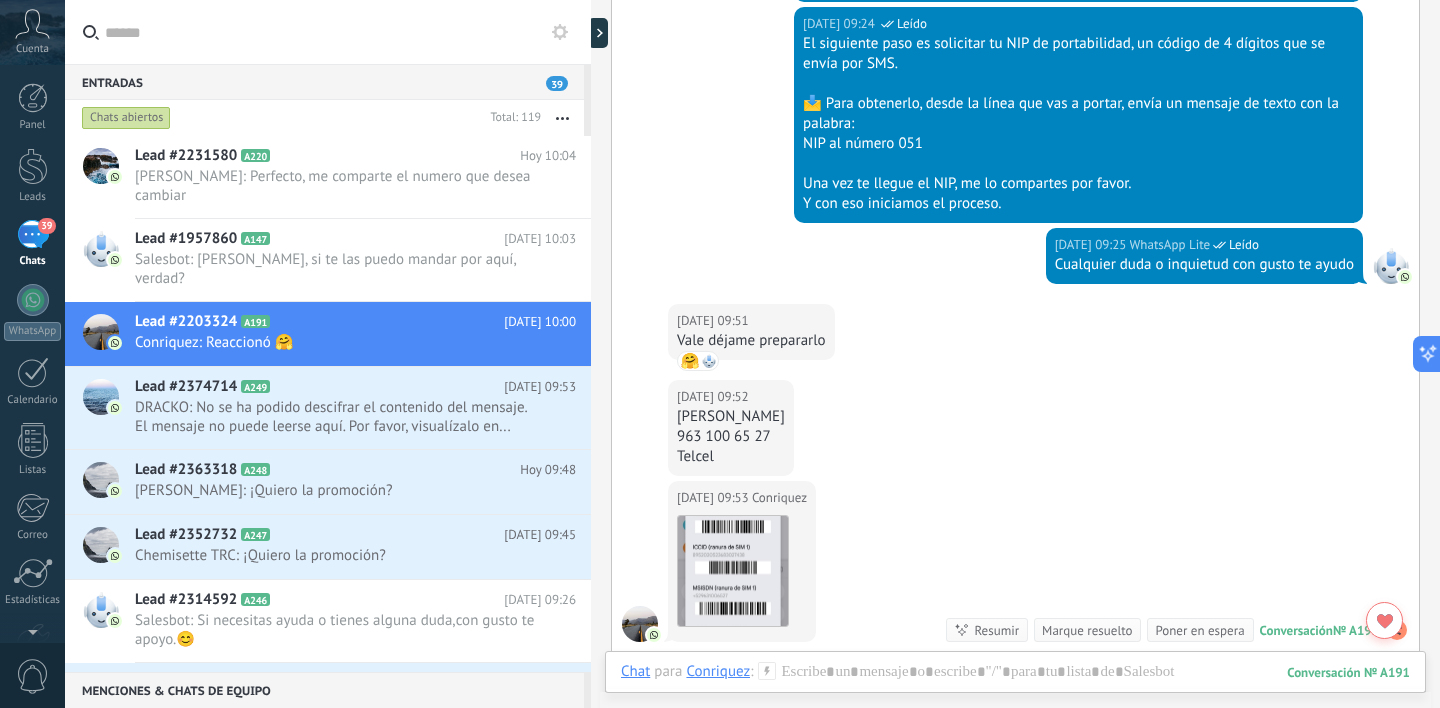 scroll, scrollTop: 1198, scrollLeft: 0, axis: vertical 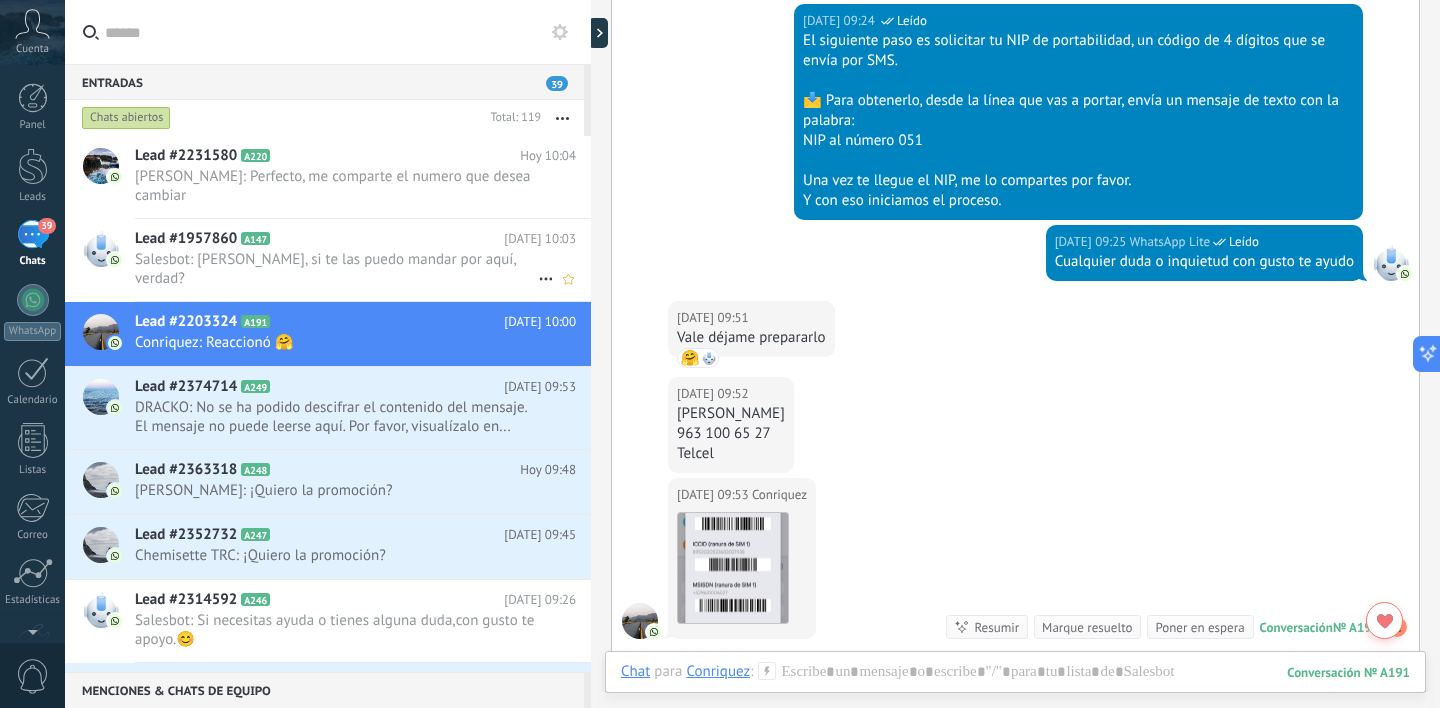 click on "Lead #1957860
A147" at bounding box center (319, 239) 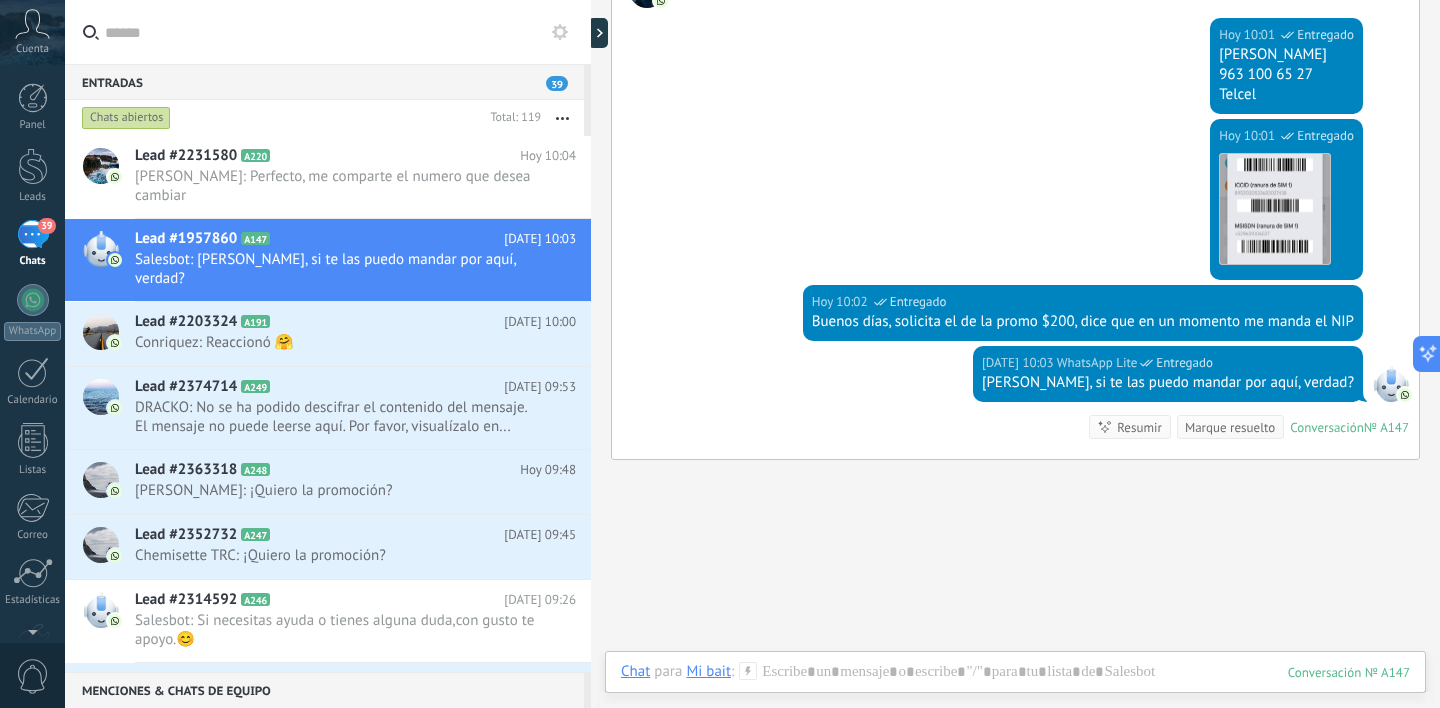 scroll, scrollTop: 1248, scrollLeft: 0, axis: vertical 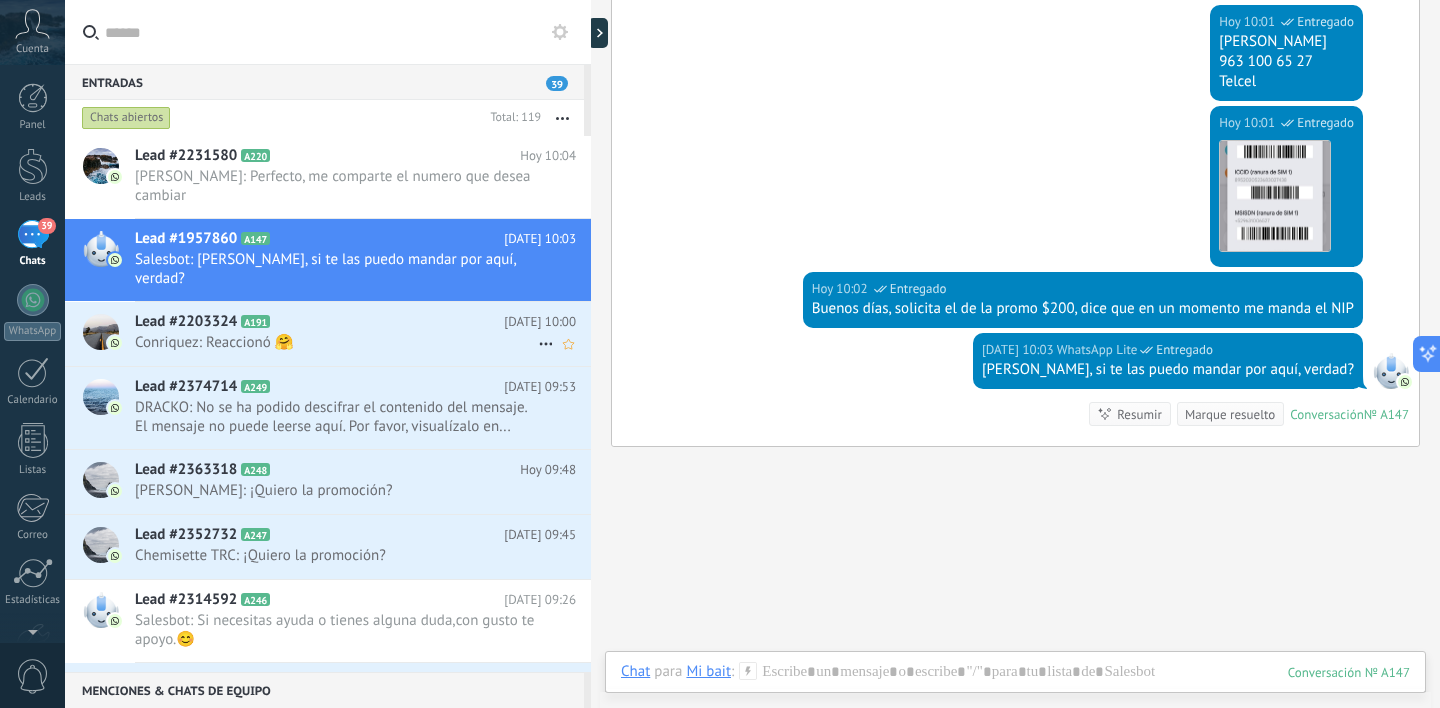 click on "Lead #2203324
A191" at bounding box center [319, 322] 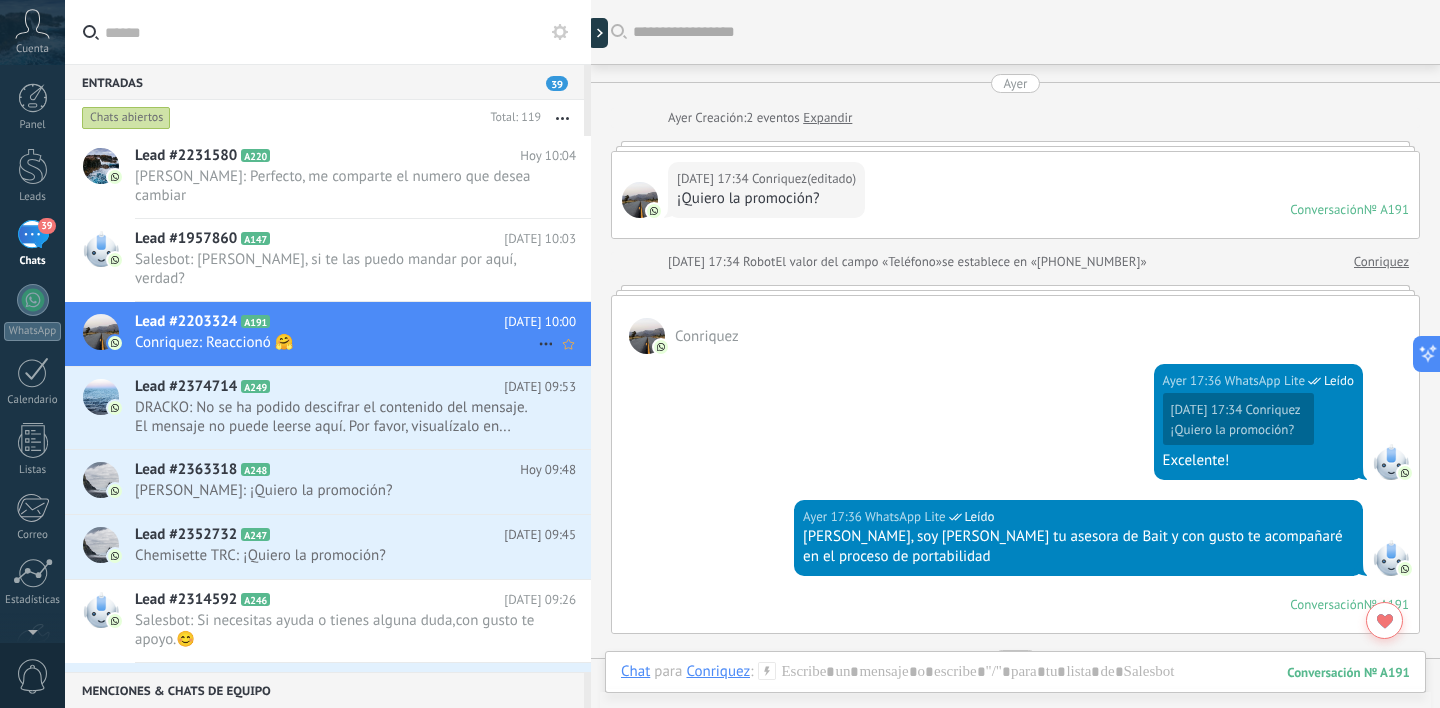 scroll, scrollTop: 1414, scrollLeft: 0, axis: vertical 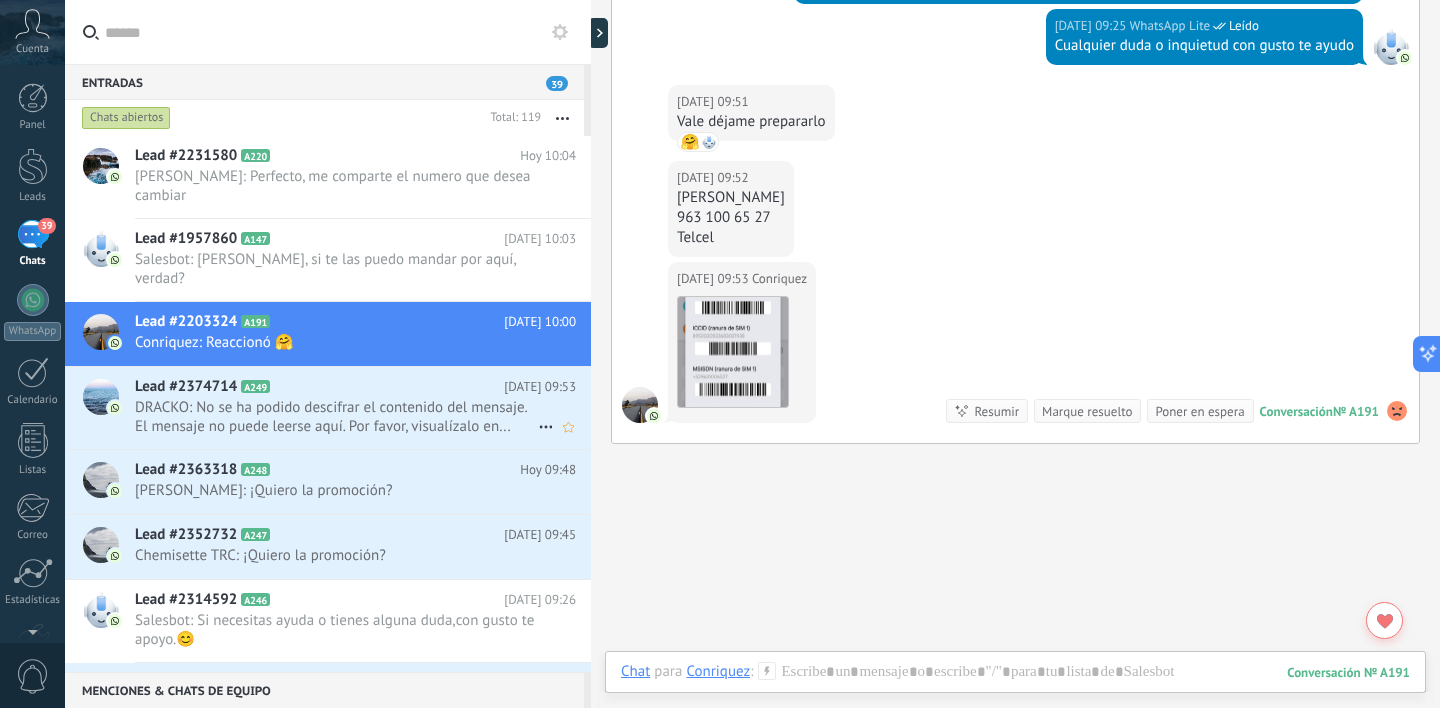 click on "Lead #2374714
A249
[DATE] 09:53
DRACKO: No se ha podido descifrar el contenido del mensaje. El mensaje no puede leerse aquí. Por favor, visualízalo en..." at bounding box center [363, 408] 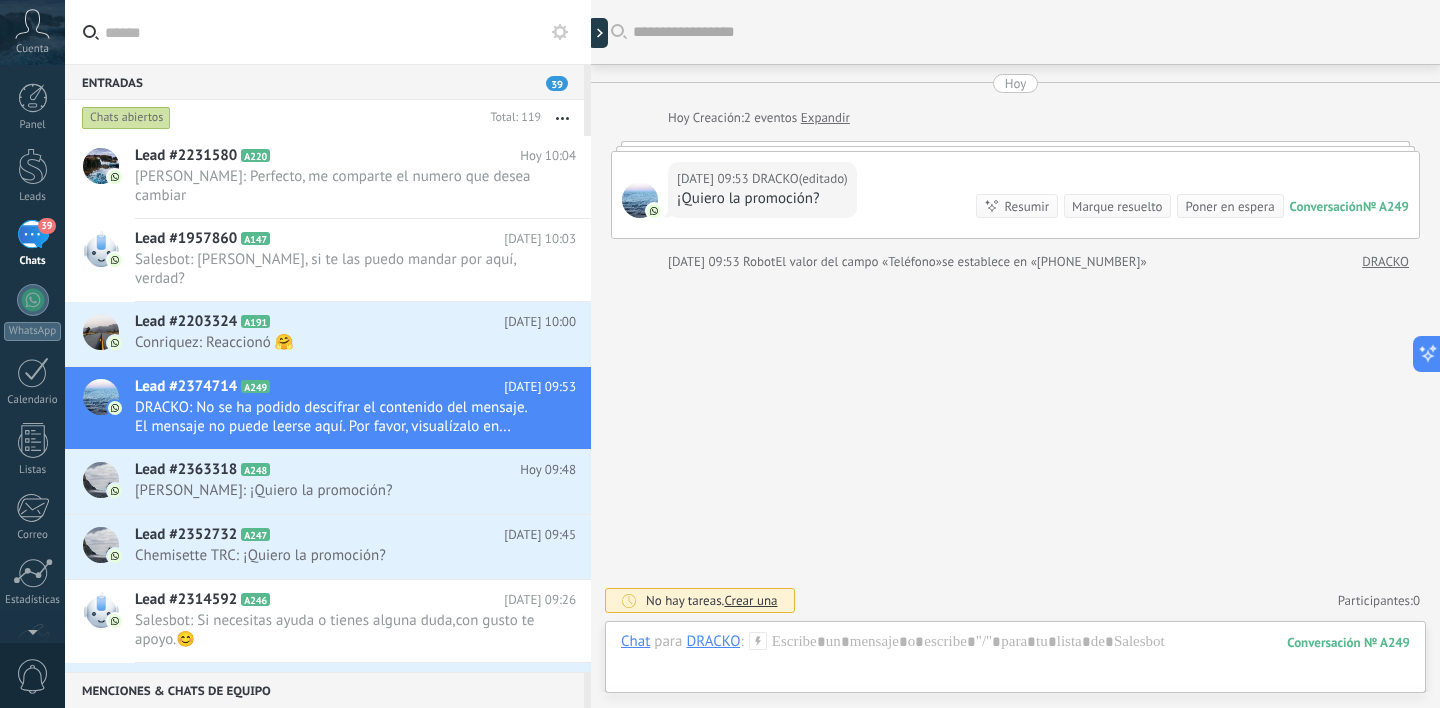 click on "Chat Correo Nota Tarea Chat   para   DRACKO : 249 Enviar Cancelar Rastrear clics en links ? Reducir links largos y rastrear clics: cuando se habilita, los URLs que envías serán reemplazados con links de rastreo. Una vez clickeados, un evento se registrará en el feed del lead. Abajo seleccione las fuentes que utilizan esta  en Ajustes Las plantillas no pueden ser editadas La sesión de mensajería finaliza en: Atajos – ejecutar bots y plantillas – seleccionar acción – mencionar a un colega – seleccionar el destinatario – insertar valor del campo Kommo AI Beta Corregir gramática y ortografía Hacerlo profesional Hacerlo amistoso Hacerlo ingenioso Hacerlo más largo Hacerlo más corto Simplificarlo Responde más rápido entrenando a tu asistente AI con tus fuentes de datos" at bounding box center (1015, 657) 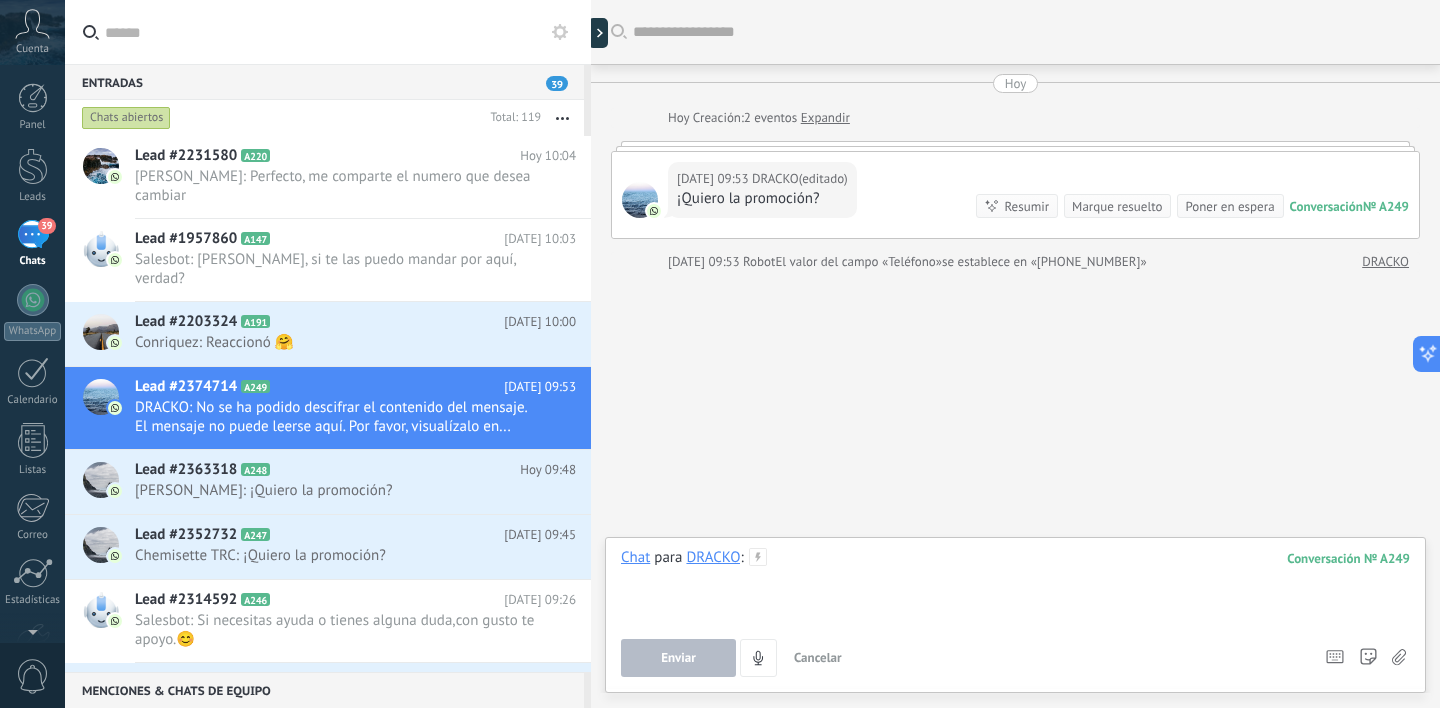 click at bounding box center (1015, 586) 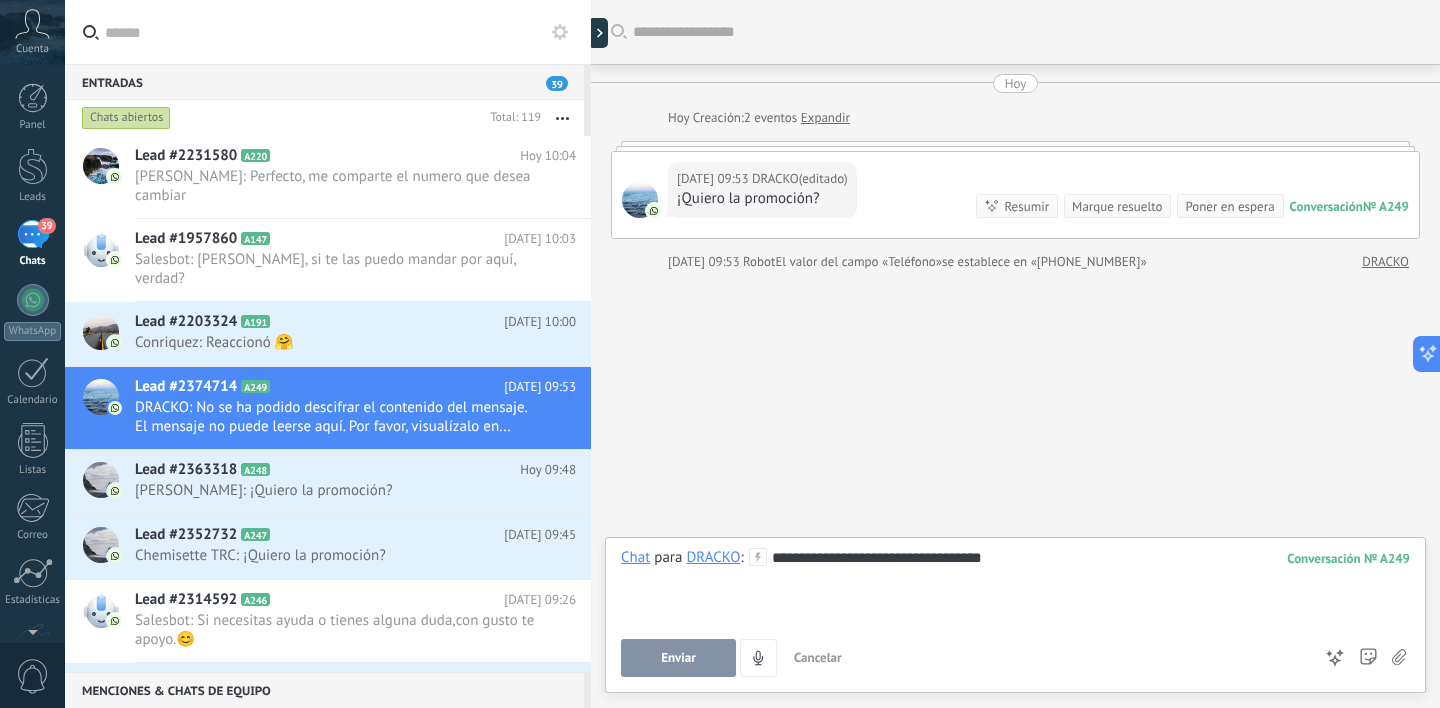 click on "Enviar" at bounding box center [678, 658] 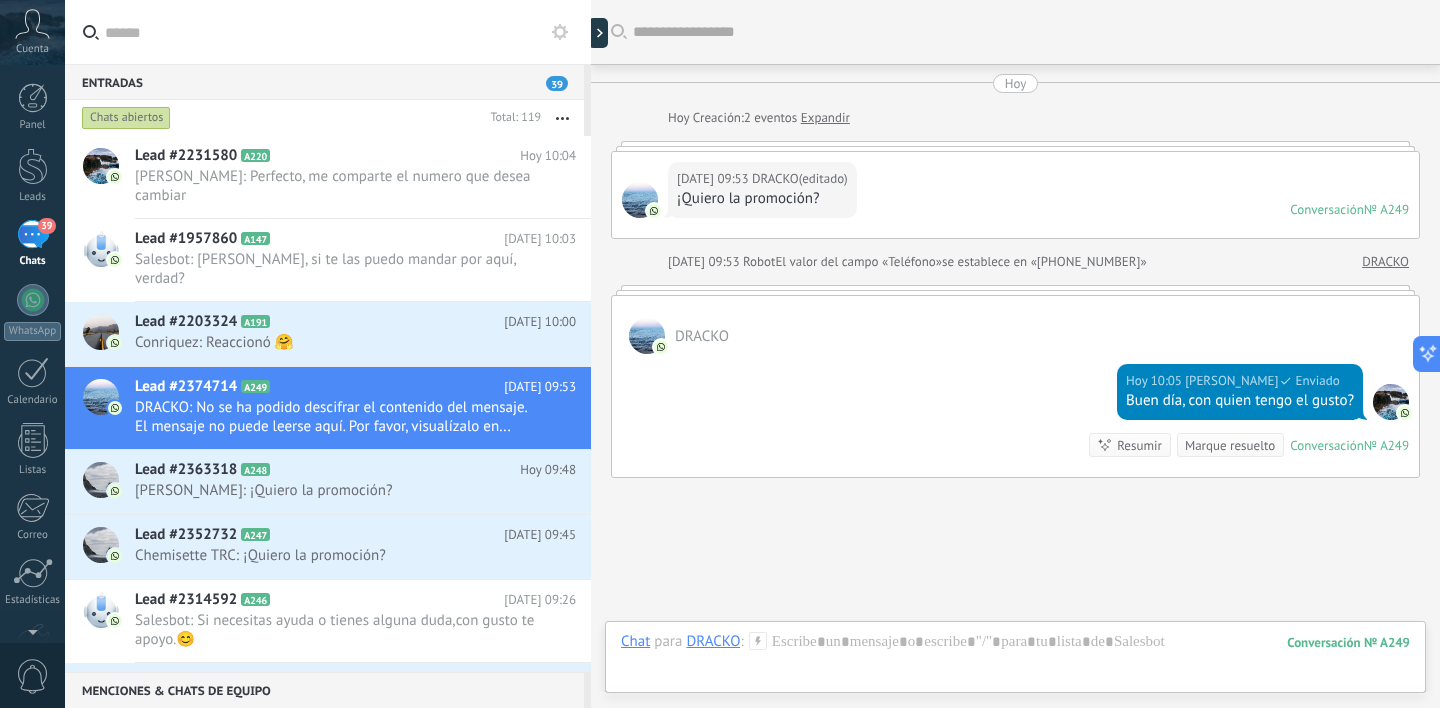 scroll, scrollTop: 120, scrollLeft: 0, axis: vertical 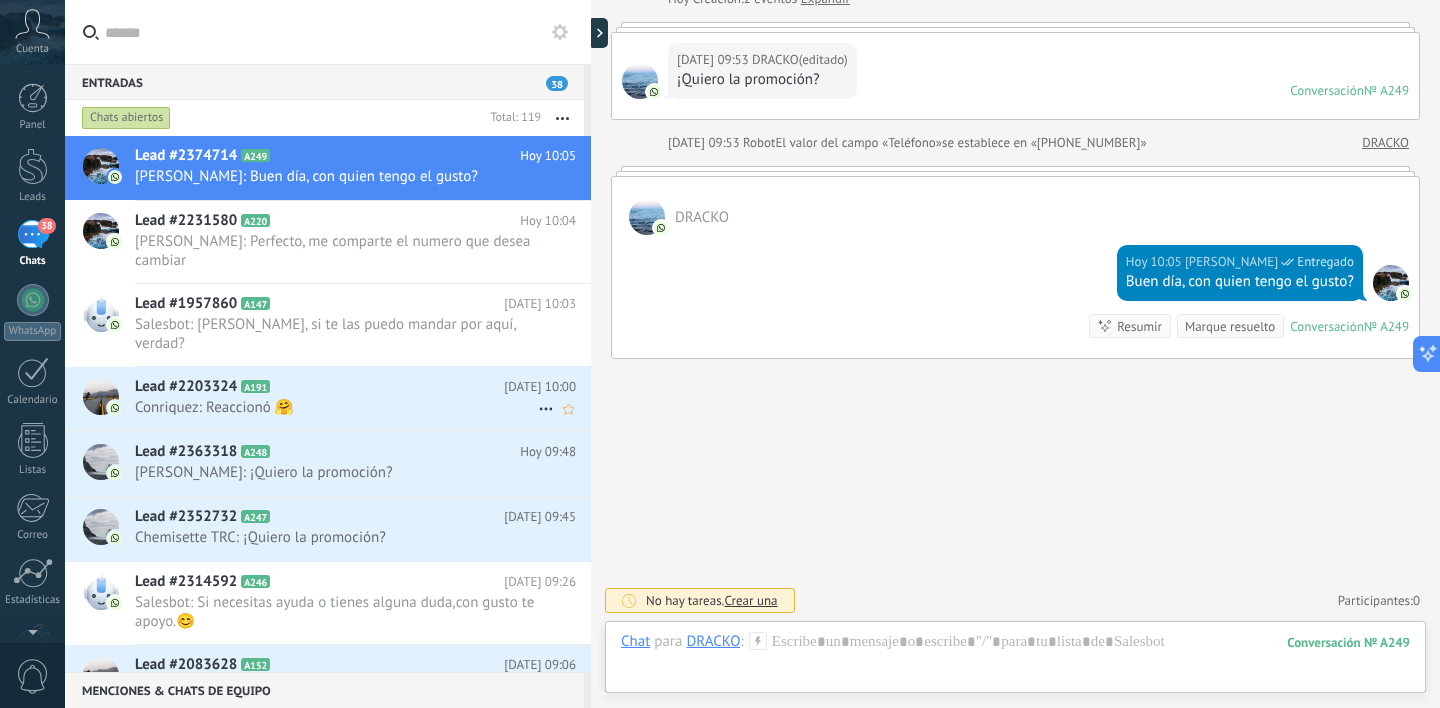 click on "Conriquez: Reaccionó 🤗" at bounding box center [336, 407] 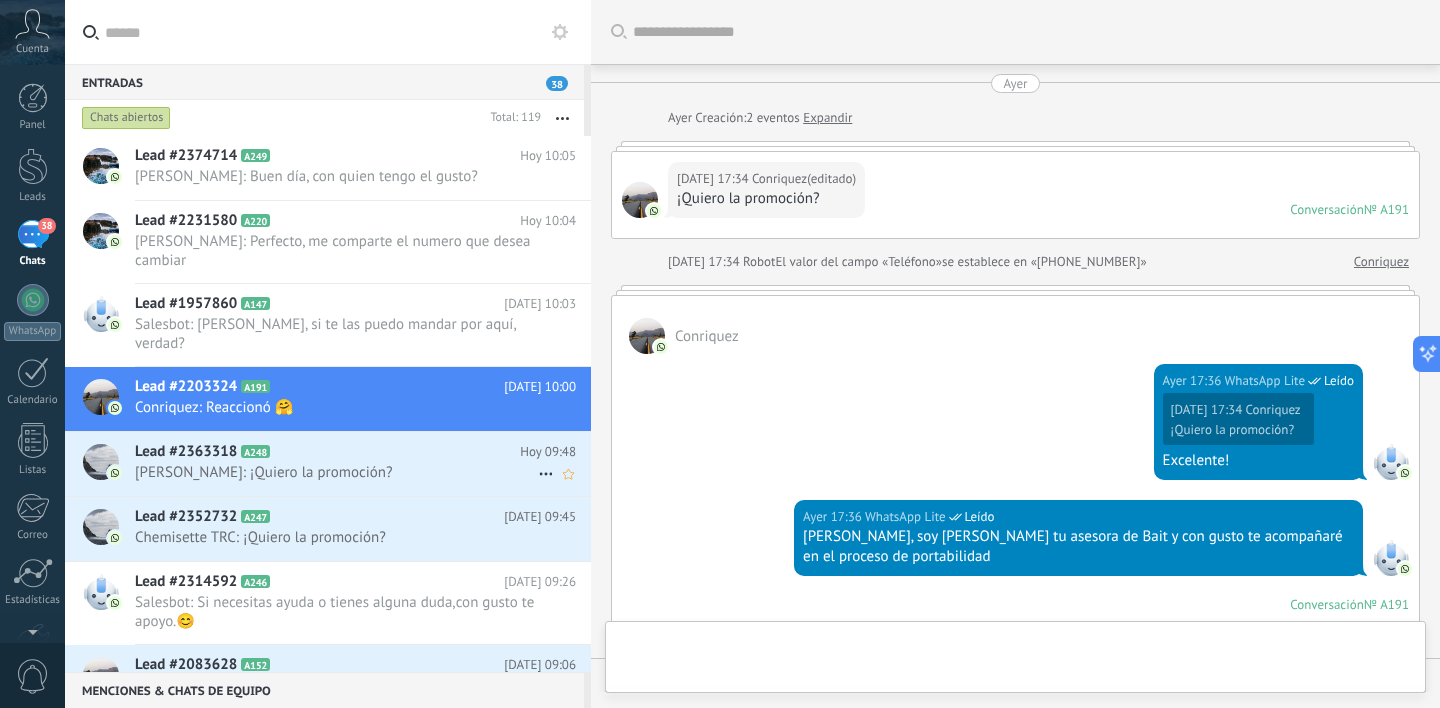 click on "[PERSON_NAME]: ¡Quiero la promoción?" at bounding box center (336, 472) 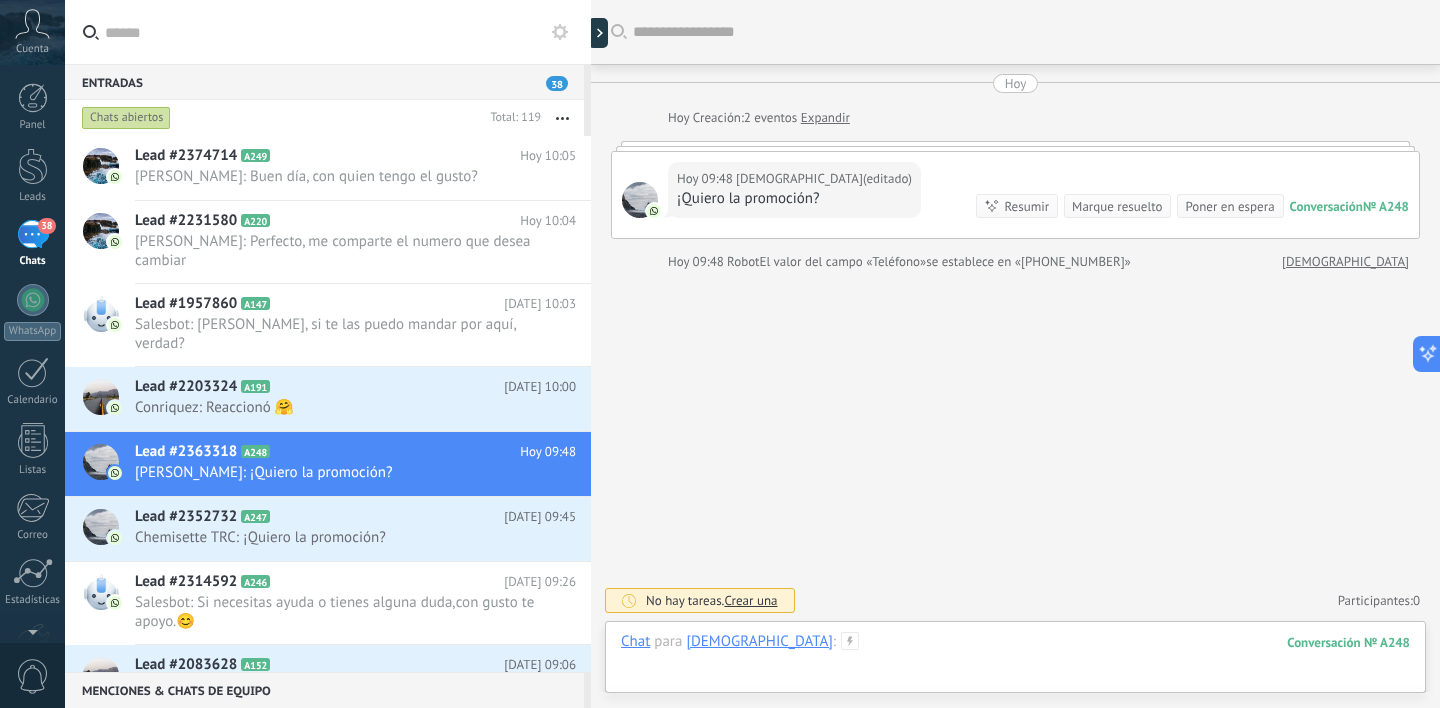 click at bounding box center (1015, 662) 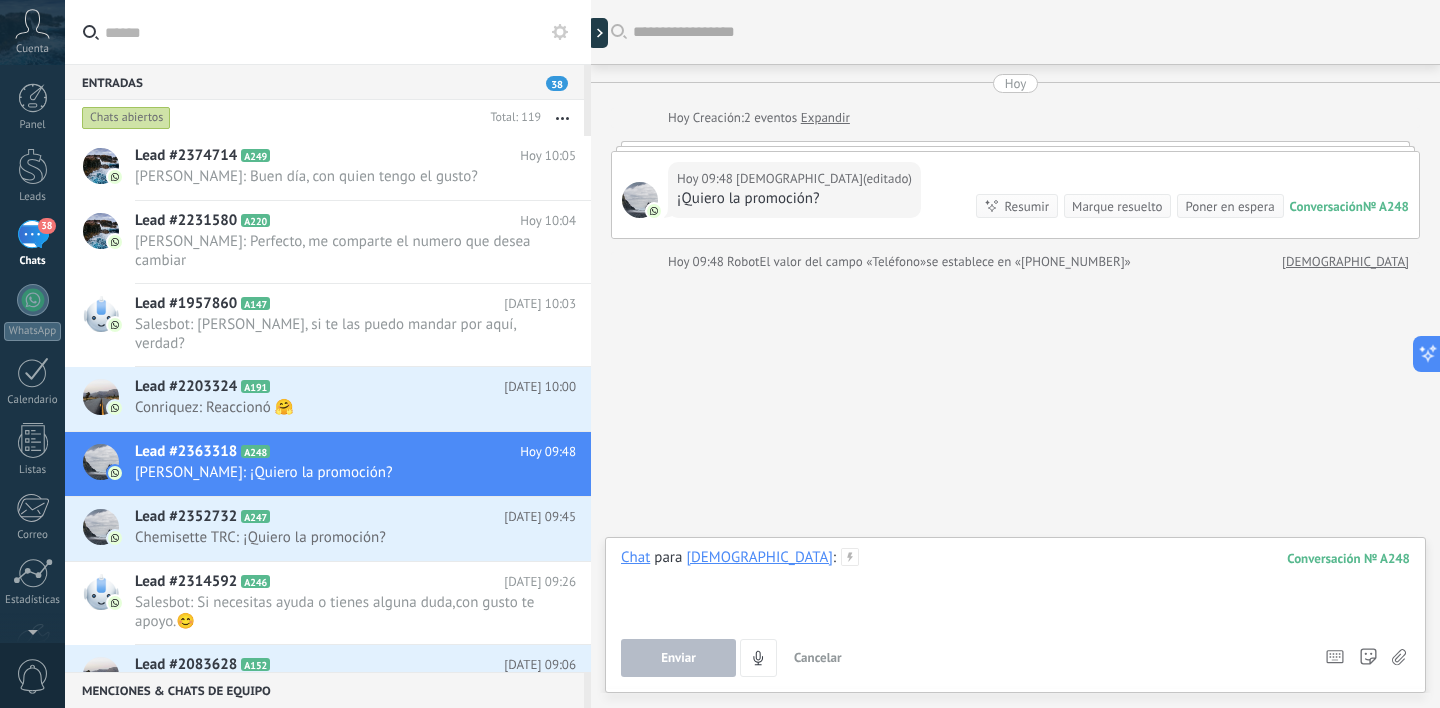type 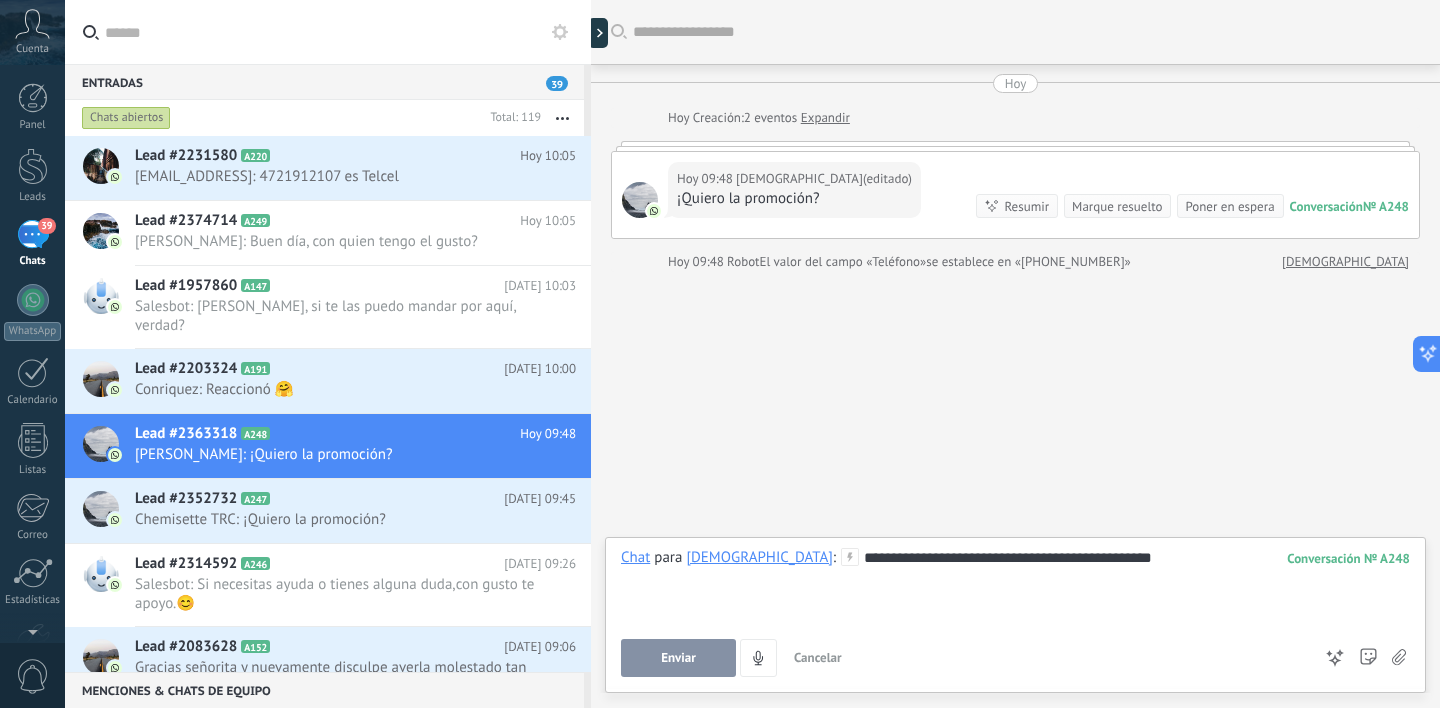 click on "**********" at bounding box center [1015, 586] 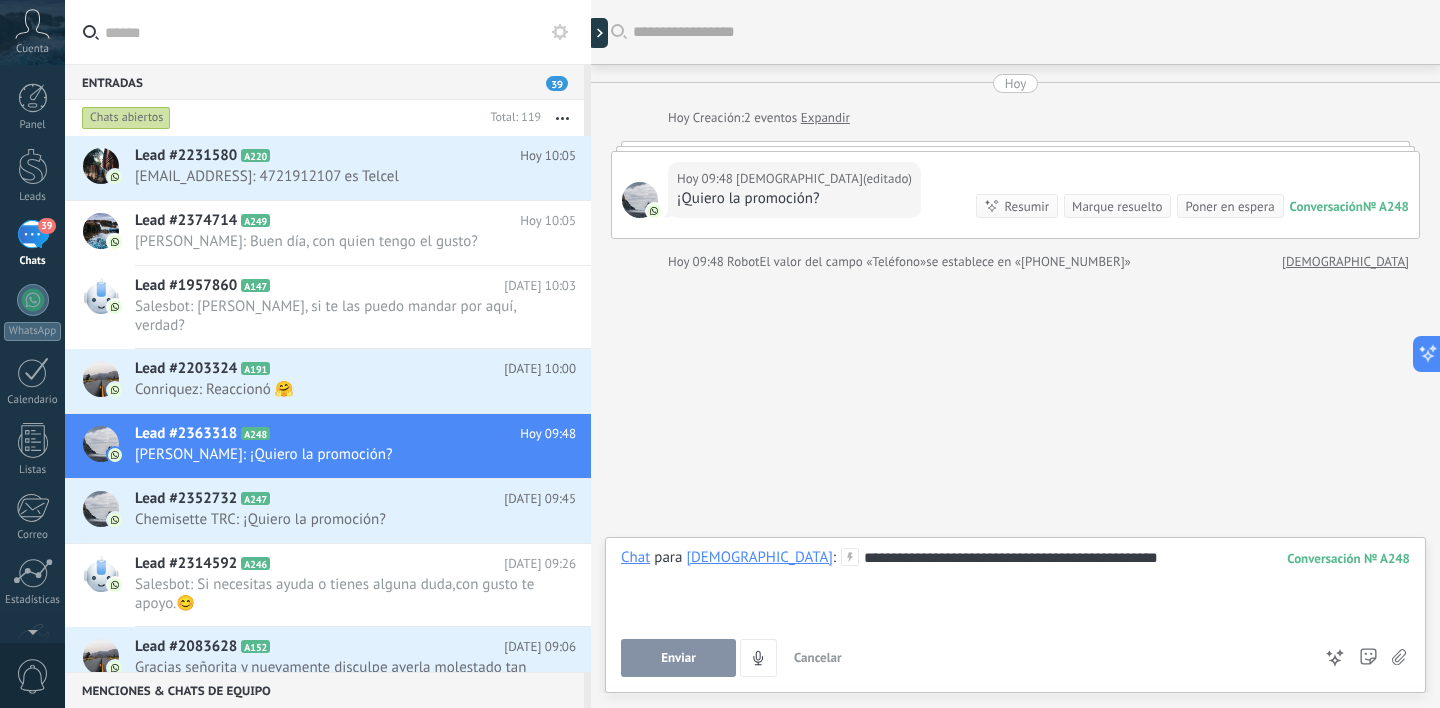 click on "Enviar" at bounding box center [678, 658] 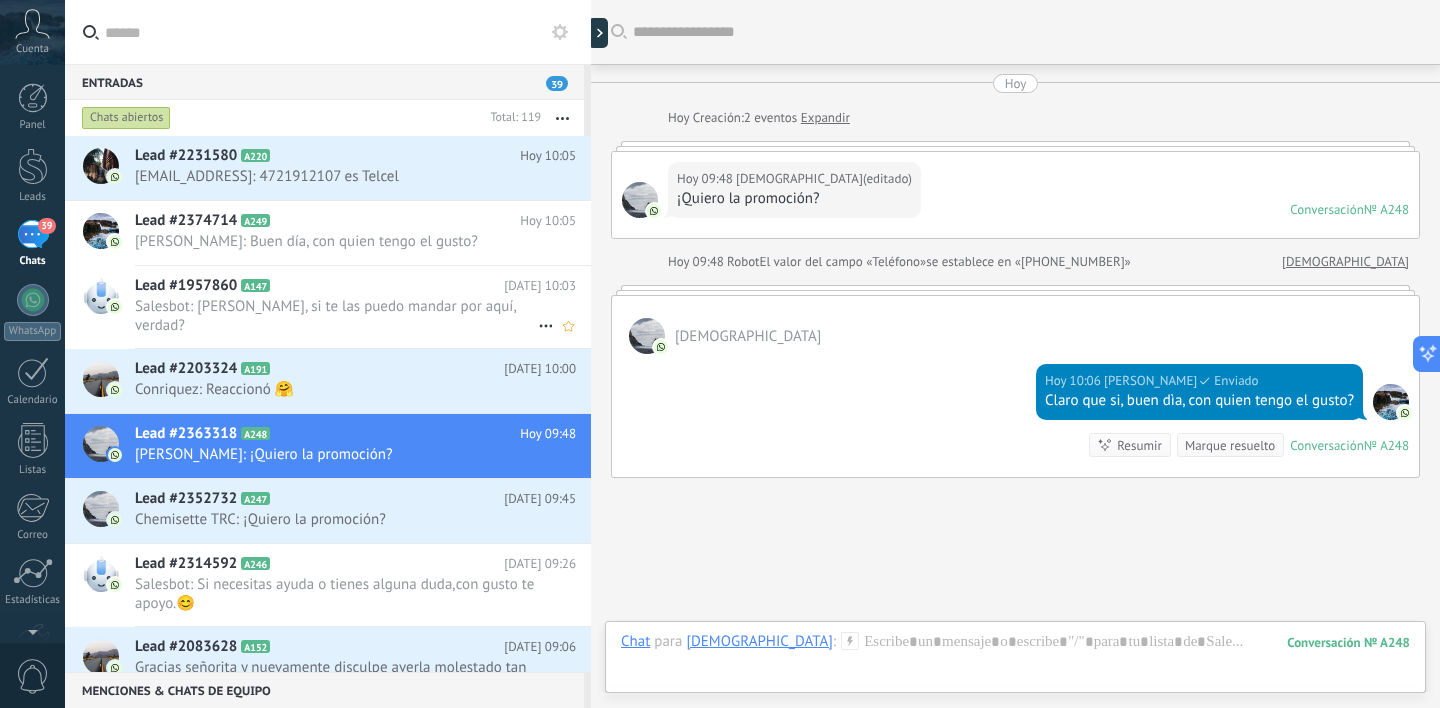 scroll, scrollTop: 120, scrollLeft: 0, axis: vertical 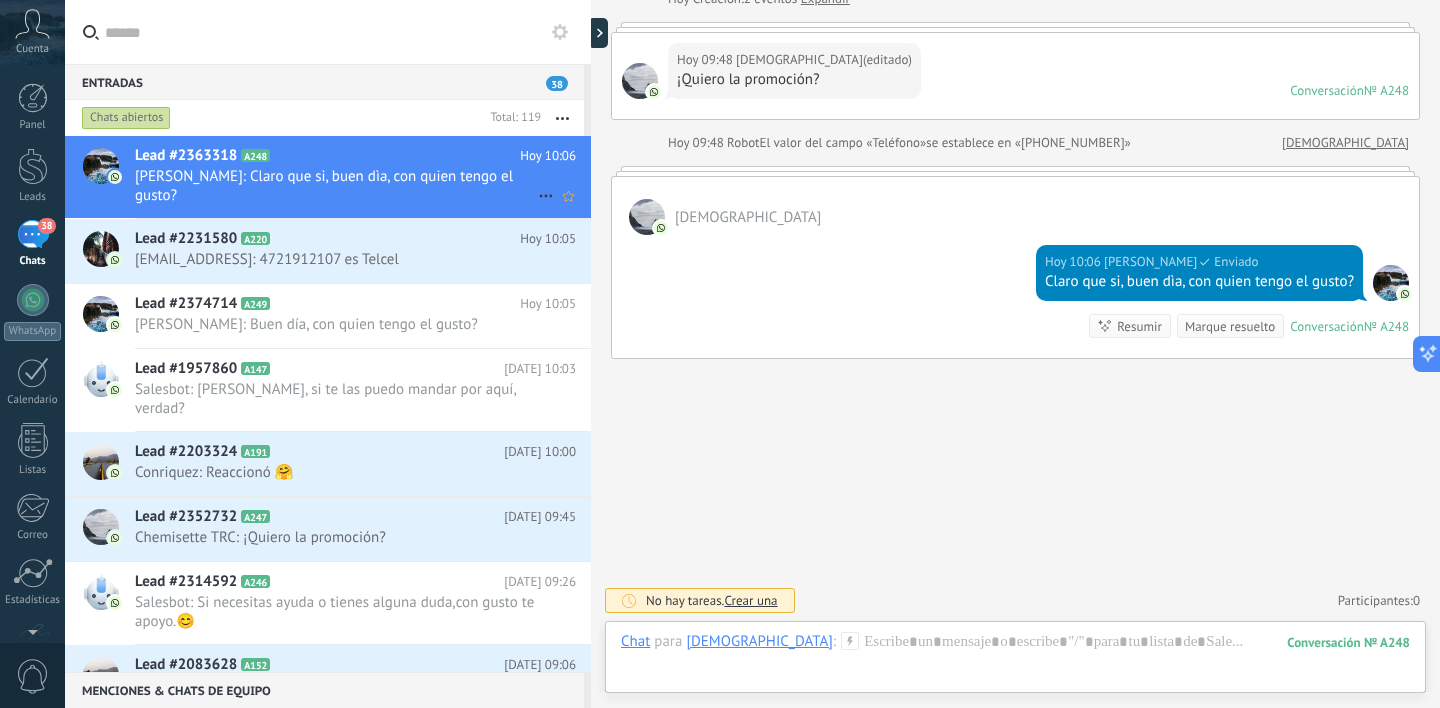 click on "[PERSON_NAME]: Claro que si, buen dìa, con quien tengo el gusto?" at bounding box center [336, 186] 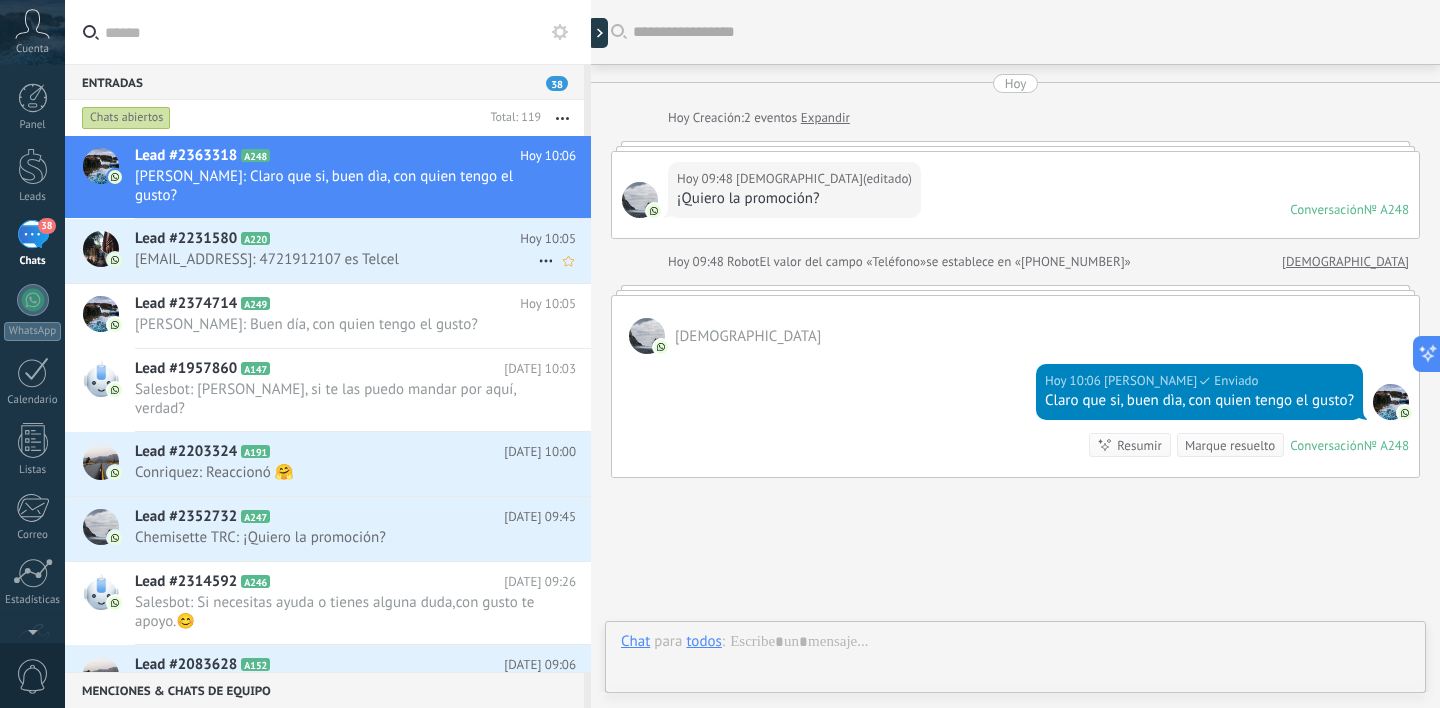 click on "Lead #2231580
A220
[DATE] 10:05
[EMAIL_ADDRESS]: 4721912107 es Telcel" at bounding box center [363, 250] 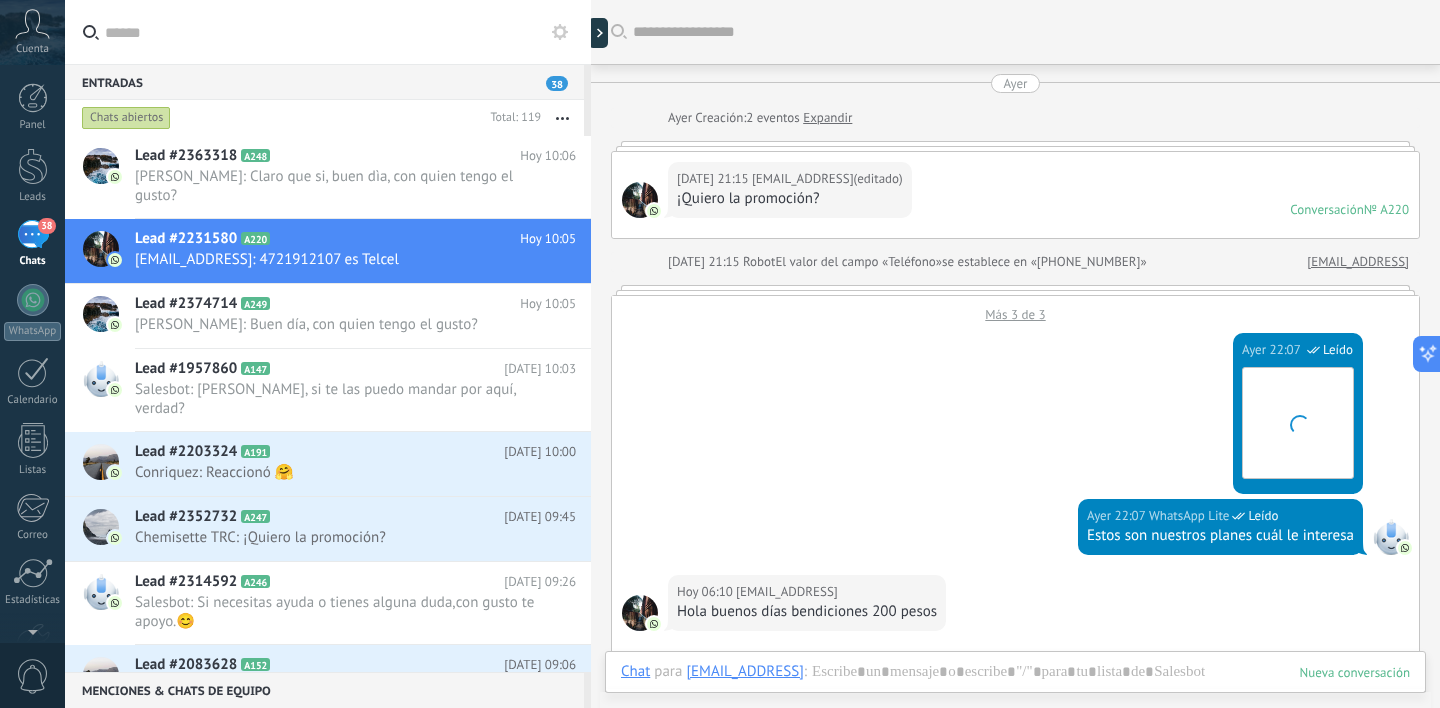 scroll, scrollTop: 747, scrollLeft: 0, axis: vertical 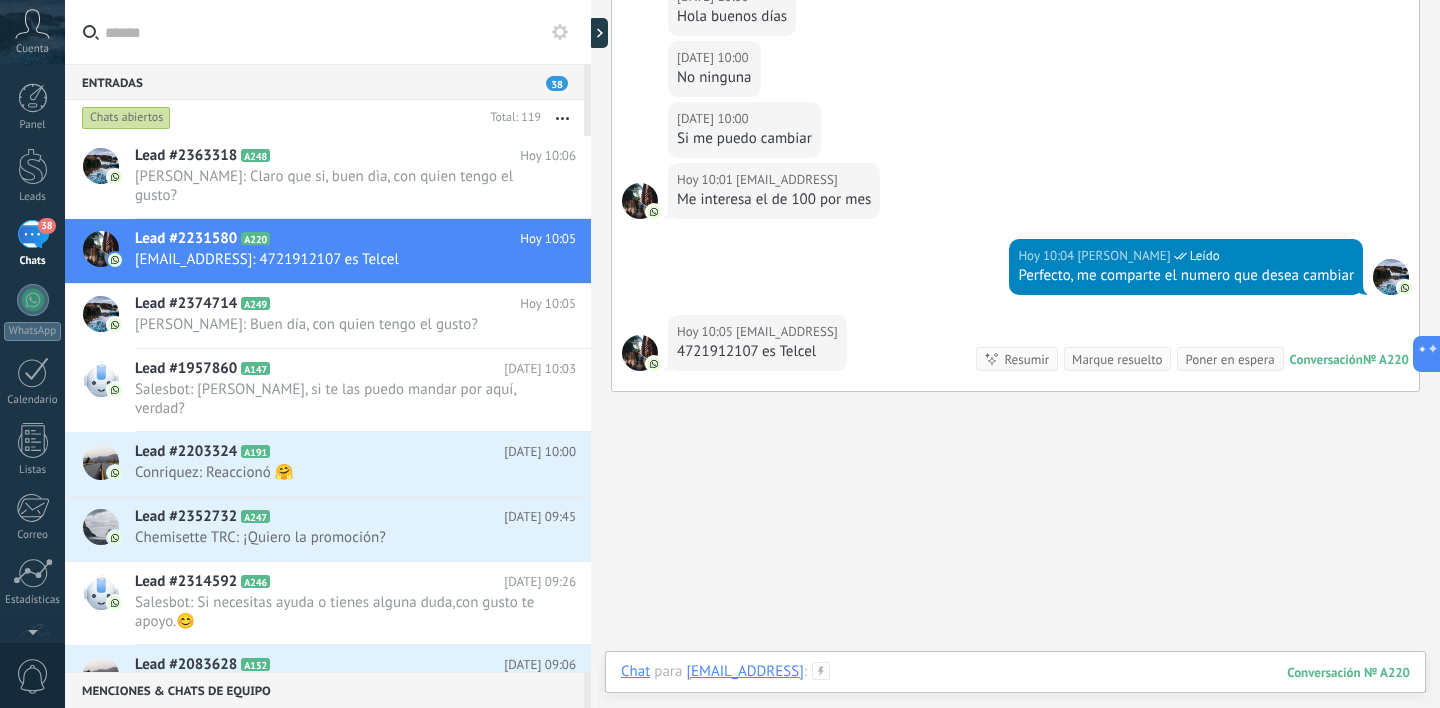 click at bounding box center (1015, 692) 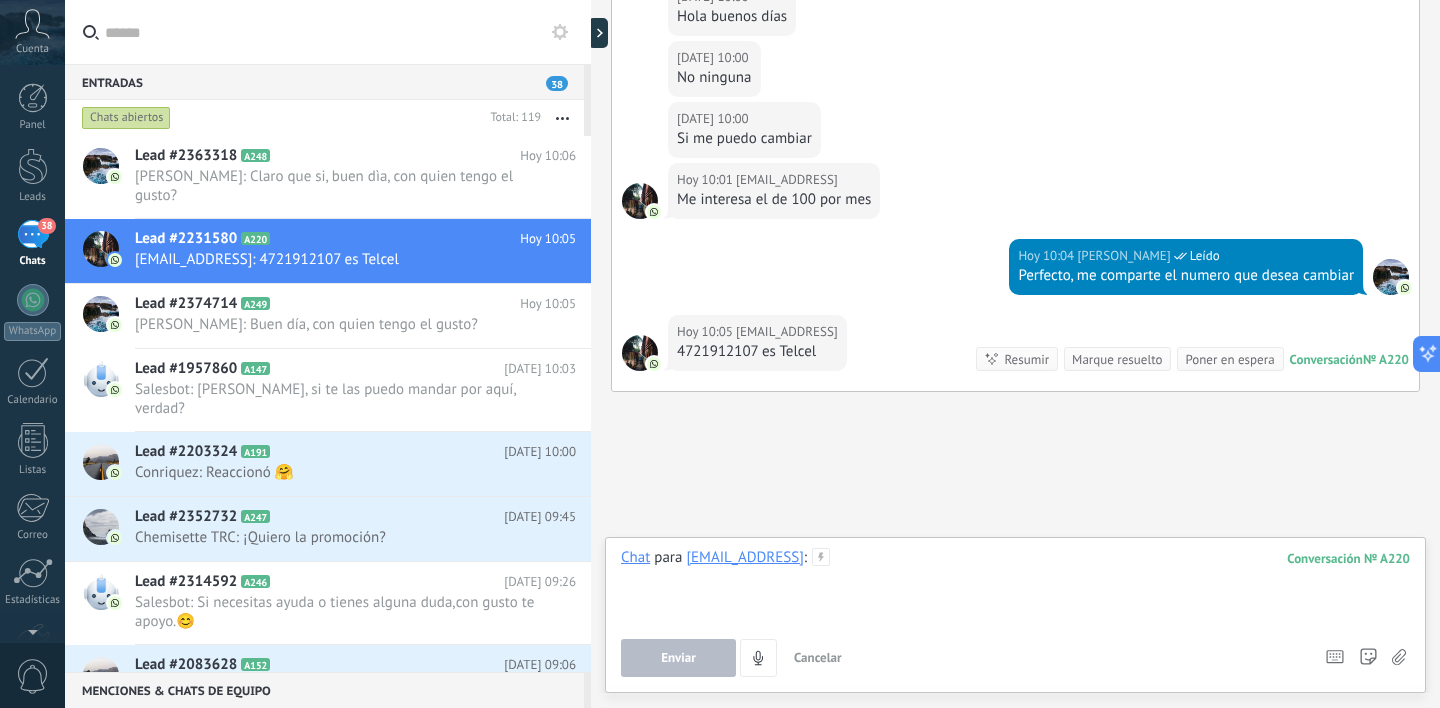 type 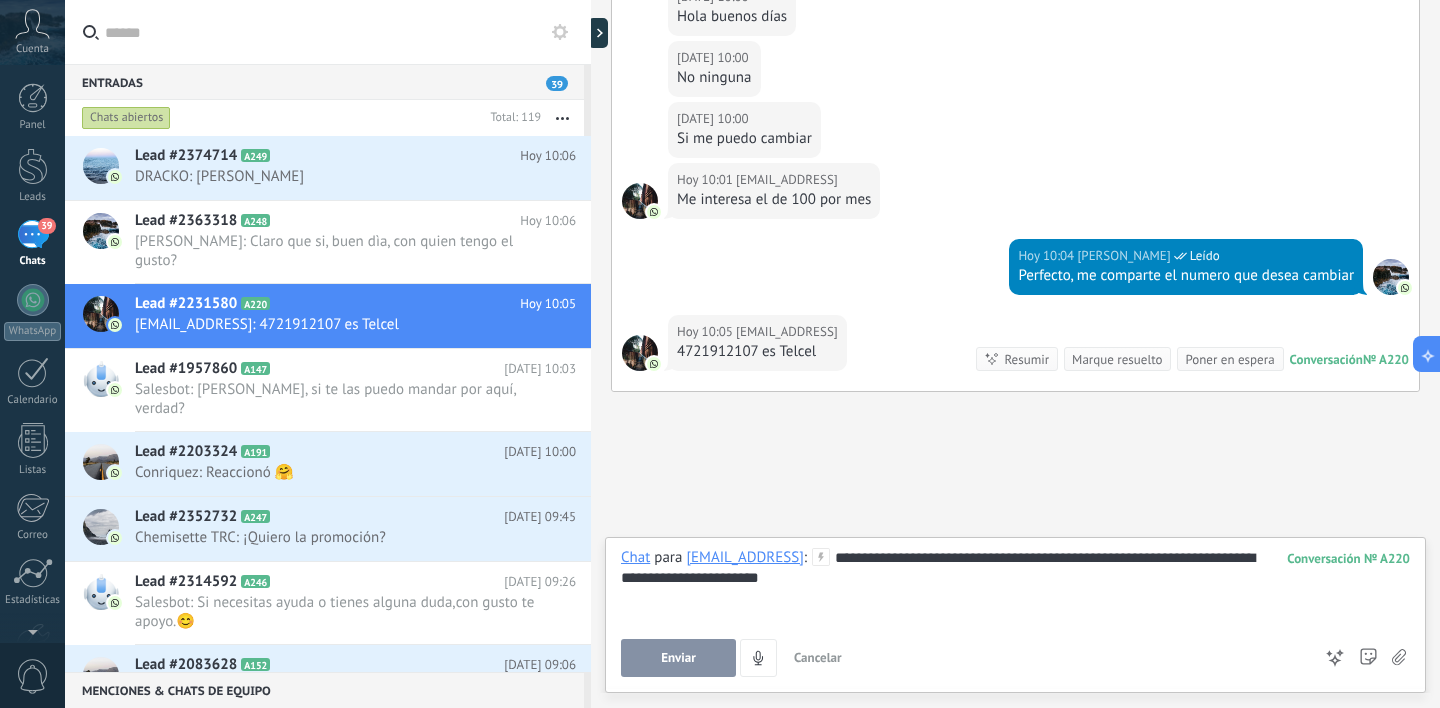 click on "**********" at bounding box center [1015, 586] 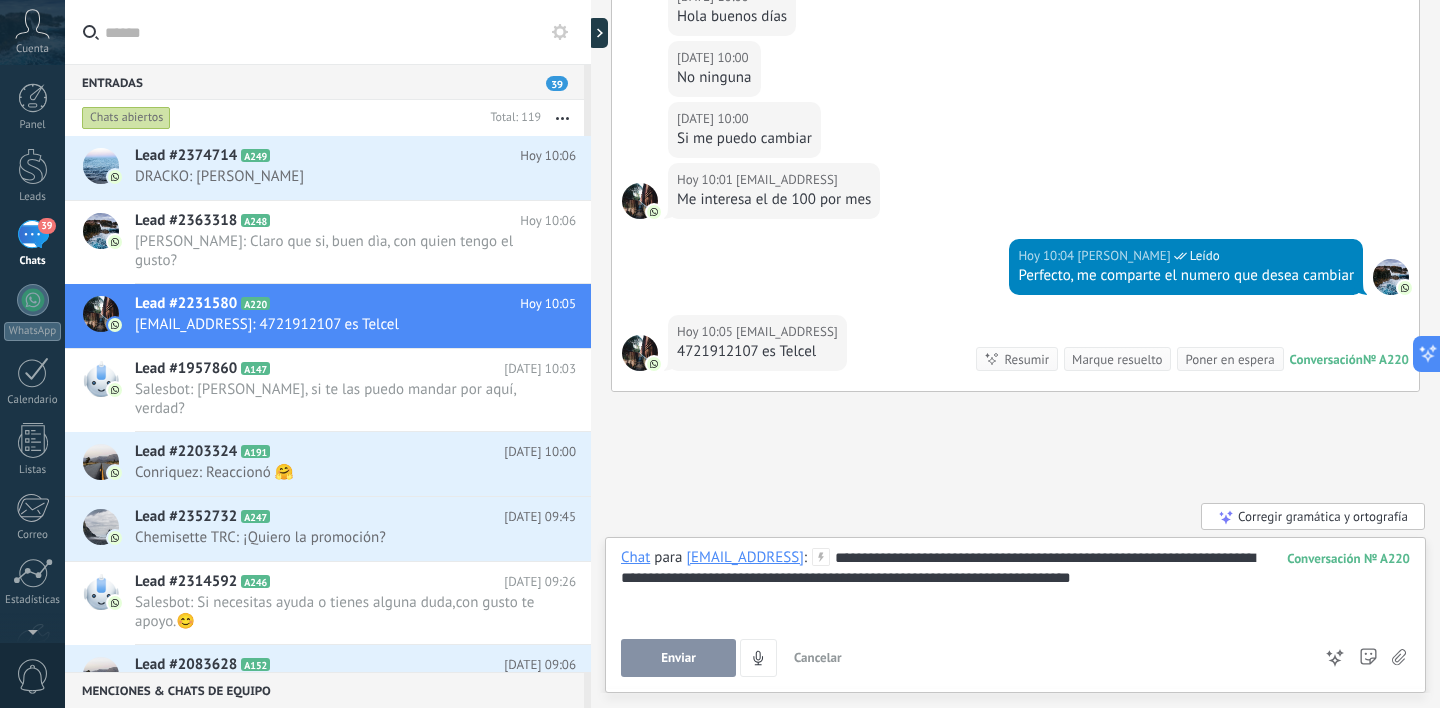 click on "Enviar" at bounding box center (678, 658) 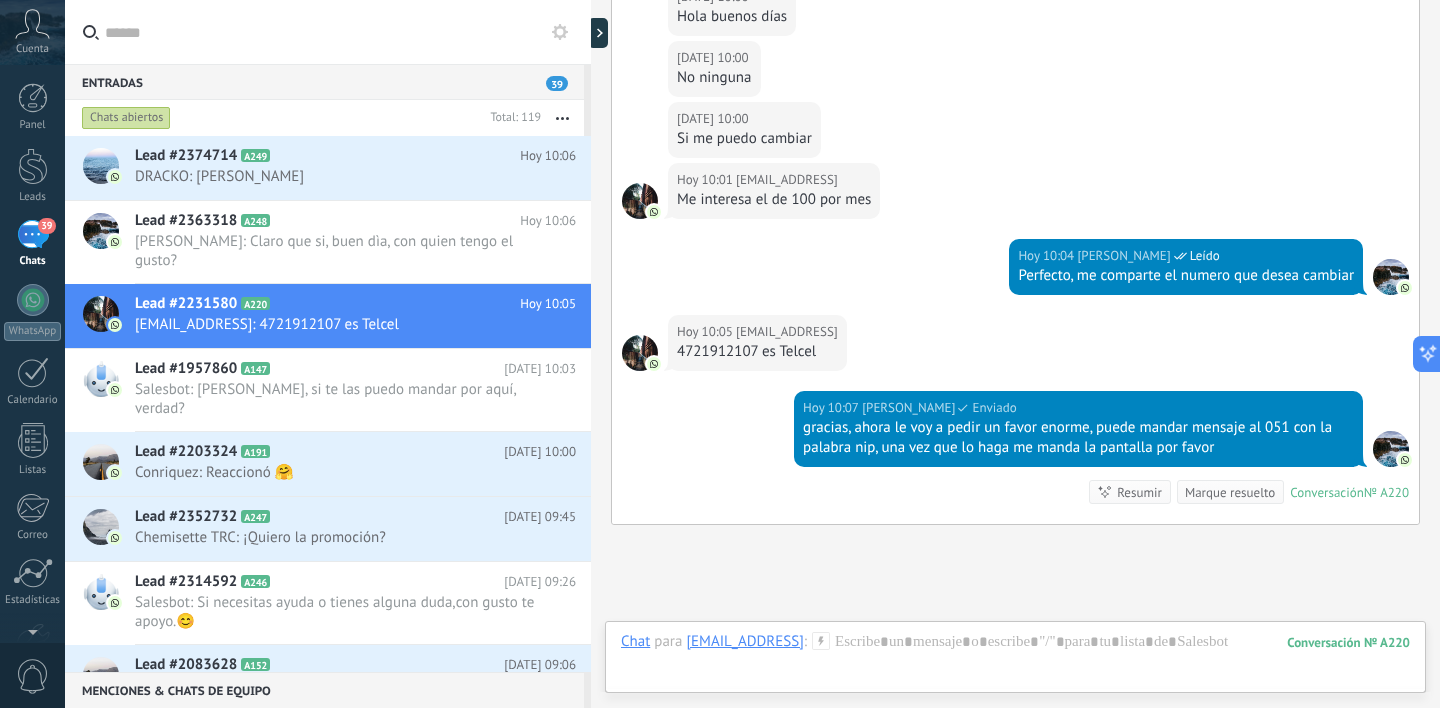 scroll, scrollTop: 915, scrollLeft: 0, axis: vertical 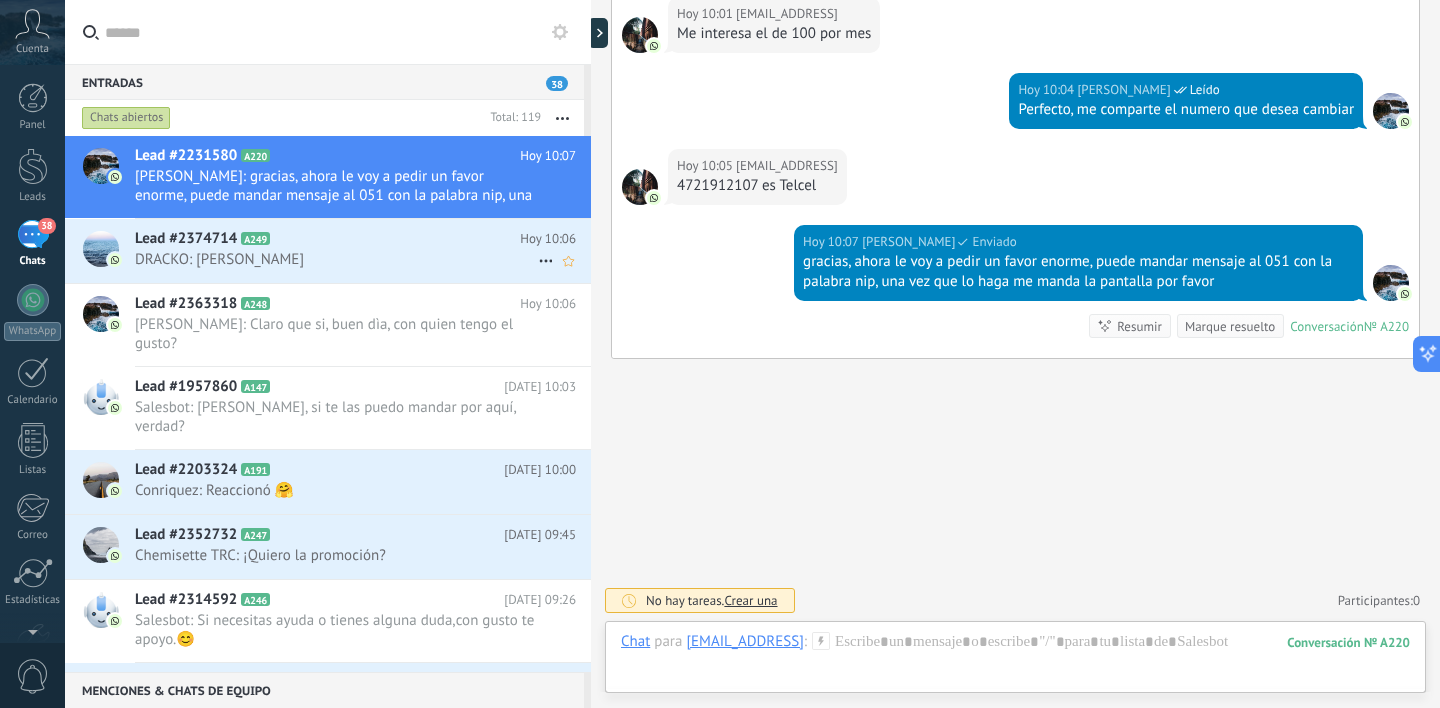 click on "DRACKO: [PERSON_NAME]" at bounding box center [336, 259] 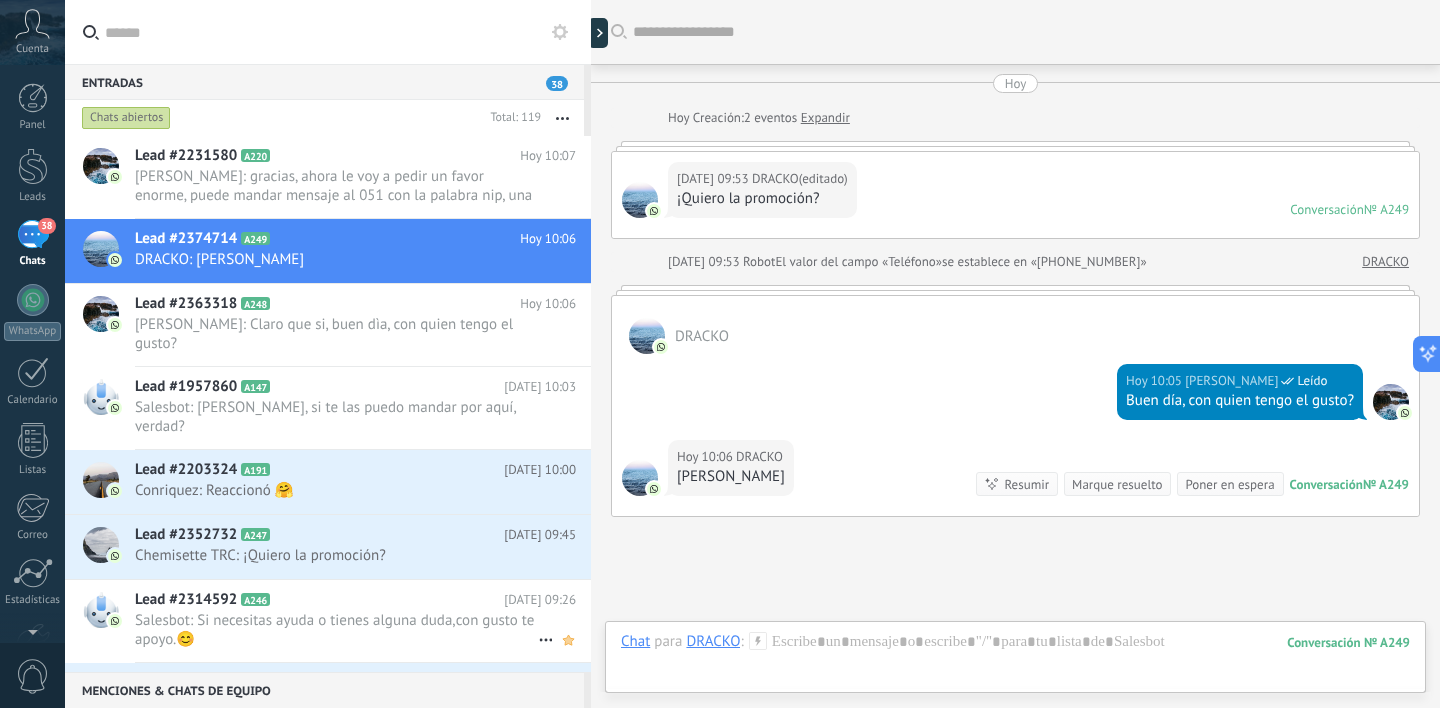 scroll, scrollTop: 159, scrollLeft: 0, axis: vertical 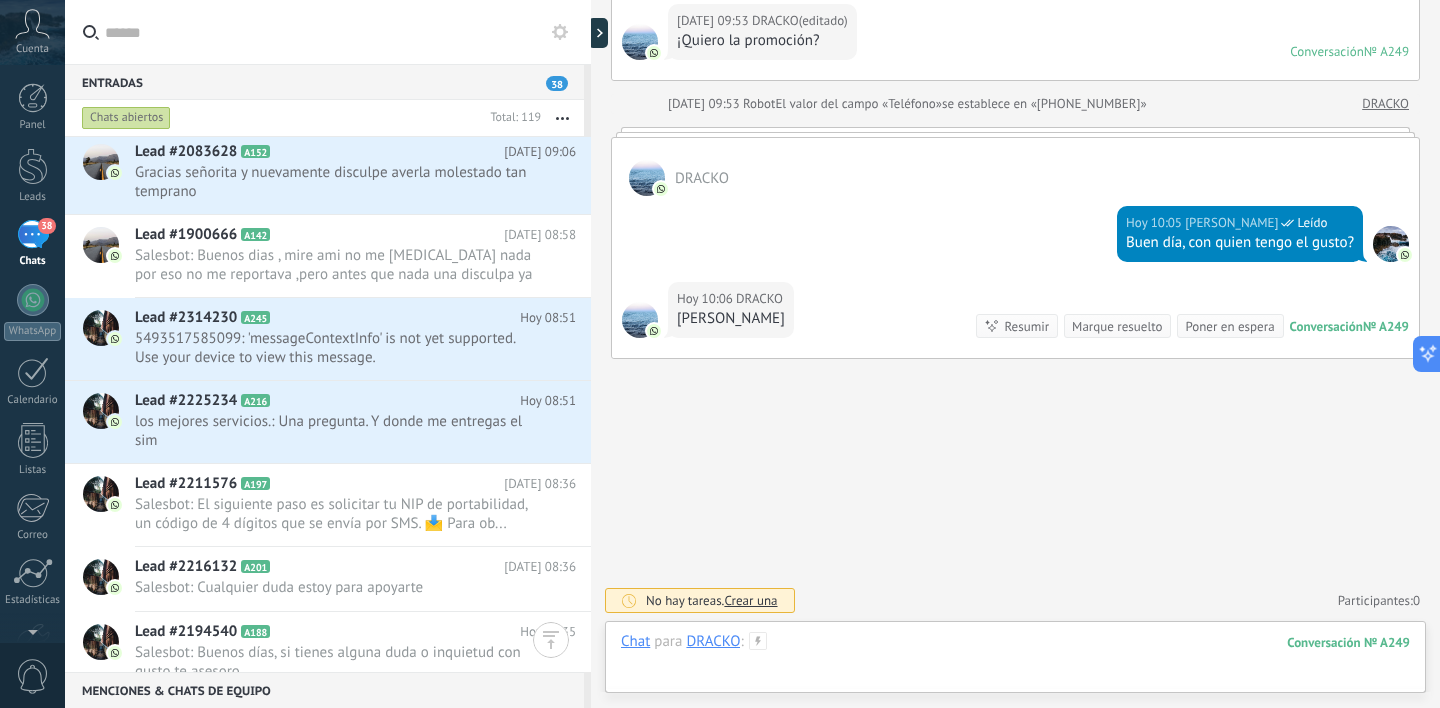 click at bounding box center [1015, 662] 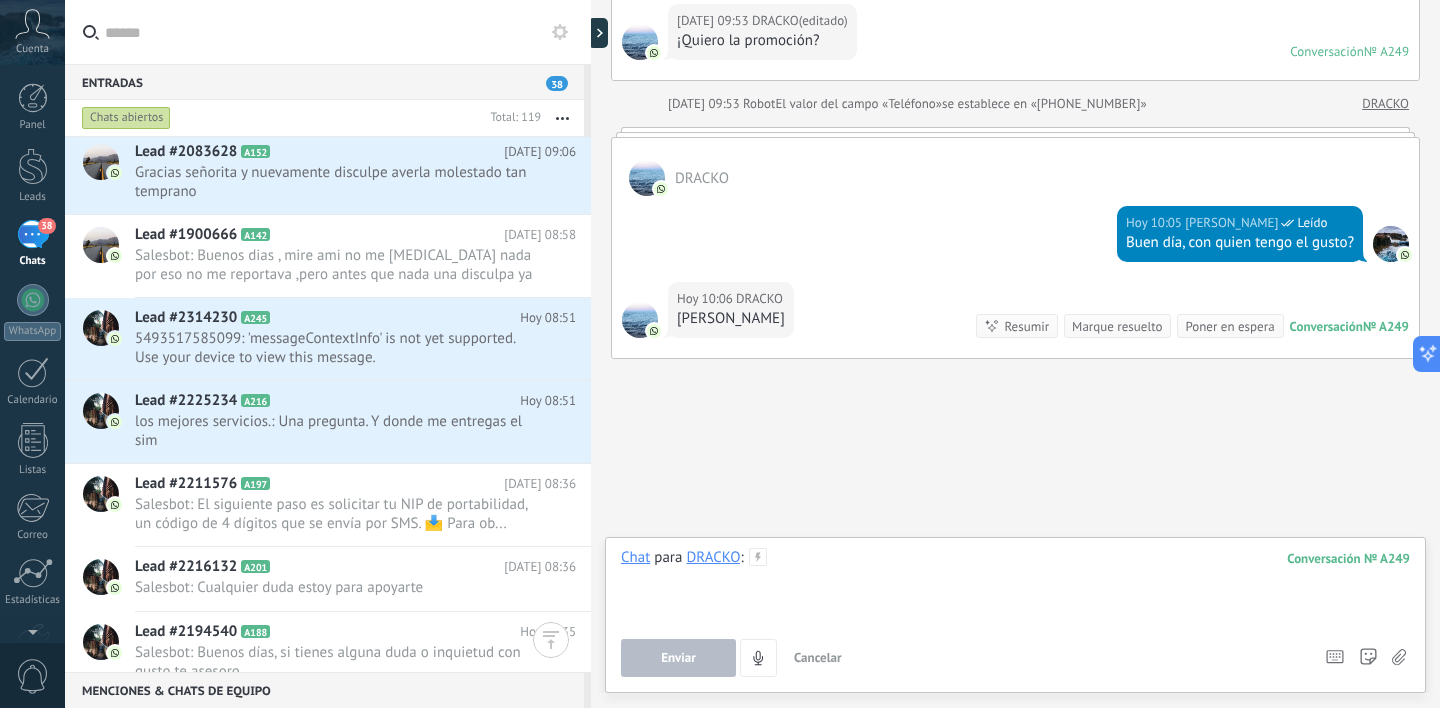 type 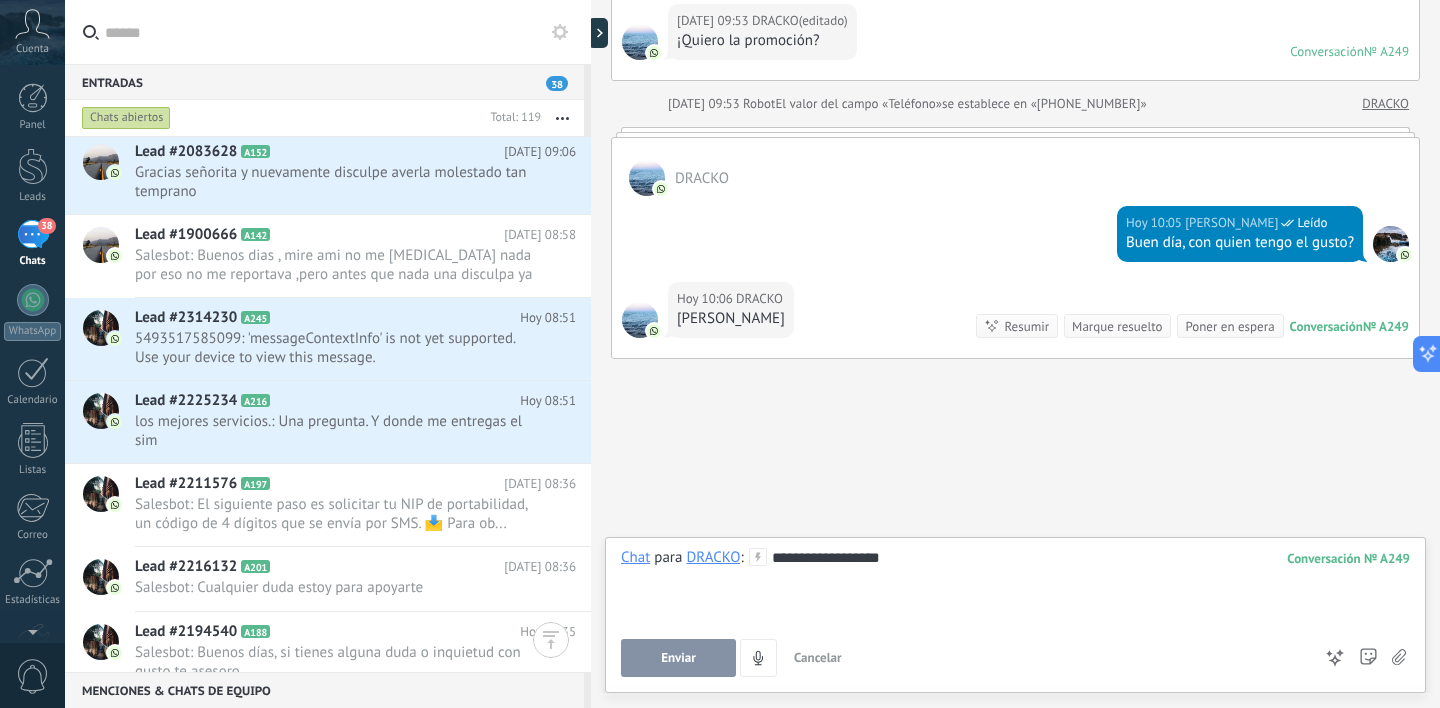 click on "**********" at bounding box center (1015, 586) 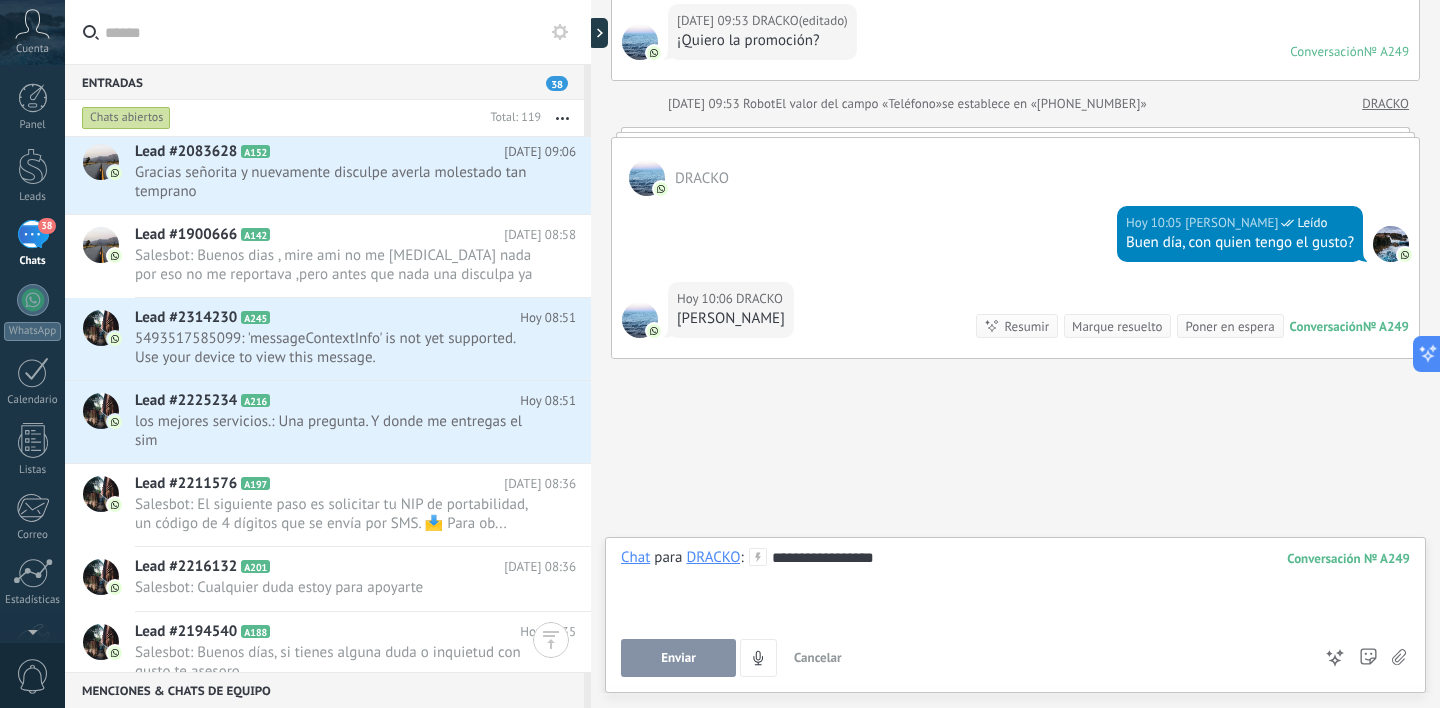 click on "**********" at bounding box center (1015, 586) 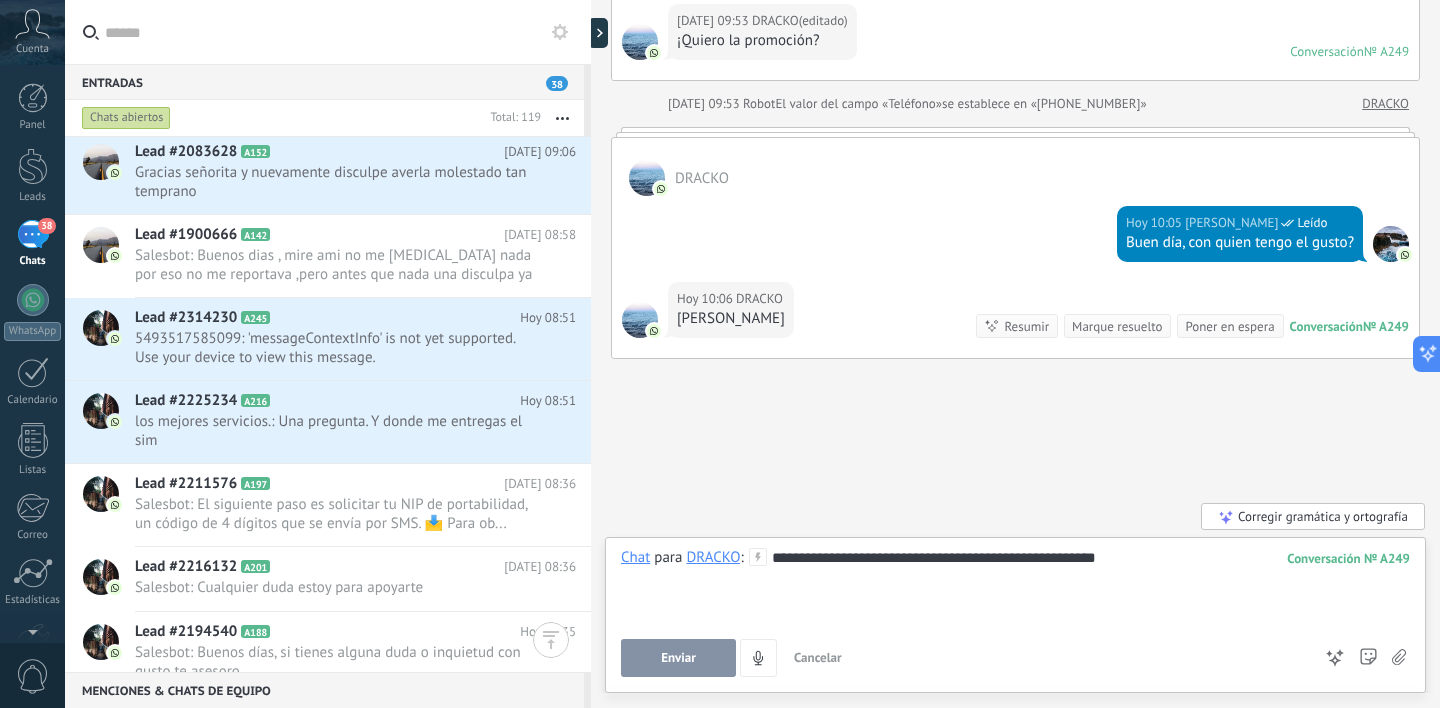 click on "Enviar" at bounding box center [678, 658] 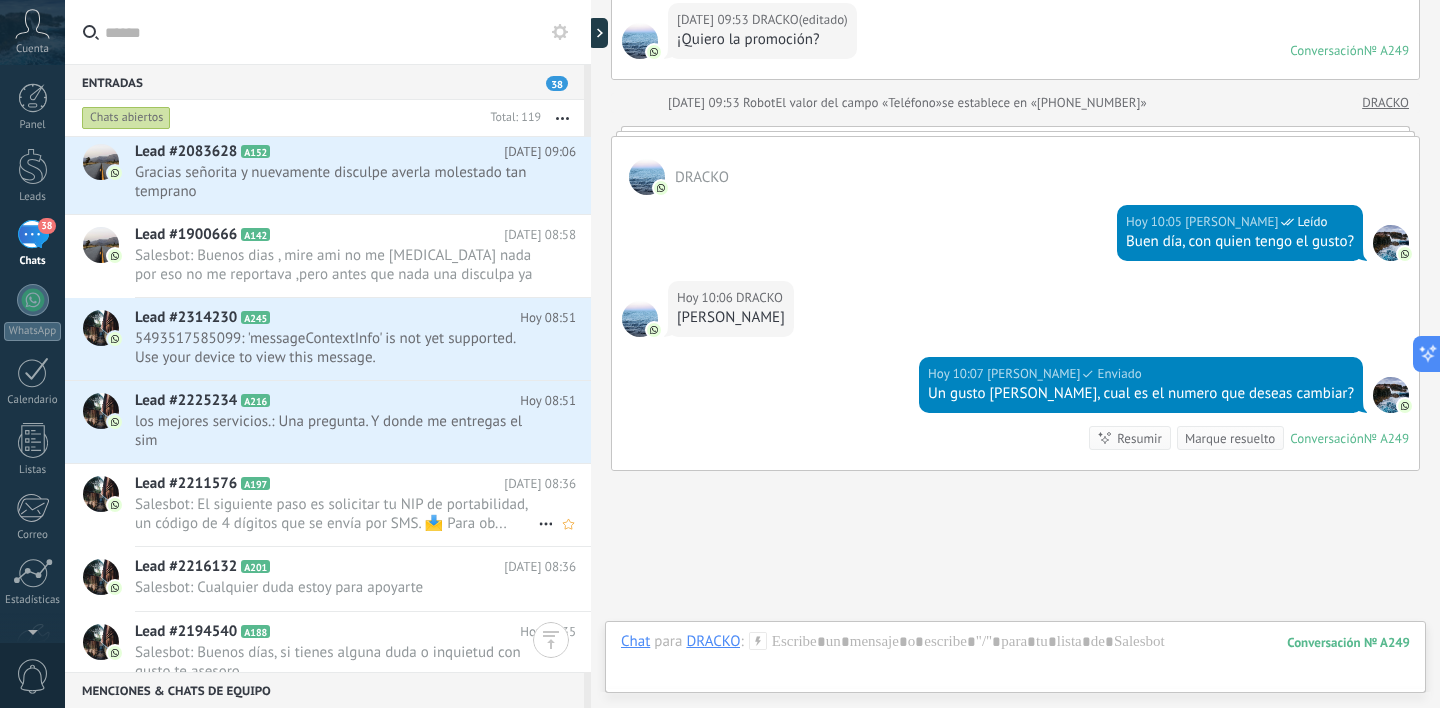 scroll, scrollTop: 272, scrollLeft: 0, axis: vertical 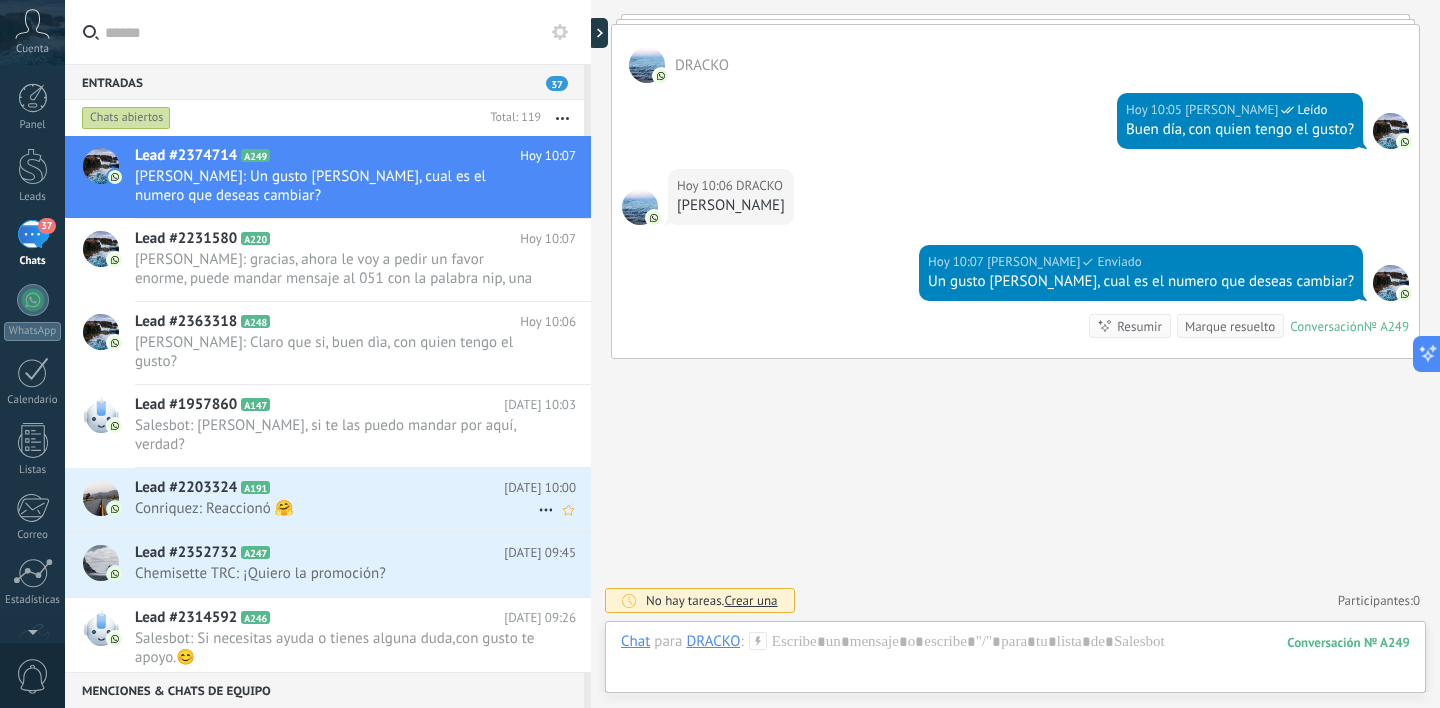 click on "Lead #2203324
A191" at bounding box center (319, 488) 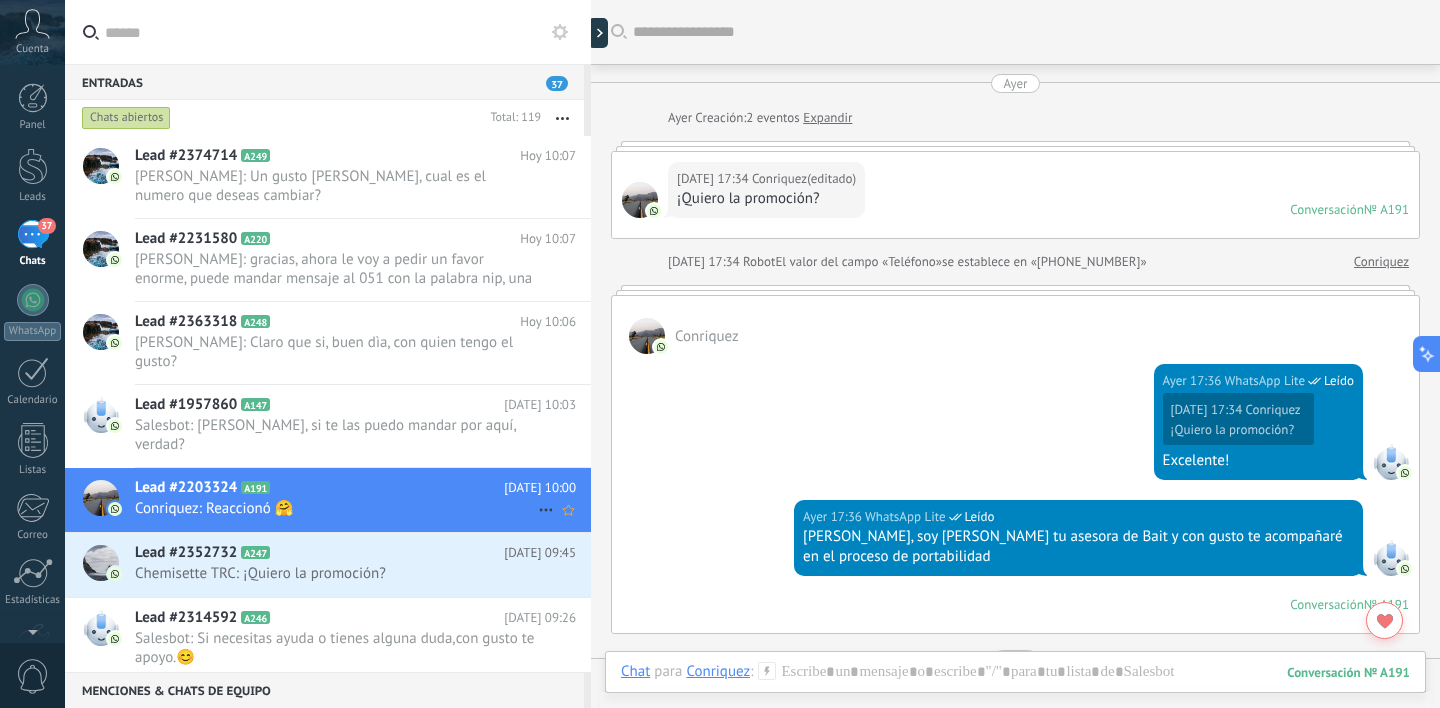 scroll, scrollTop: 1414, scrollLeft: 0, axis: vertical 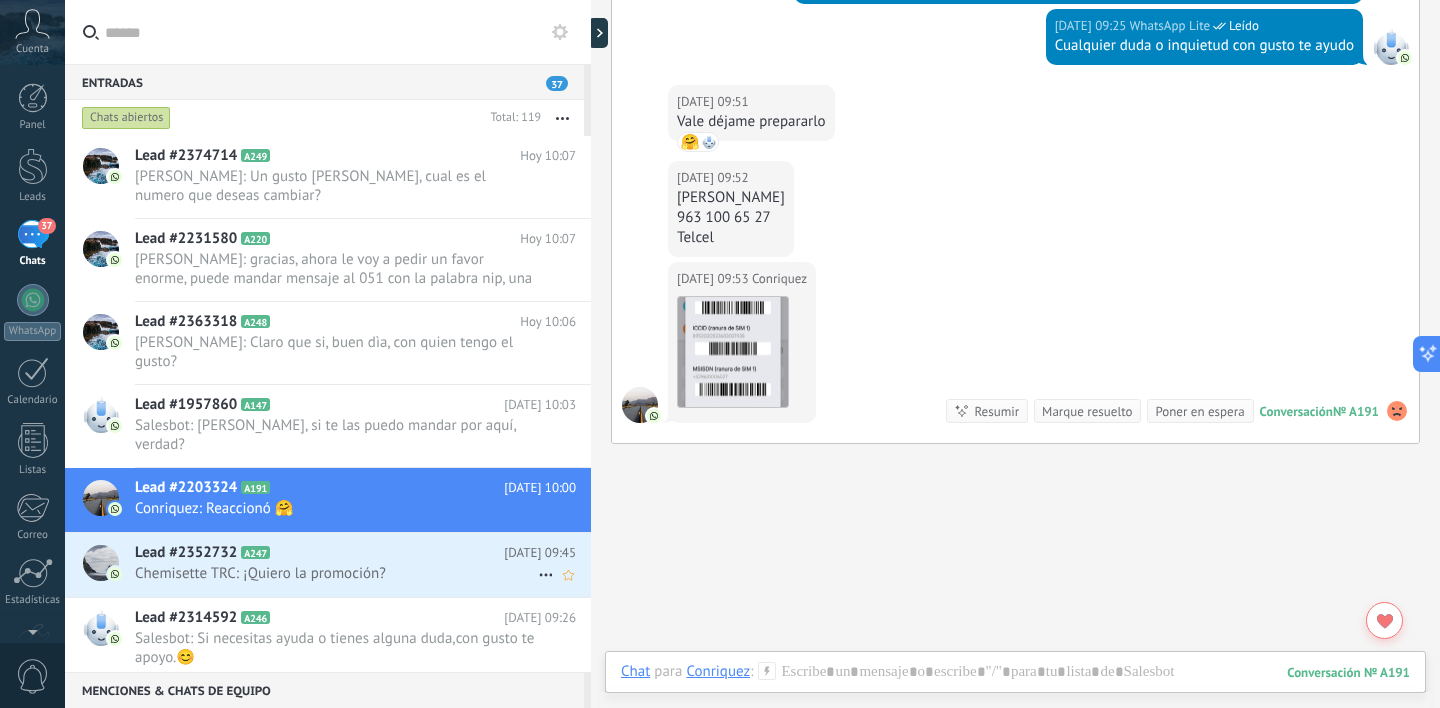 click on "Chemisette TRC: ¡Quiero la promoción?" at bounding box center [336, 573] 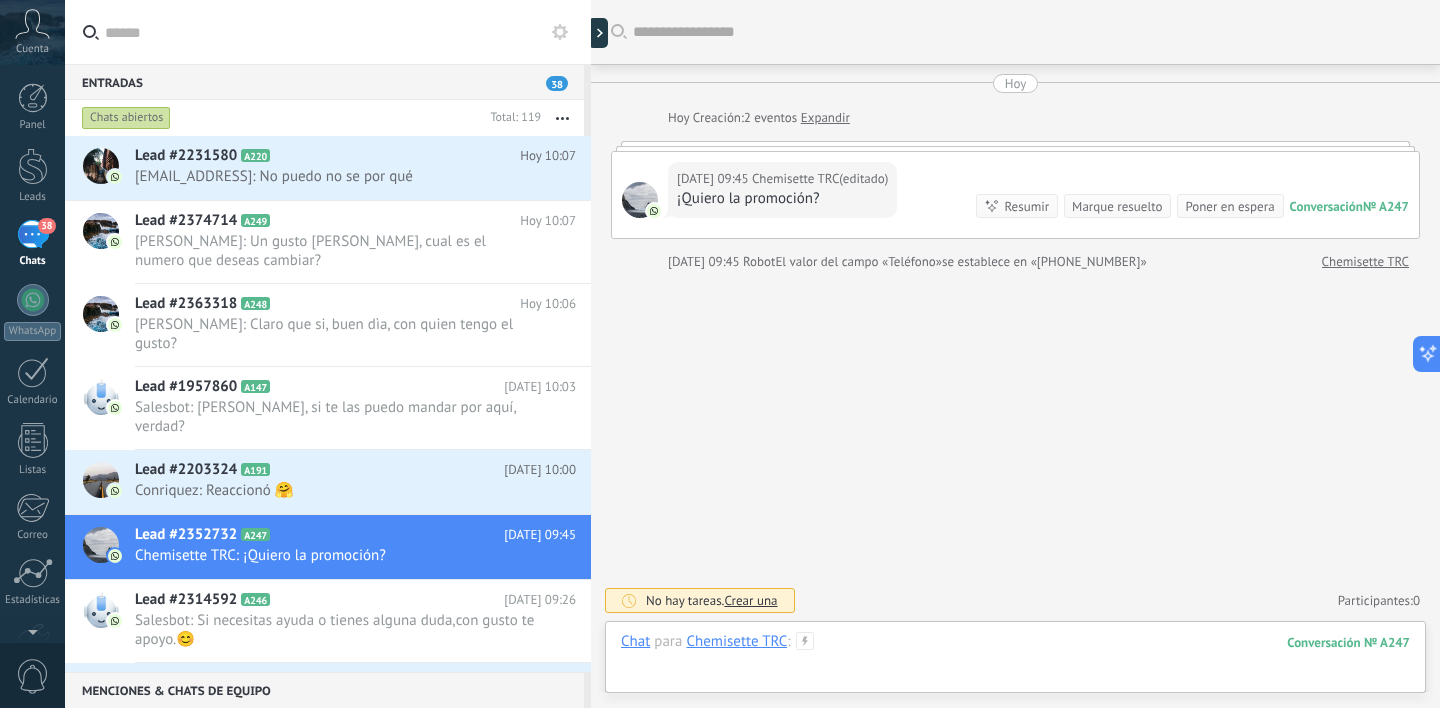 click at bounding box center [1015, 662] 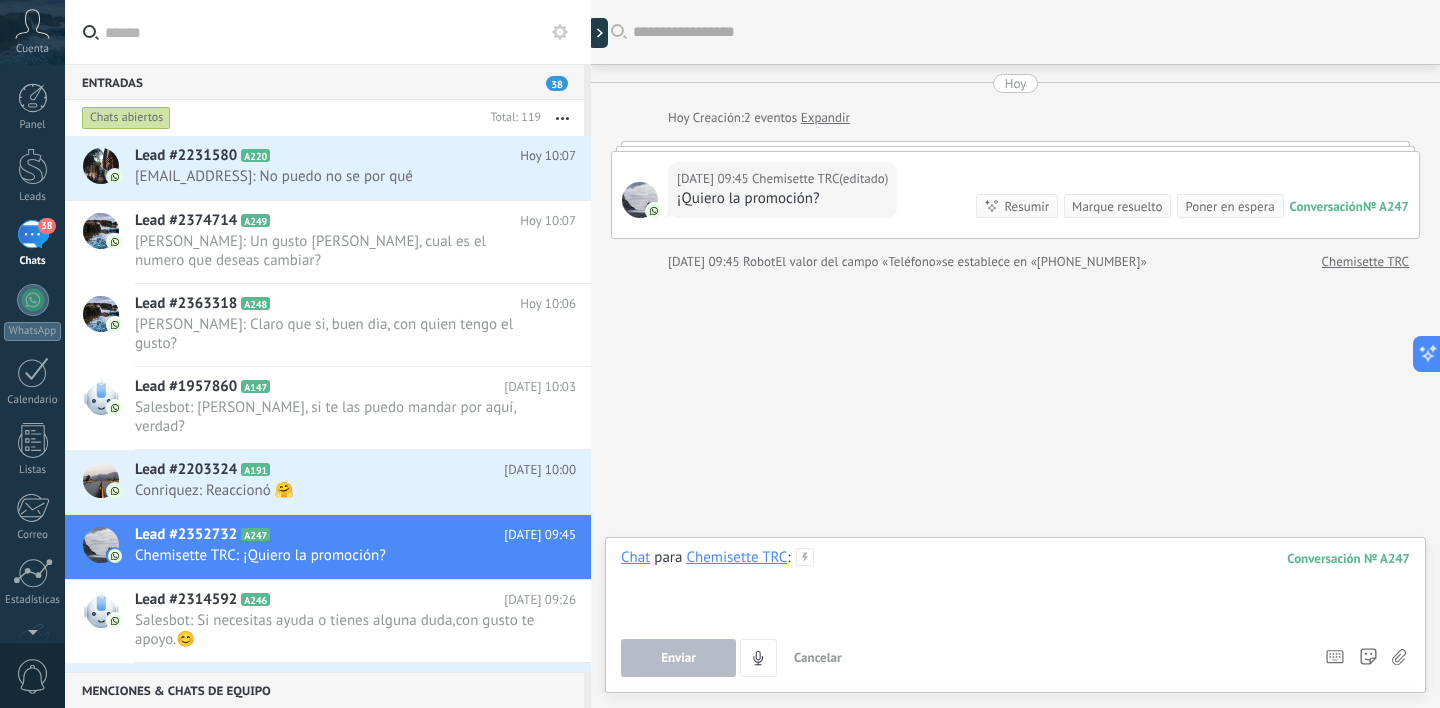 type 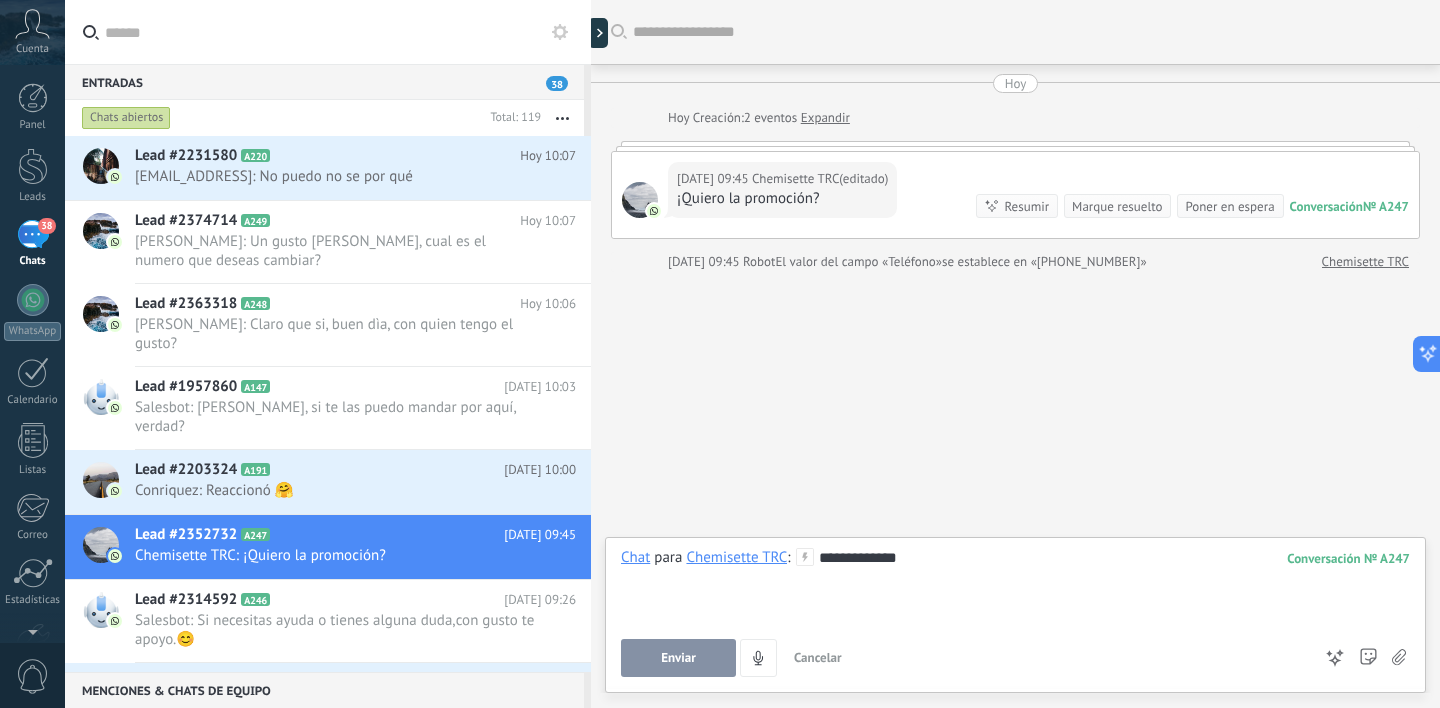 click on "Enviar" at bounding box center (678, 658) 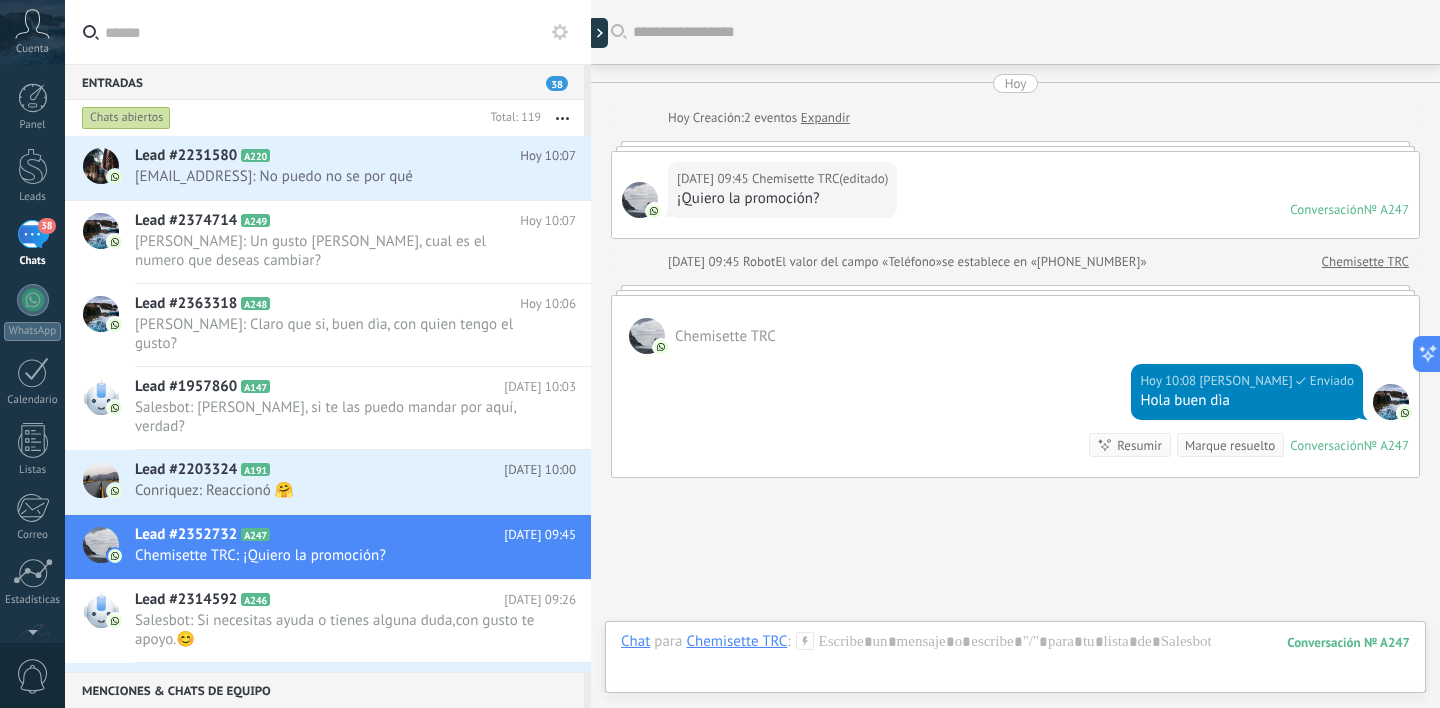 scroll, scrollTop: 120, scrollLeft: 0, axis: vertical 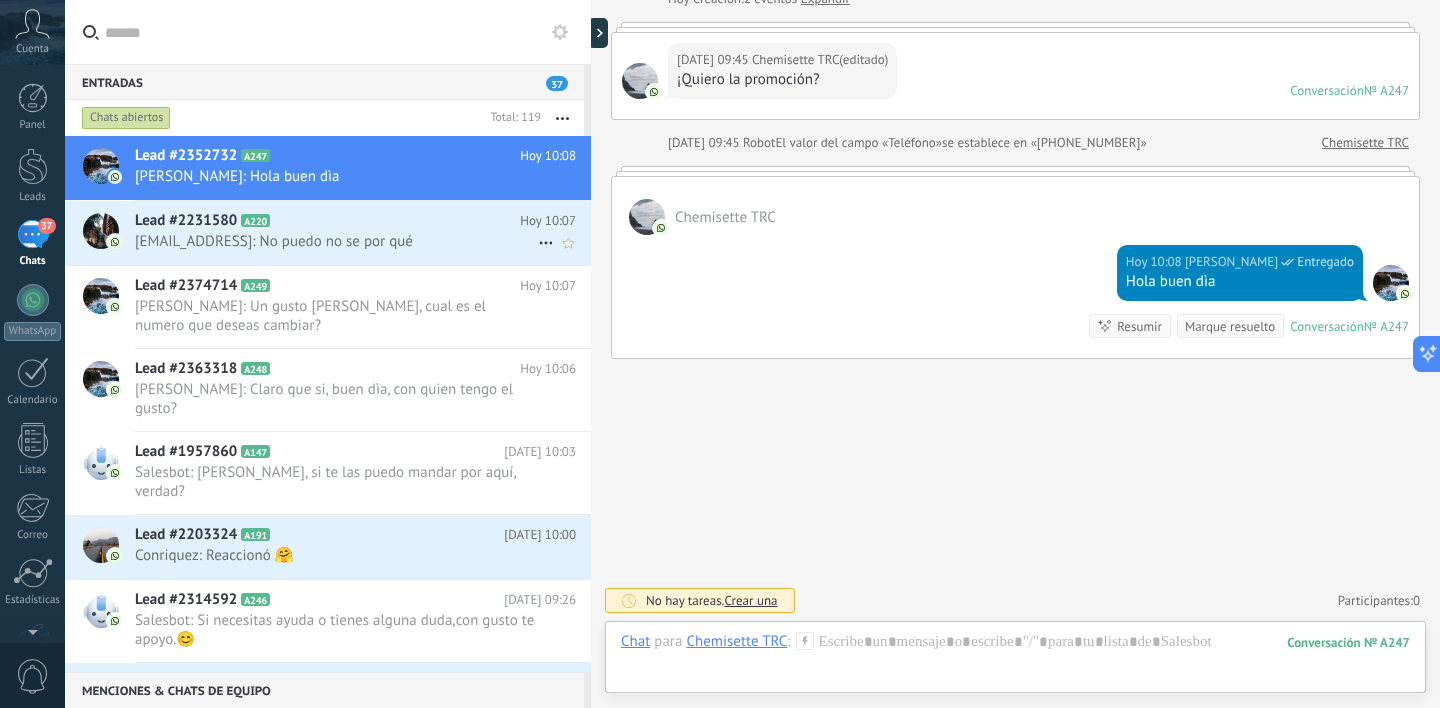 click on "[EMAIL_ADDRESS]: No puedo no se por qué" at bounding box center [336, 241] 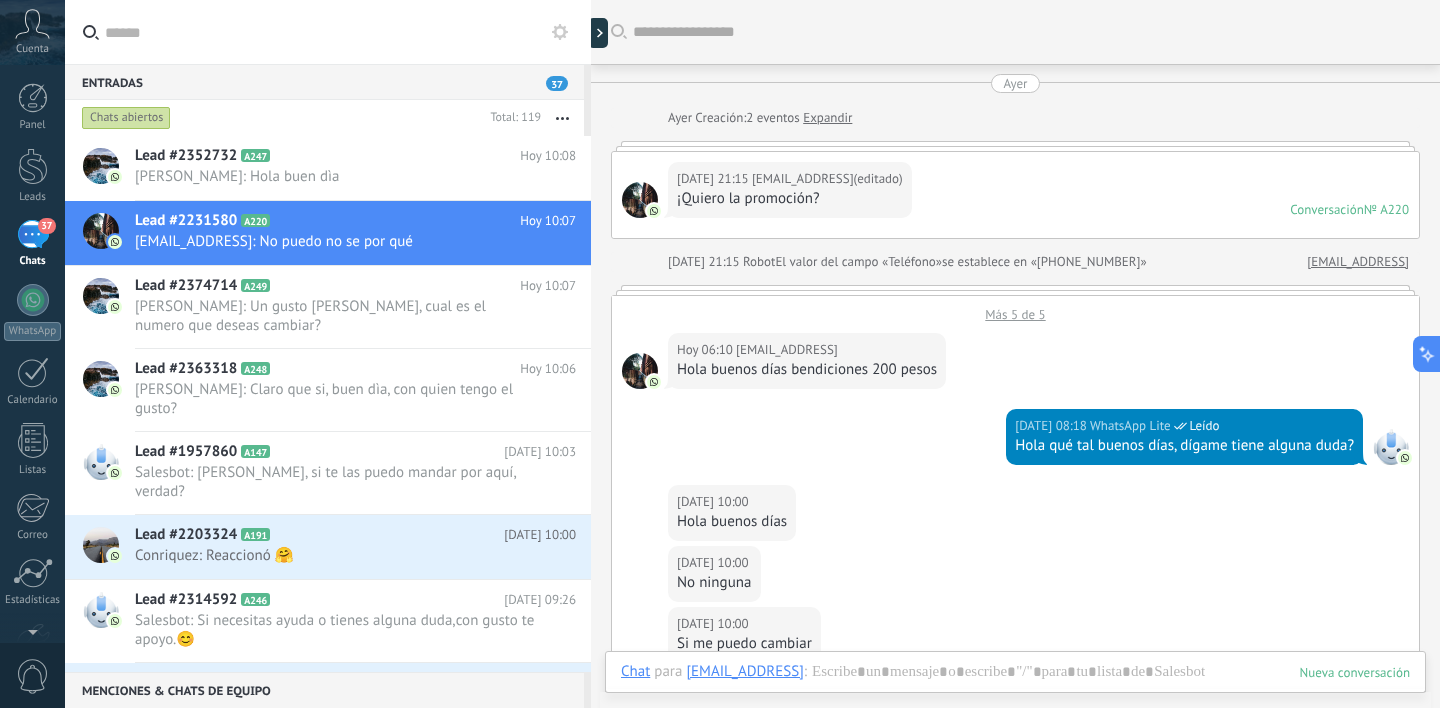 scroll, scrollTop: 677, scrollLeft: 0, axis: vertical 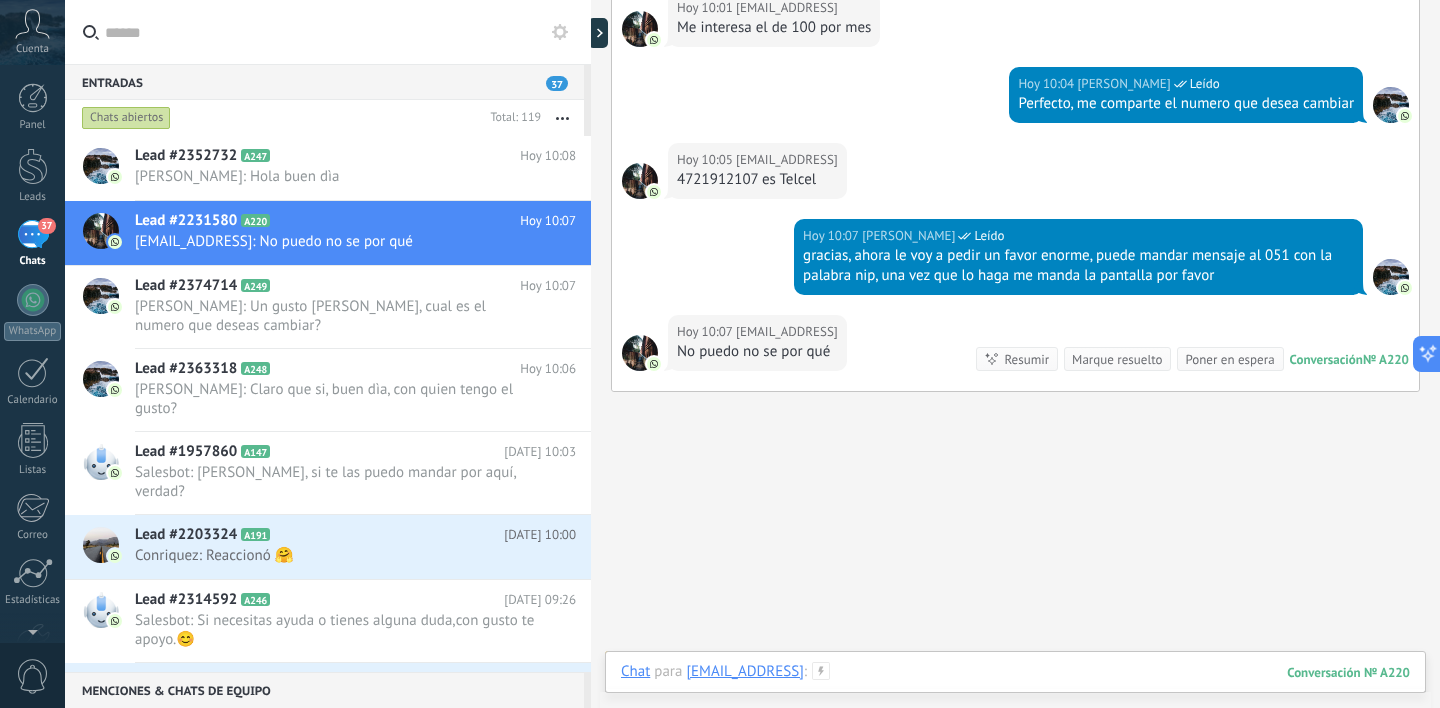 click at bounding box center (1015, 692) 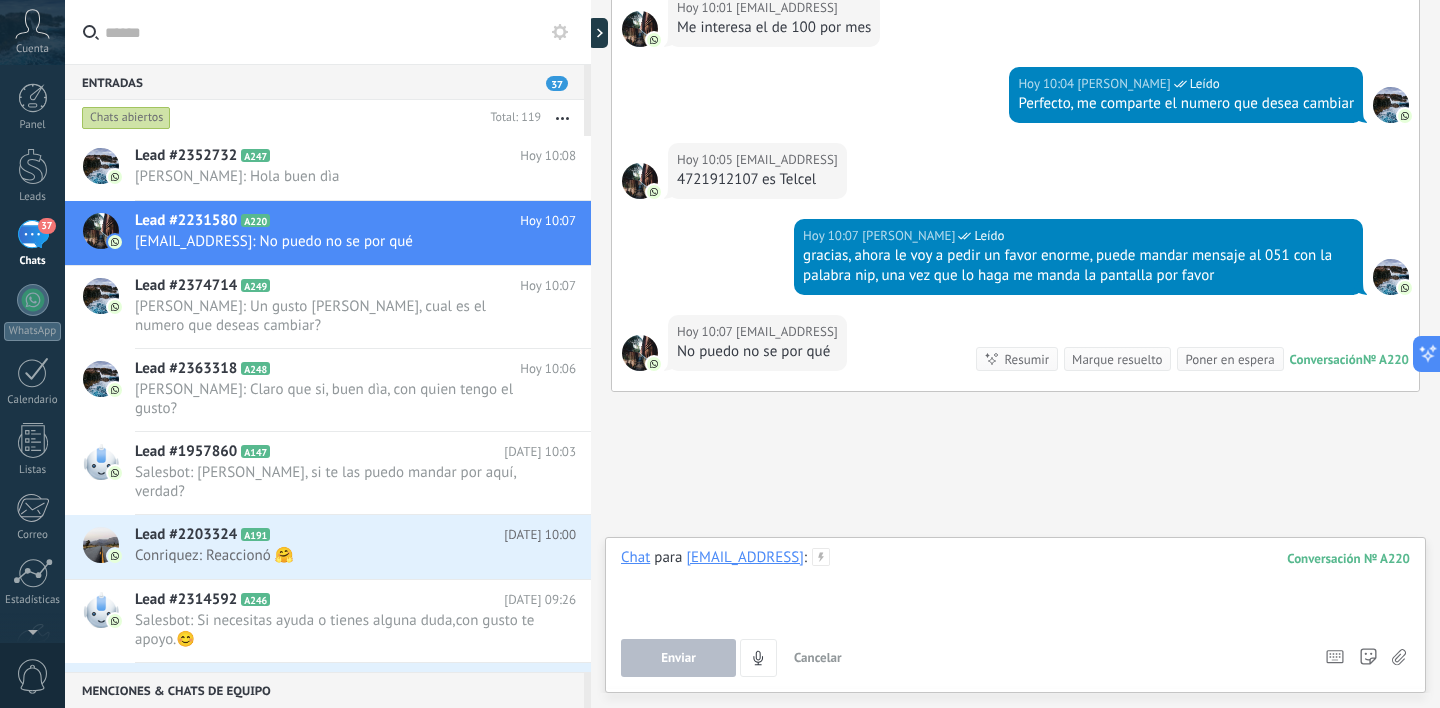 type 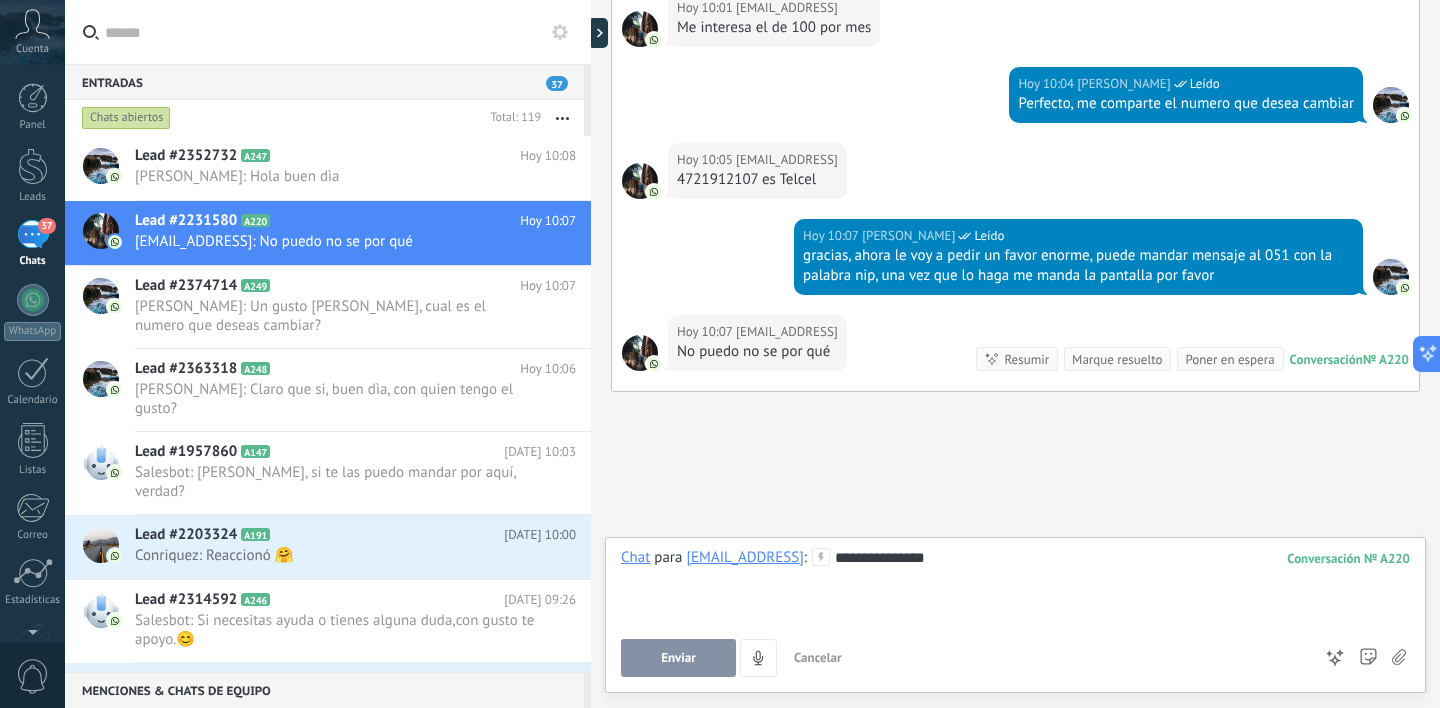 click on "Enviar" at bounding box center (678, 658) 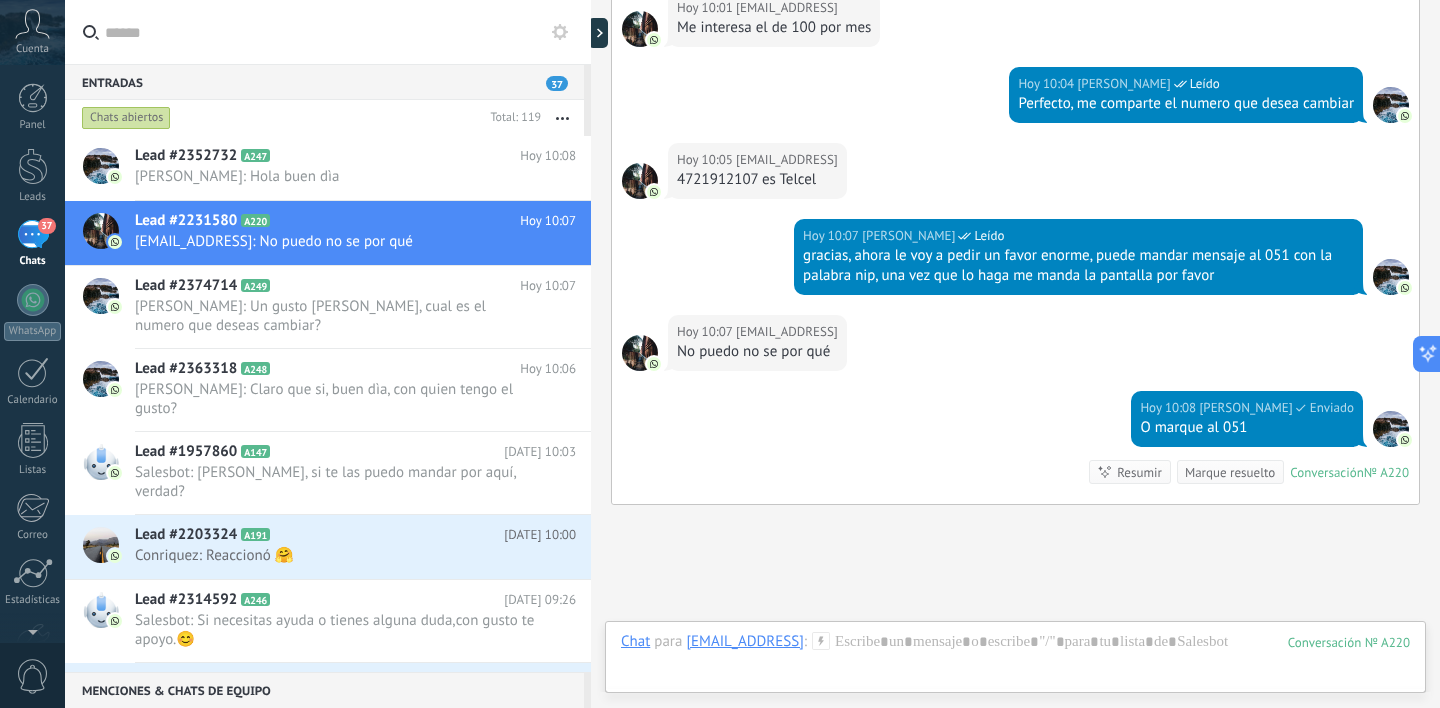 scroll, scrollTop: 825, scrollLeft: 0, axis: vertical 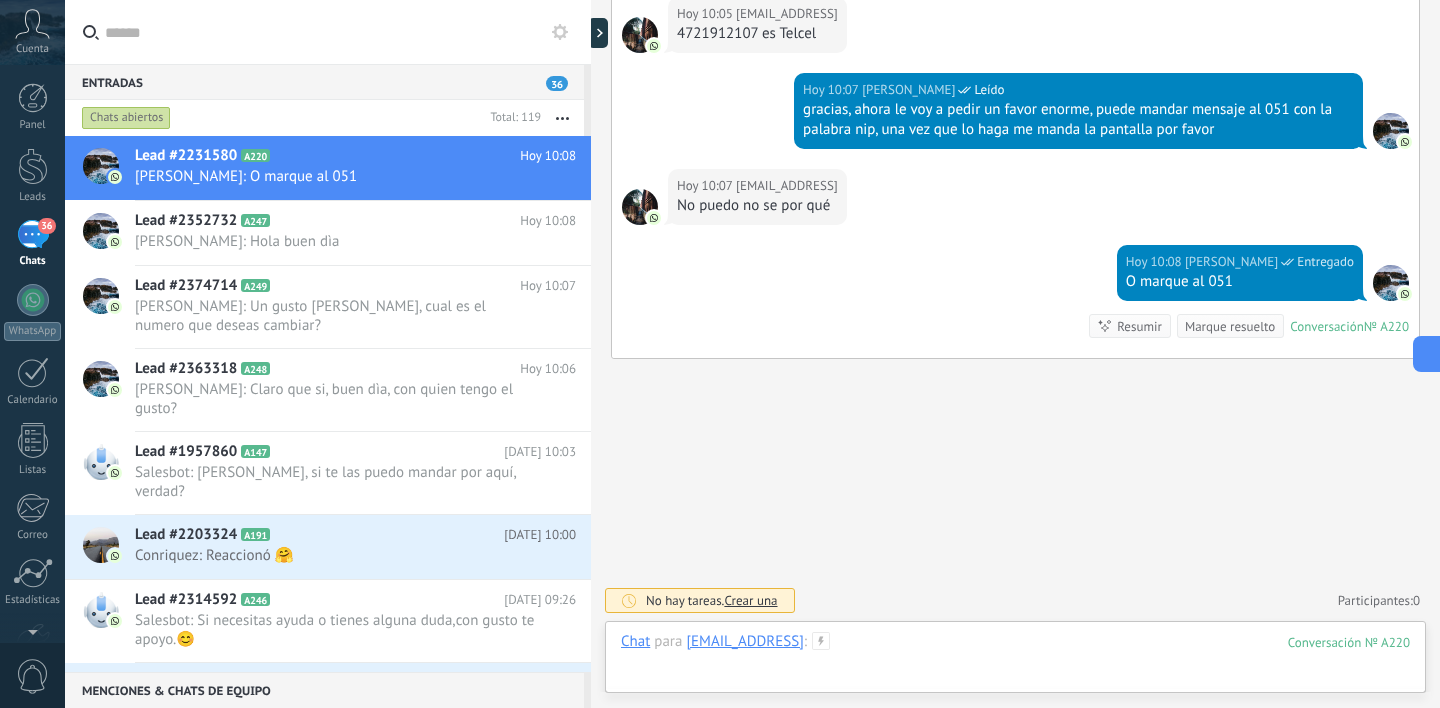 click at bounding box center (1015, 662) 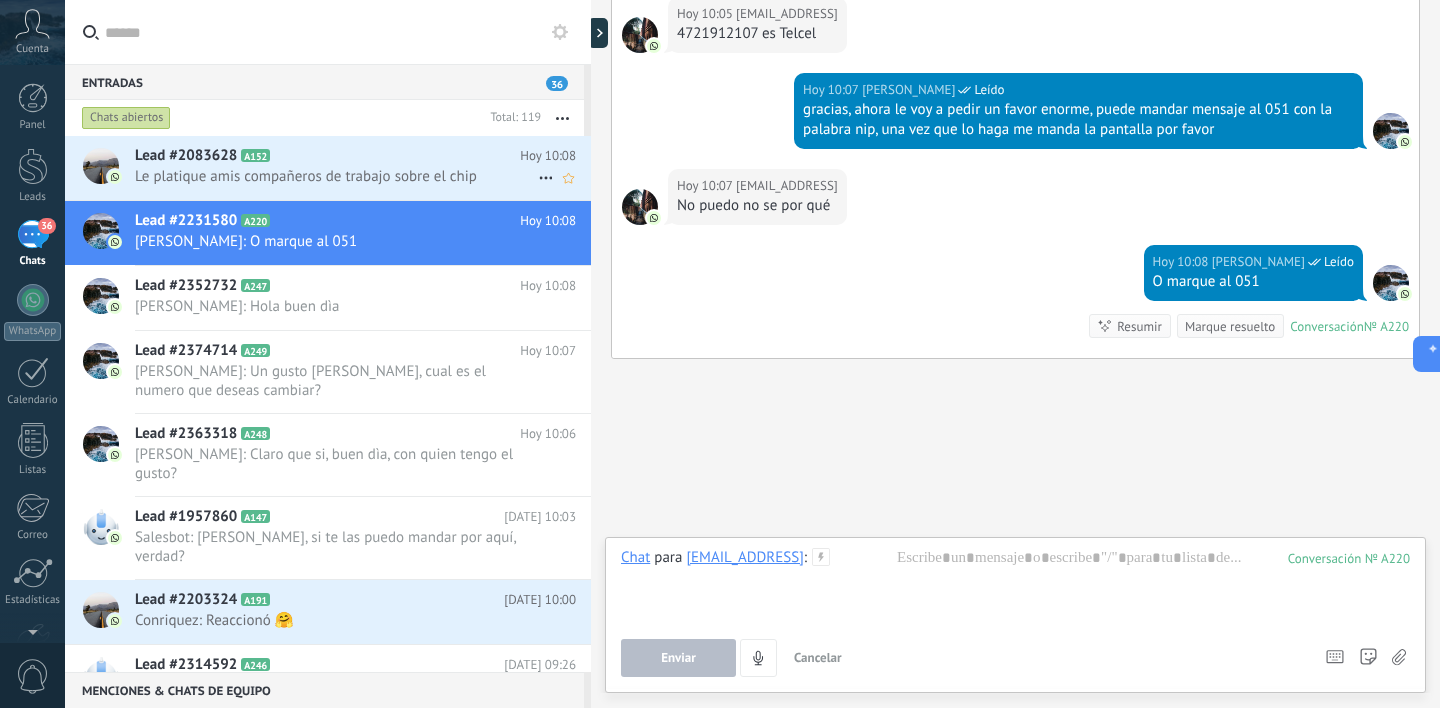 click on "Le platique amis compañeros de trabajo sobre el chip" at bounding box center (336, 176) 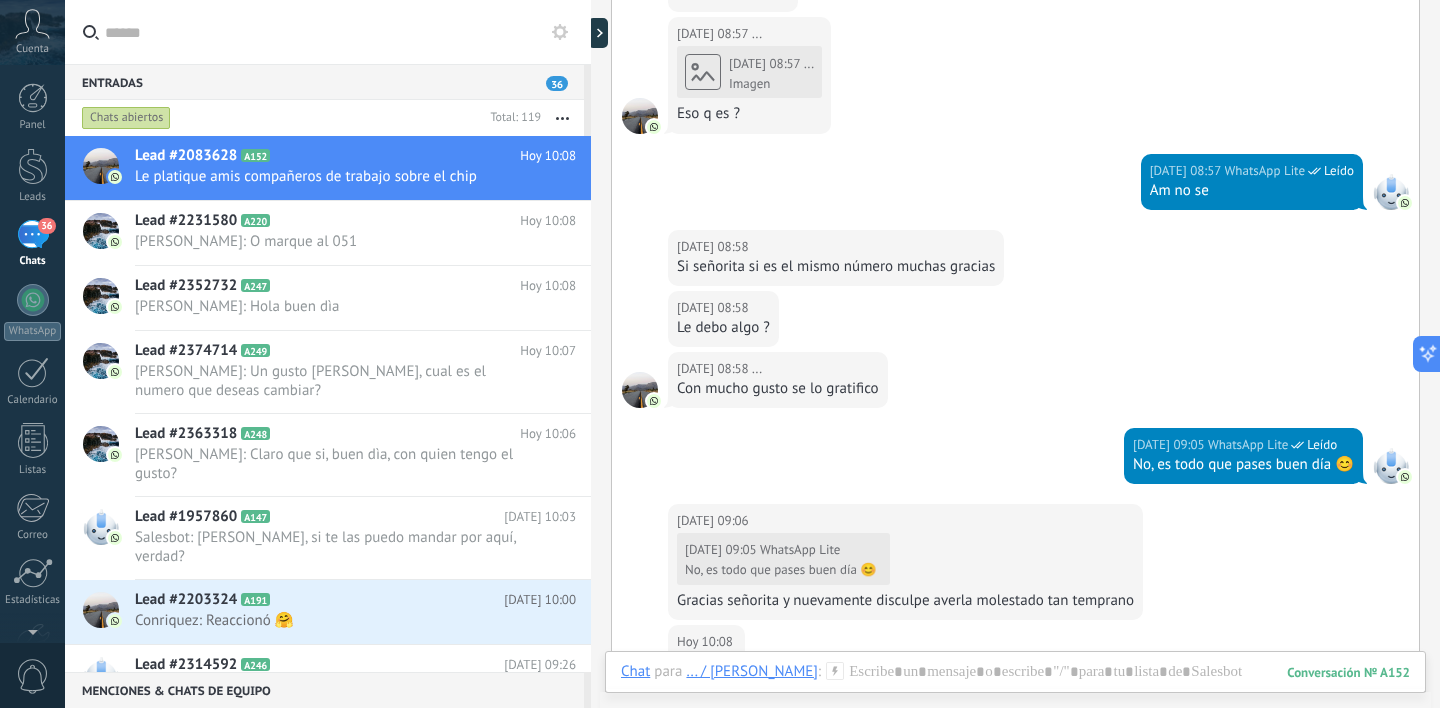 scroll, scrollTop: 1592, scrollLeft: 0, axis: vertical 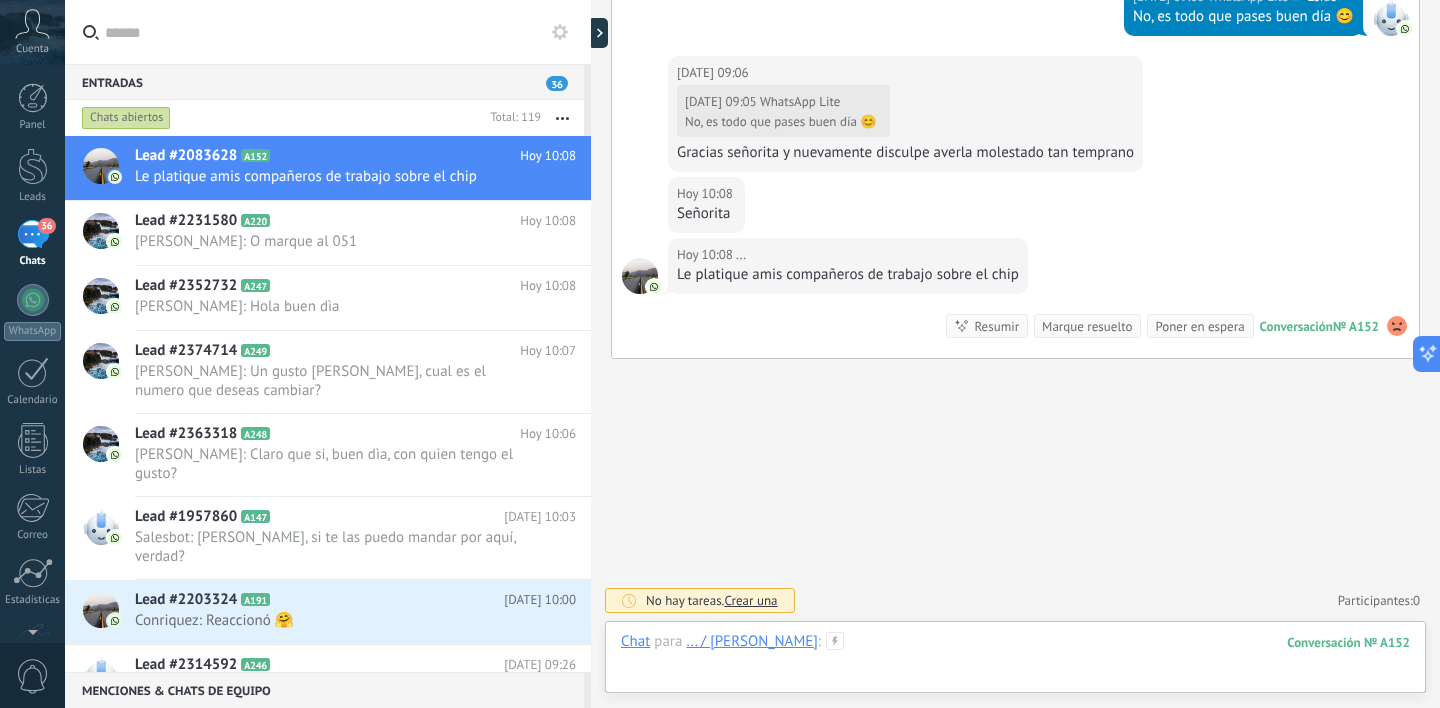 click at bounding box center (1015, 662) 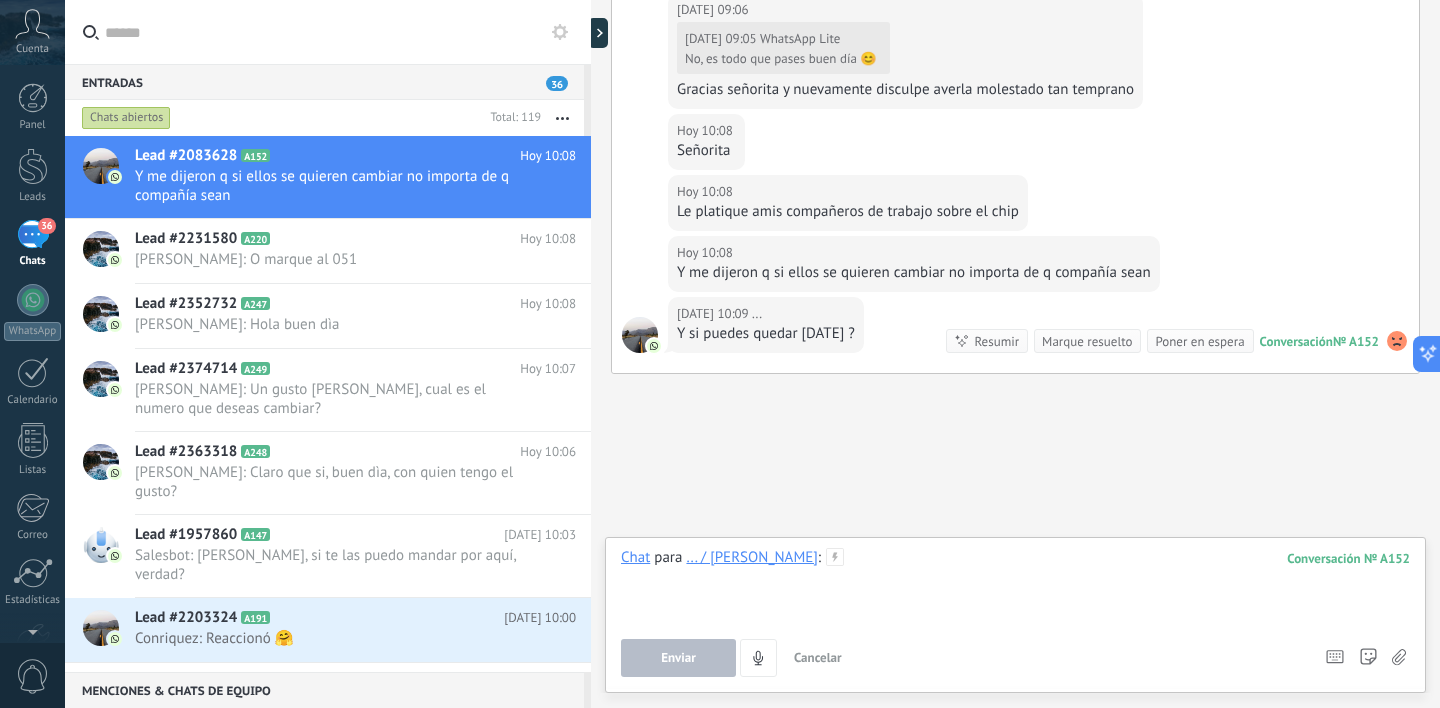 scroll, scrollTop: 1670, scrollLeft: 0, axis: vertical 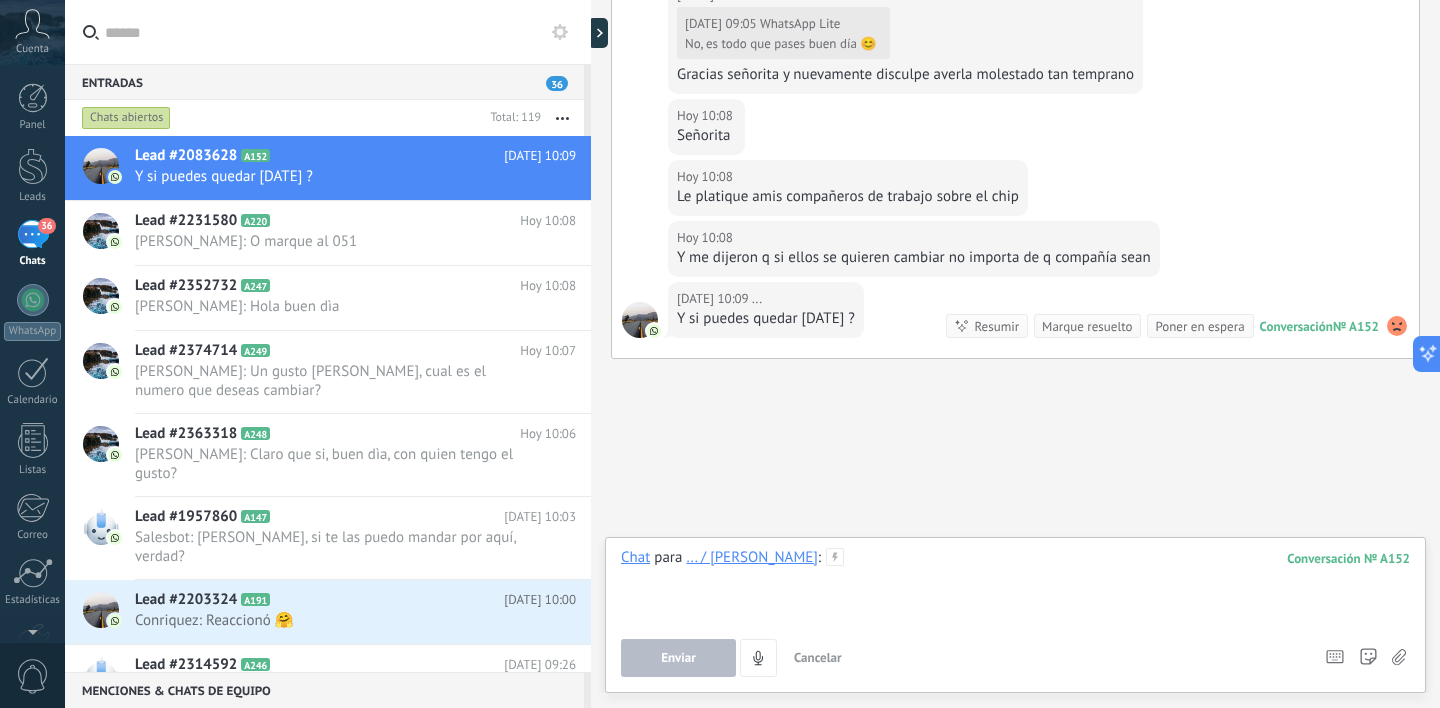 type 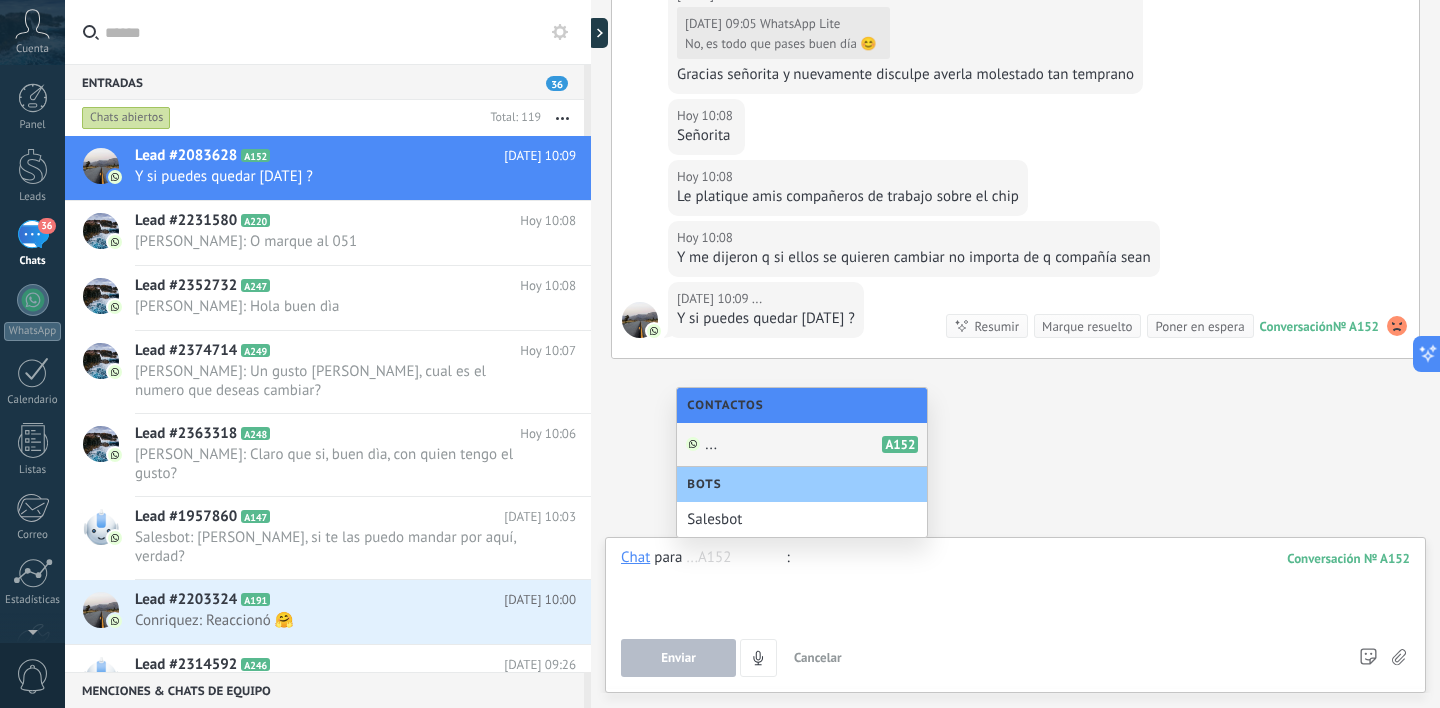 scroll, scrollTop: 1731, scrollLeft: 0, axis: vertical 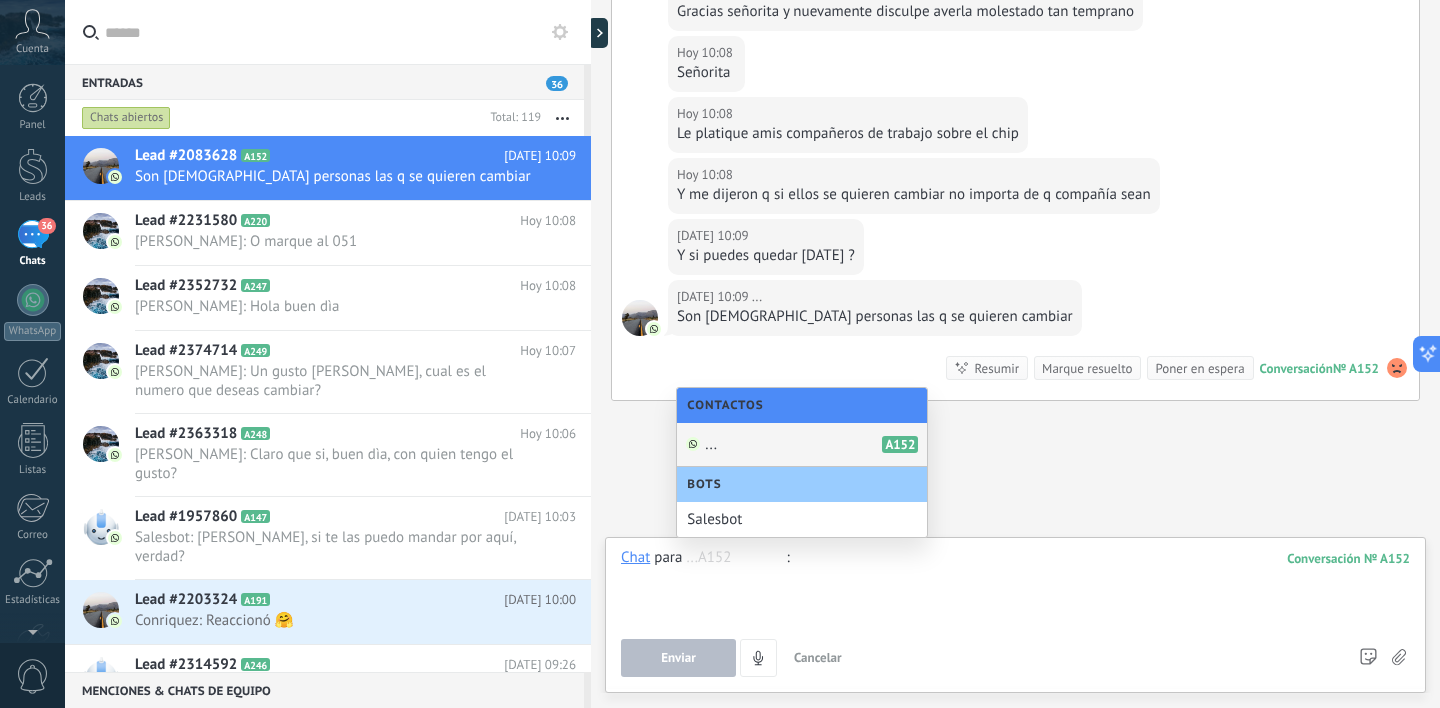 click on "Buscar Carga más [DATE] [DATE] 12:07 ...  Me llegó esto q ago ? [DATE] 12:08 ...  Descargar [DATE] 12:15 WhatsApp Lite  Leído Nada, solo es que si portabilidad ya está en proceso [DATE] 12:15 WhatsApp Lite  Leído [DATE] 11:32 ...  Mensaje de voz (00:19) Si, es correcto [DATE] 12:16 ...  [DATE] 12:15 WhatsApp Lite  Si, es correcto Entonces lo lleno? [DATE] 12:16 WhatsApp Lite  Leído No, así está bien. [DATE] 12:16 ...  O vale está bien Conversación  № A152 Conversación № A152 Más 10 de 34 [DATE] 08:57 ...  Descargar [DATE] 08:57 ...  [DATE] 08:57 ...  Imagen Eso q es ? [DATE] 08:57 WhatsApp Lite  Leído Am no se [DATE] 08:58 ...  Si señorita si es el mismo número muchas gracias [DATE] 08:58 ...  Le debo algo ? [DATE] 08:58 ...  Con mucho gusto se lo gratifico [DATE] 09:05 WhatsApp Lite  Leído No, es todo que pases buen día 😊 [DATE] 09:06 ...  [DATE] 09:05 WhatsApp Lite  No, es todo que pases buen día 😊 [DEMOGRAPHIC_DATA] señorita y nuevamente disculpe averla molestado tan temprano [DATE] 10:08 ...  Señorita [DATE] 10:08 ..." at bounding box center [1015, -491] 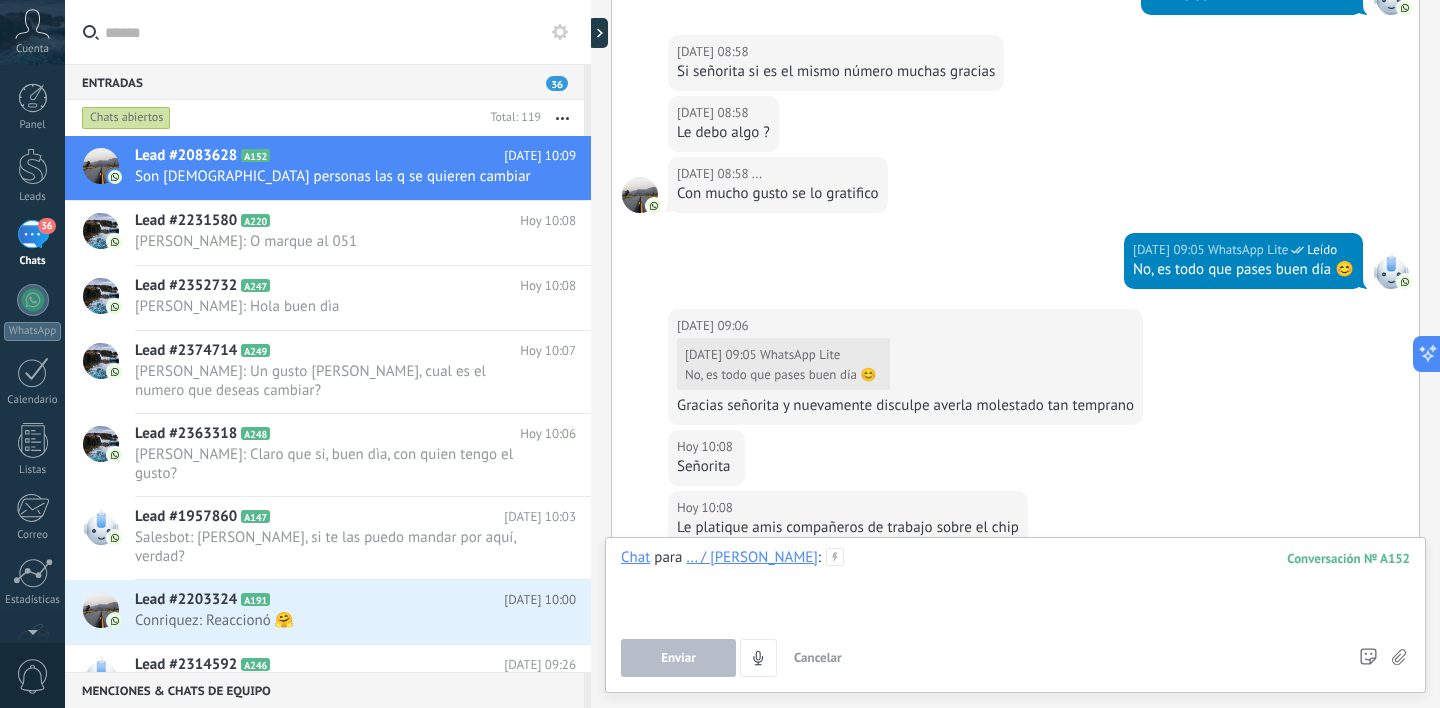 scroll, scrollTop: 1731, scrollLeft: 0, axis: vertical 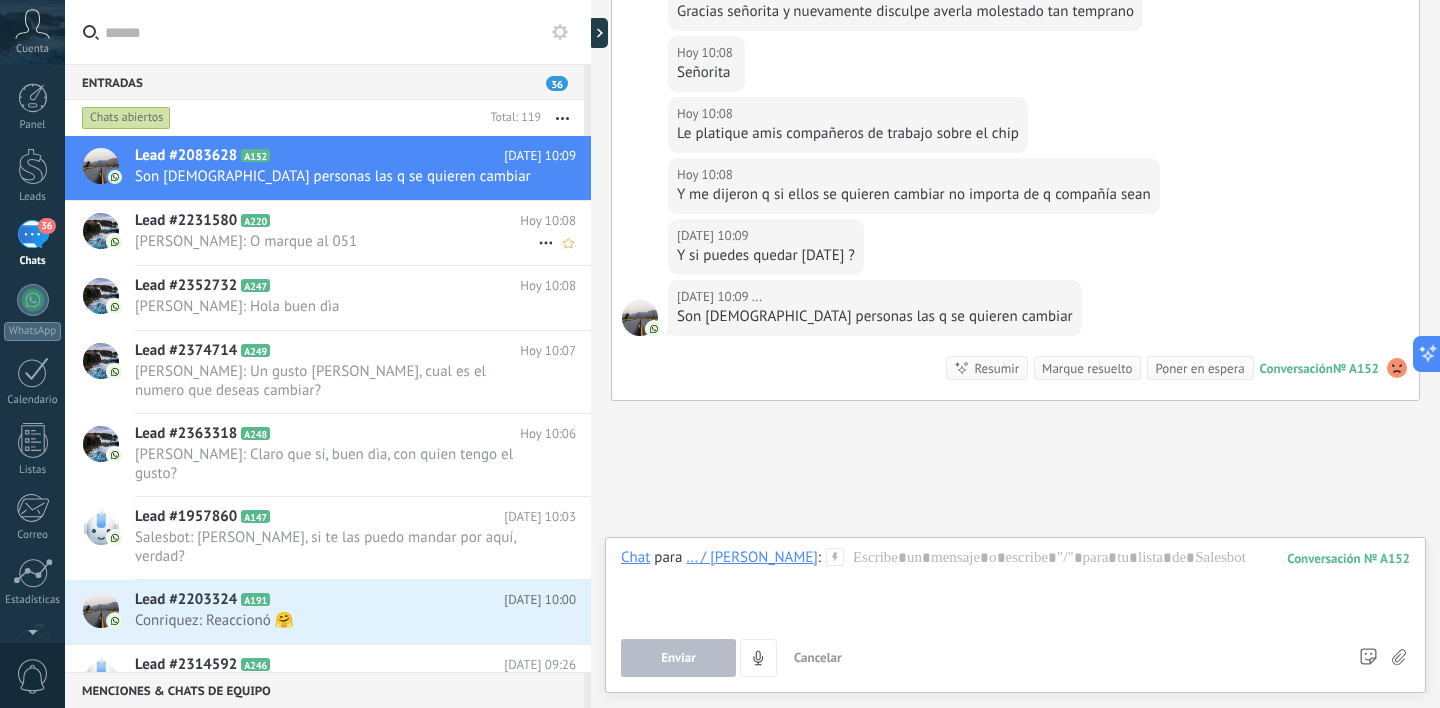 click on "[PERSON_NAME]: O marque al 051" at bounding box center [336, 241] 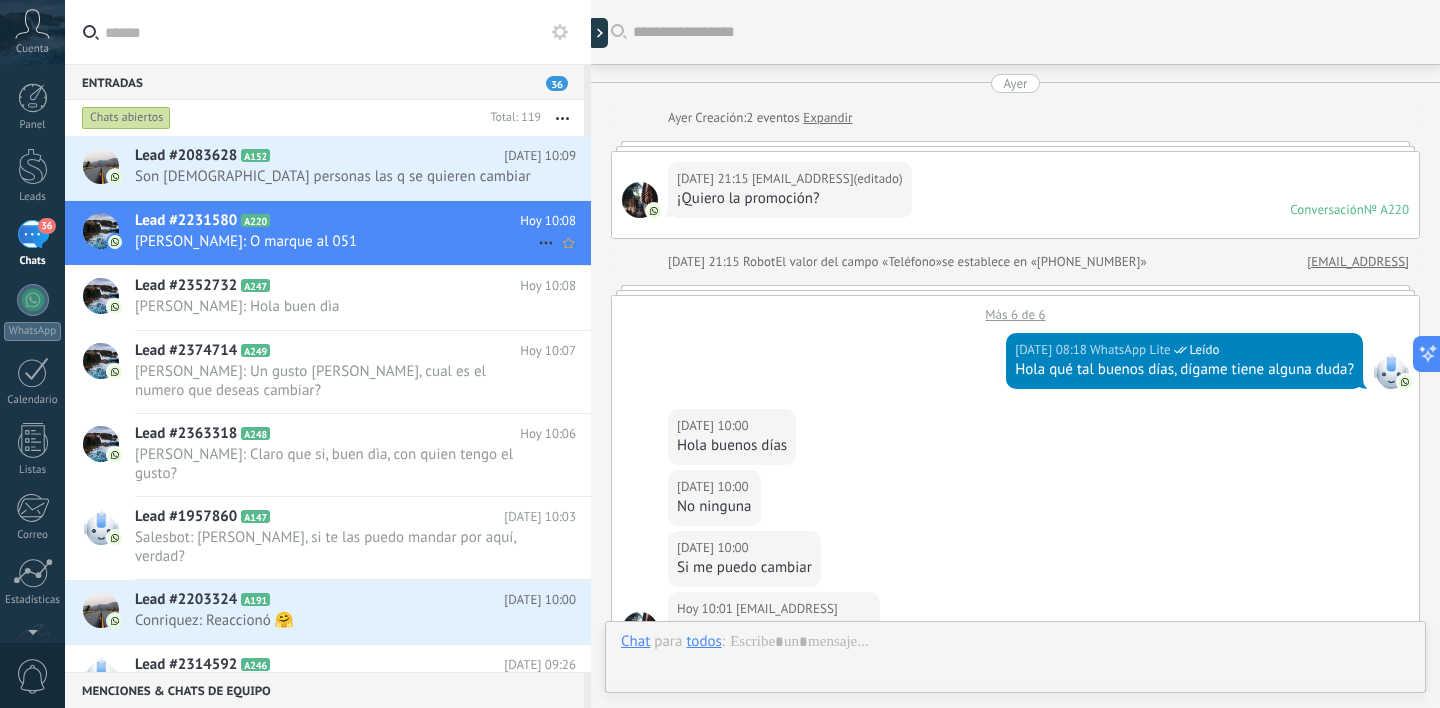 scroll, scrollTop: 749, scrollLeft: 0, axis: vertical 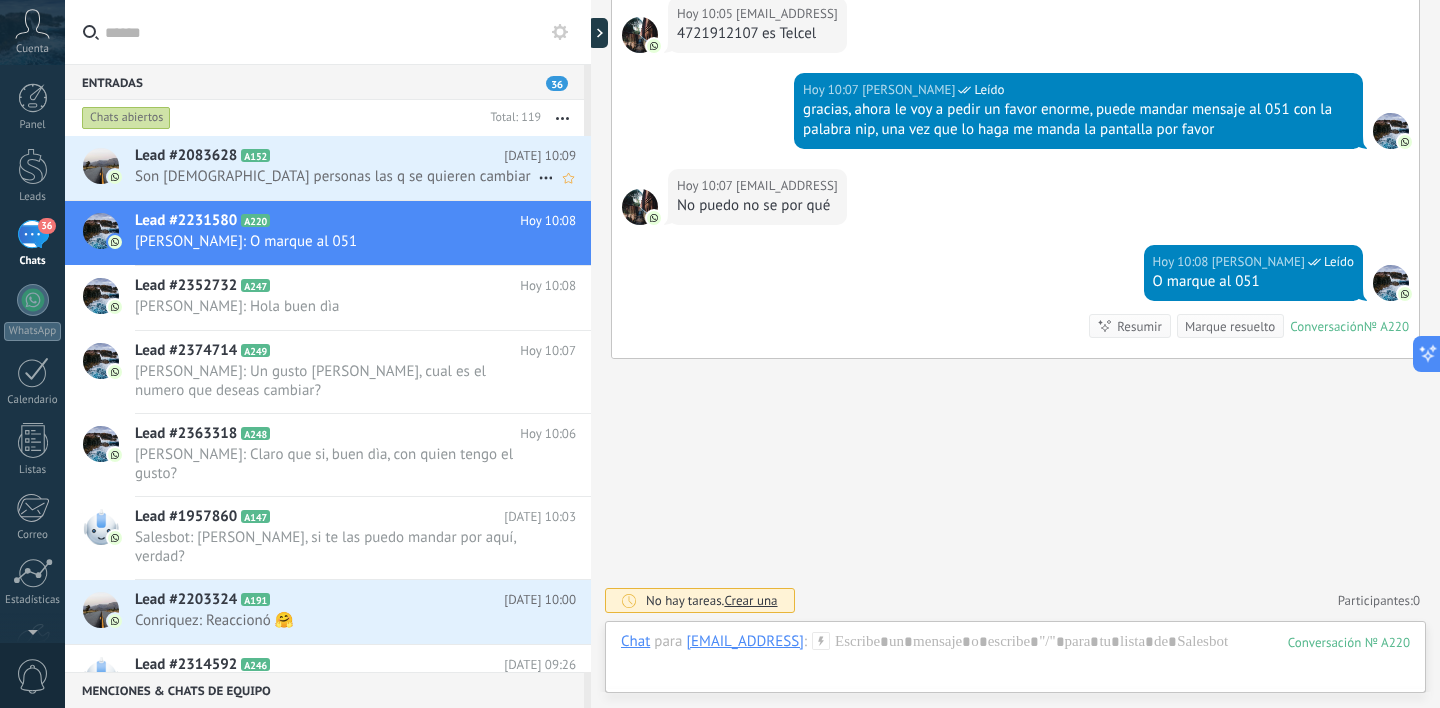 click on "Lead #2083628
A152" at bounding box center (319, 156) 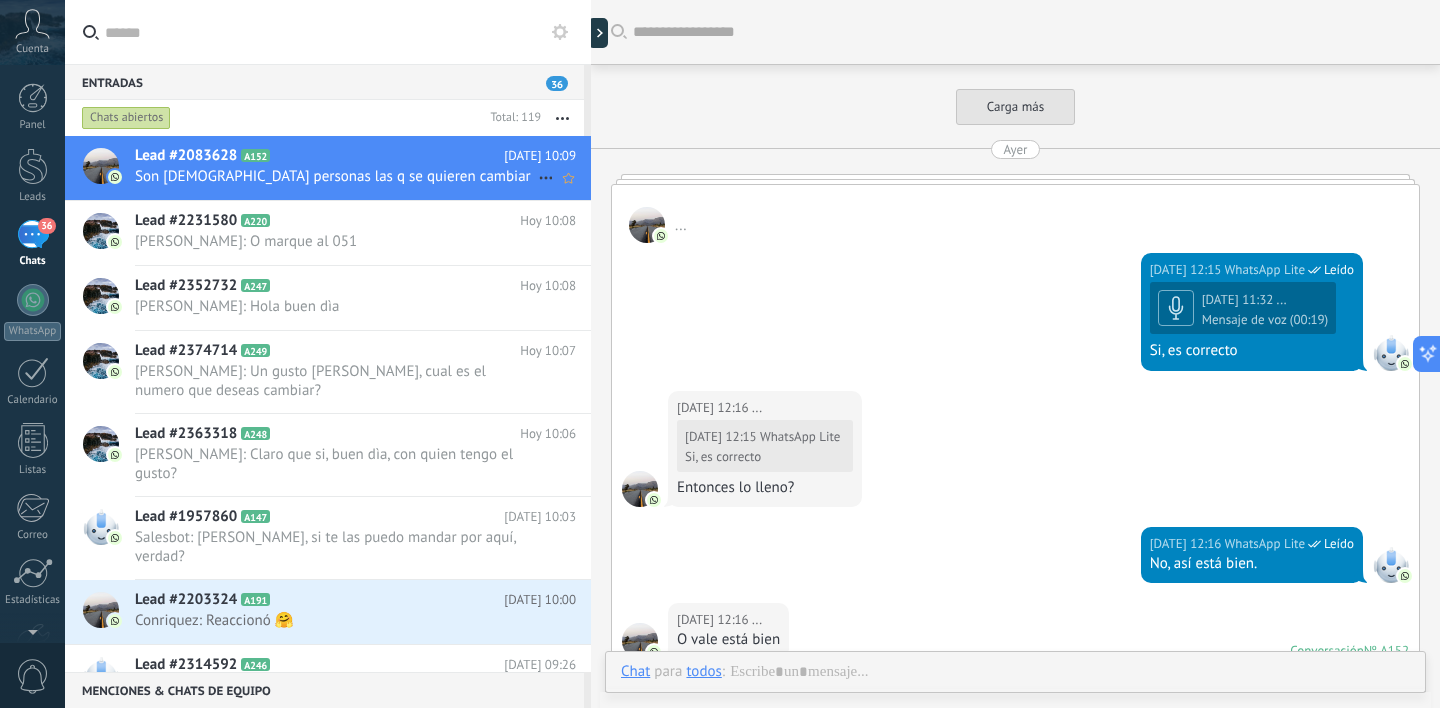 scroll, scrollTop: 1072, scrollLeft: 0, axis: vertical 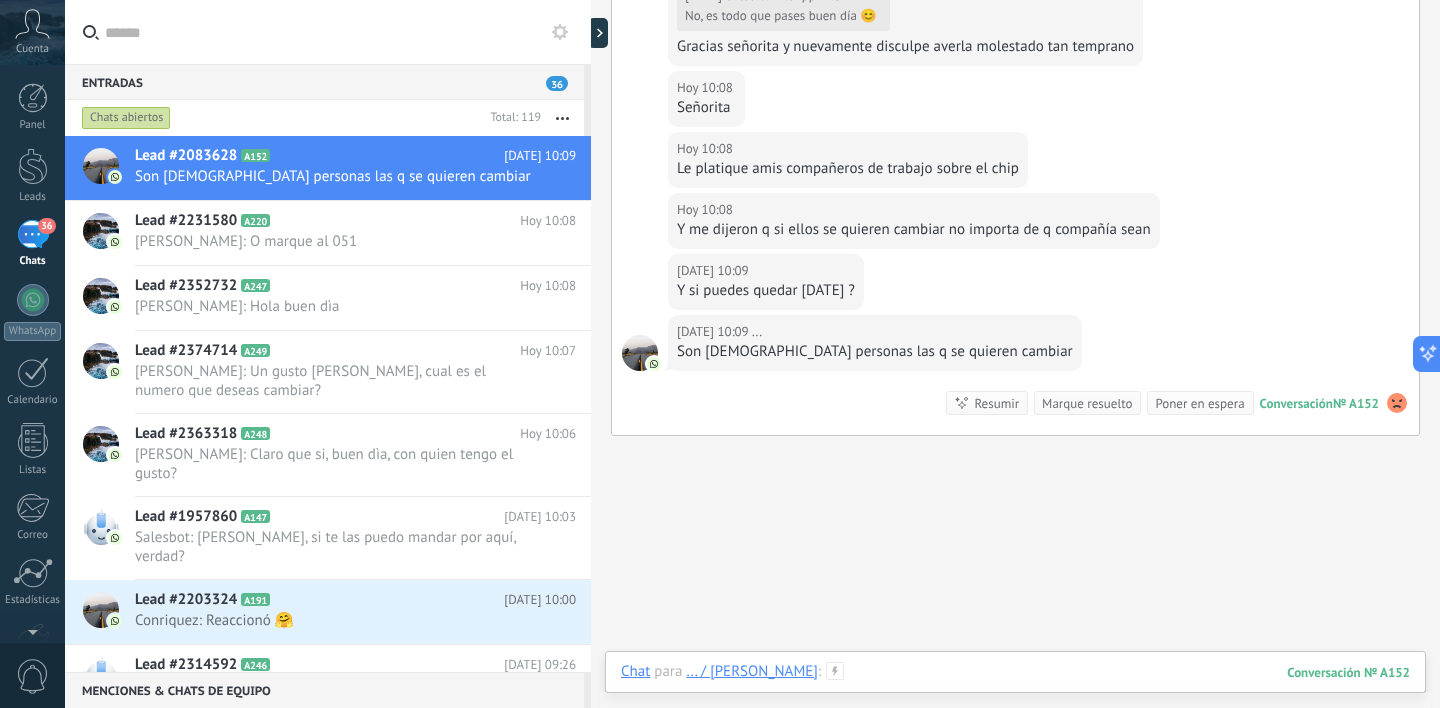 click at bounding box center (1015, 692) 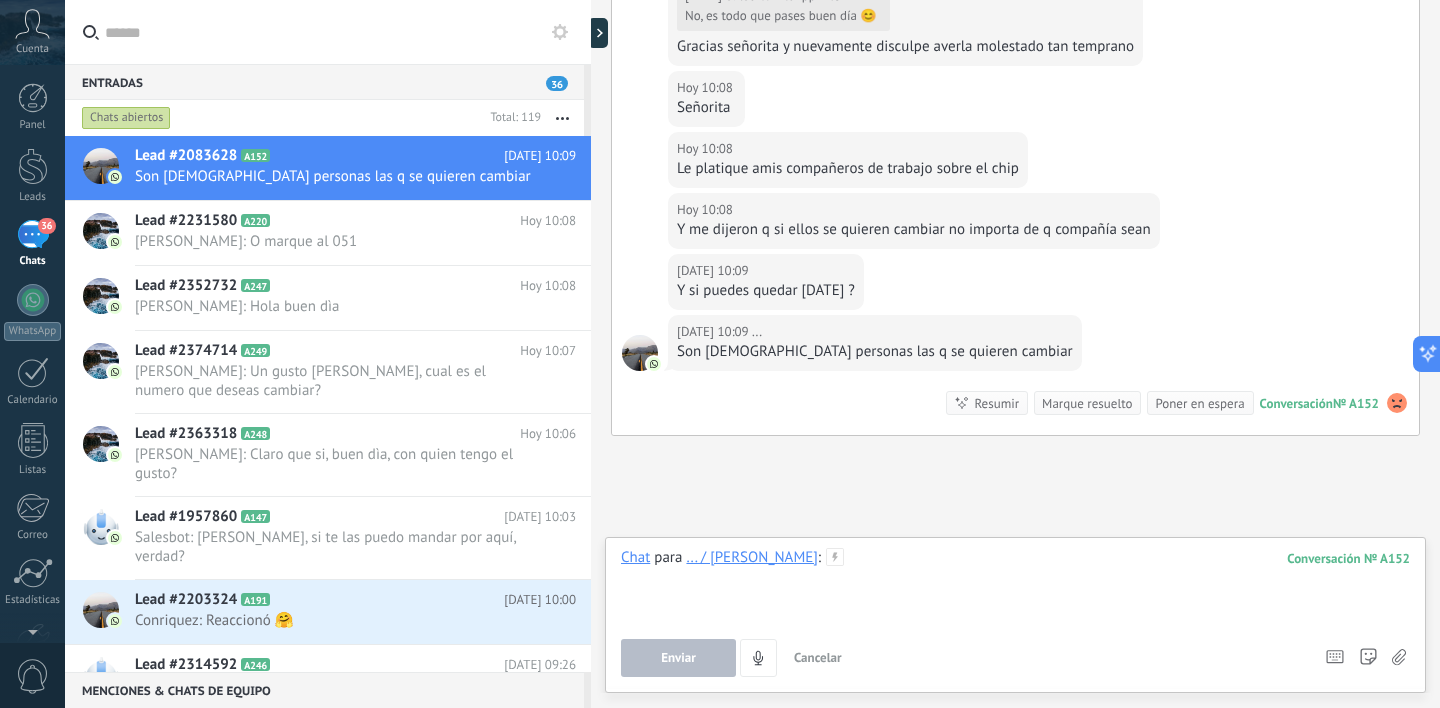 type 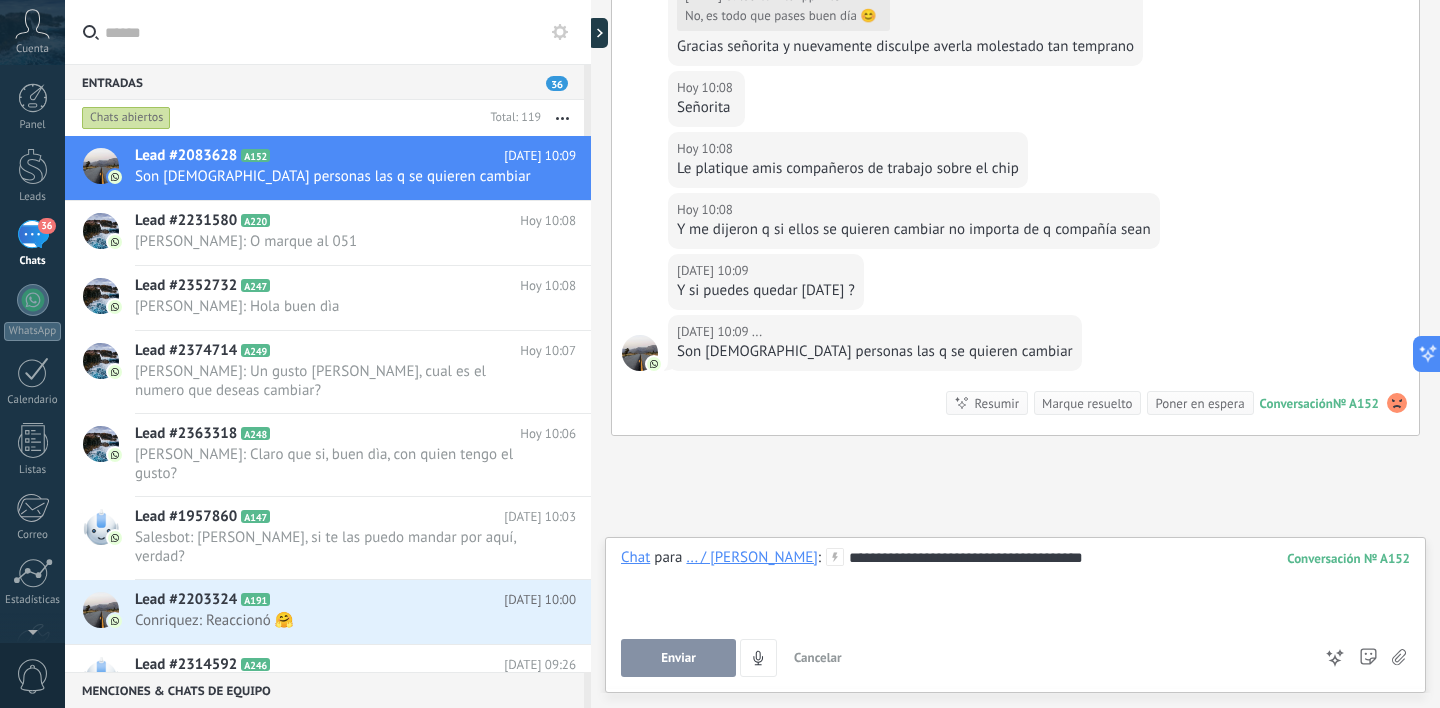 click on "**********" at bounding box center [1015, 586] 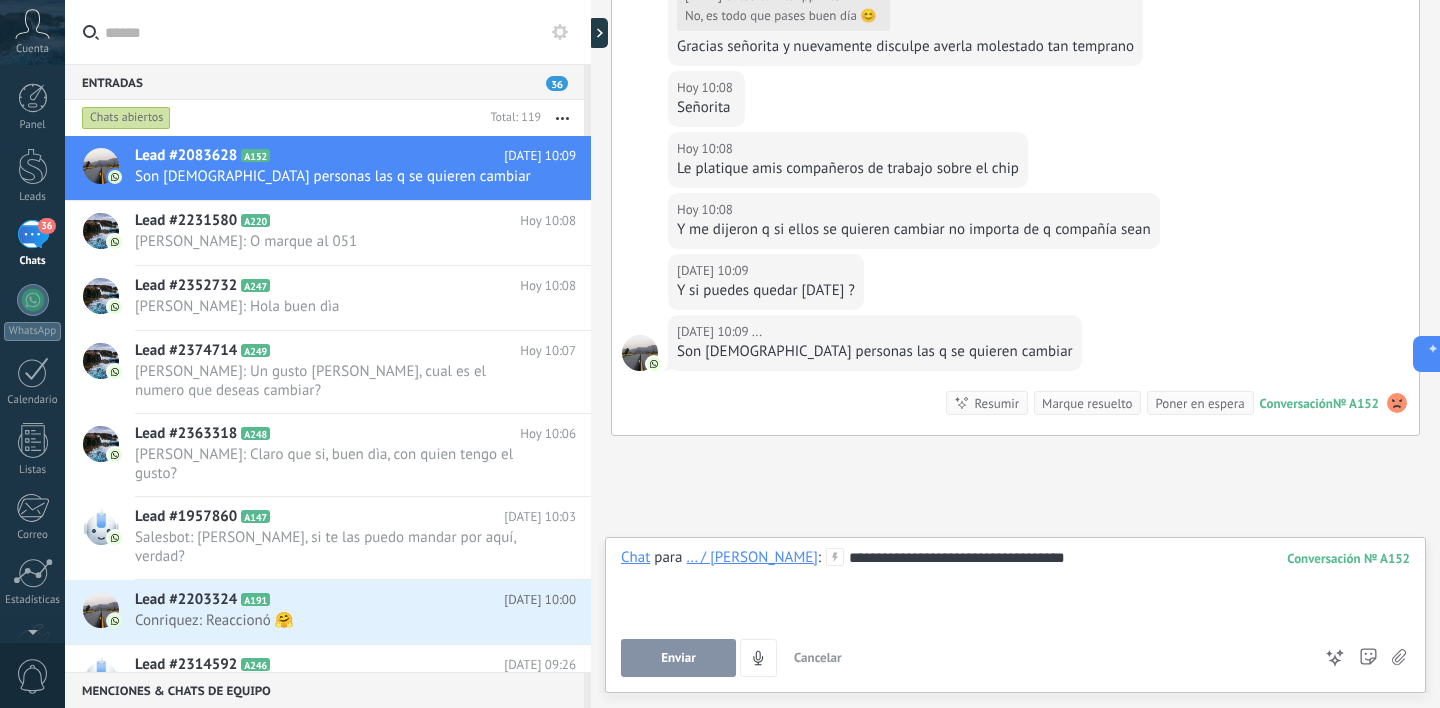 click on "Enviar" at bounding box center (678, 658) 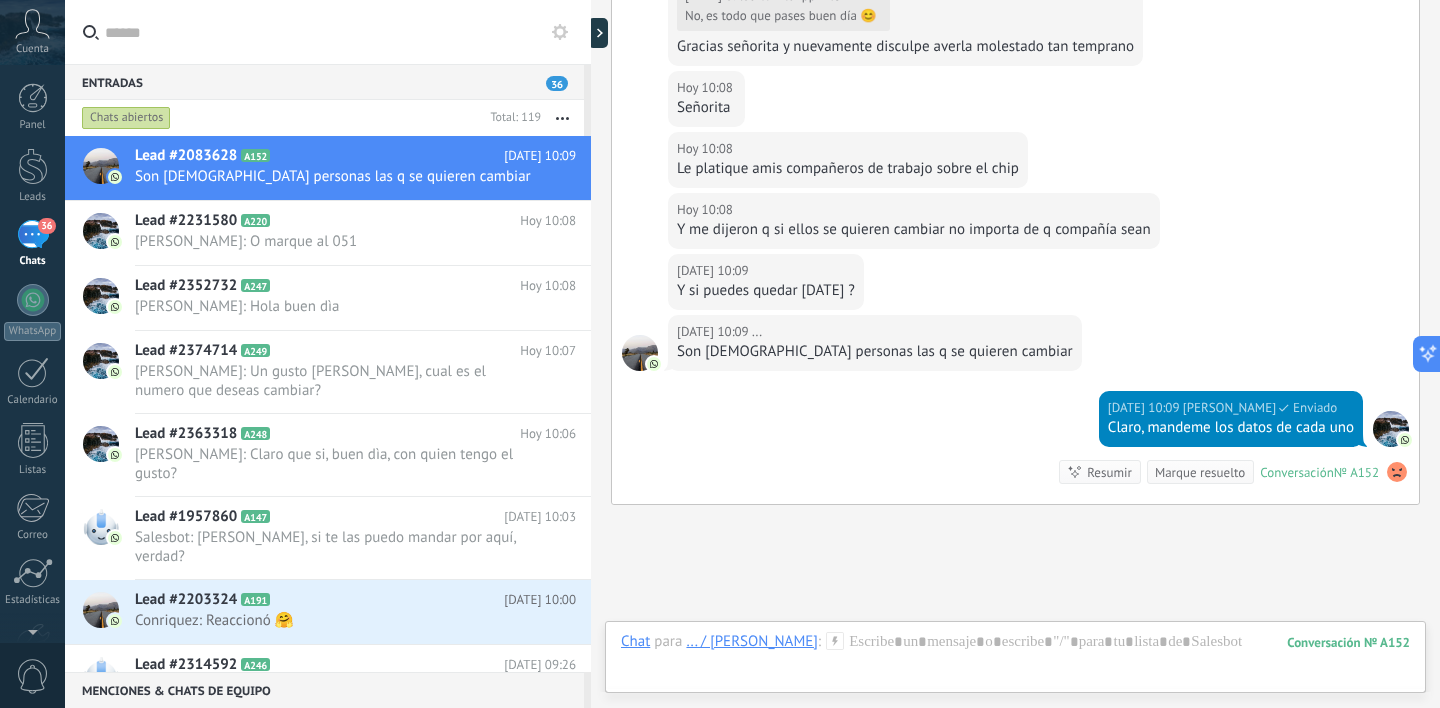 scroll, scrollTop: 1220, scrollLeft: 0, axis: vertical 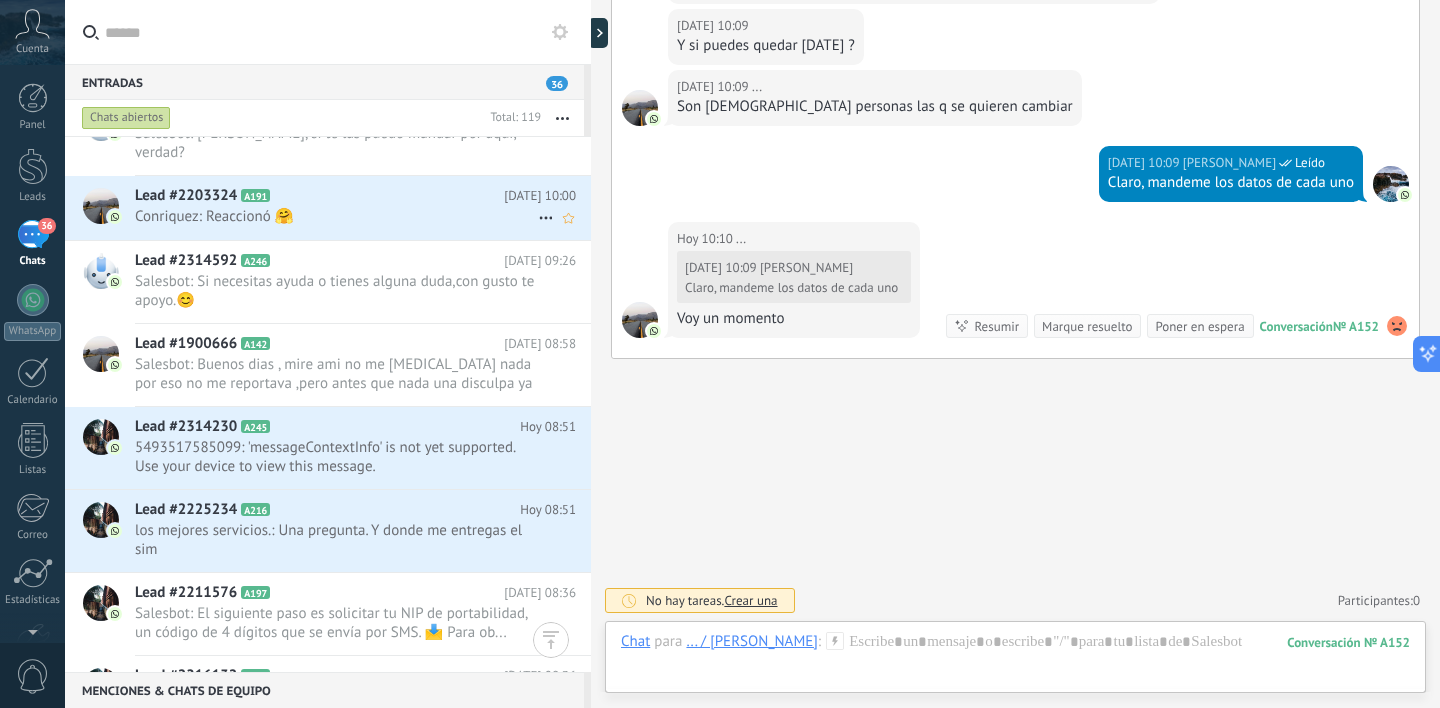 click on "Conriquez: Reaccionó 🤗" at bounding box center [336, 216] 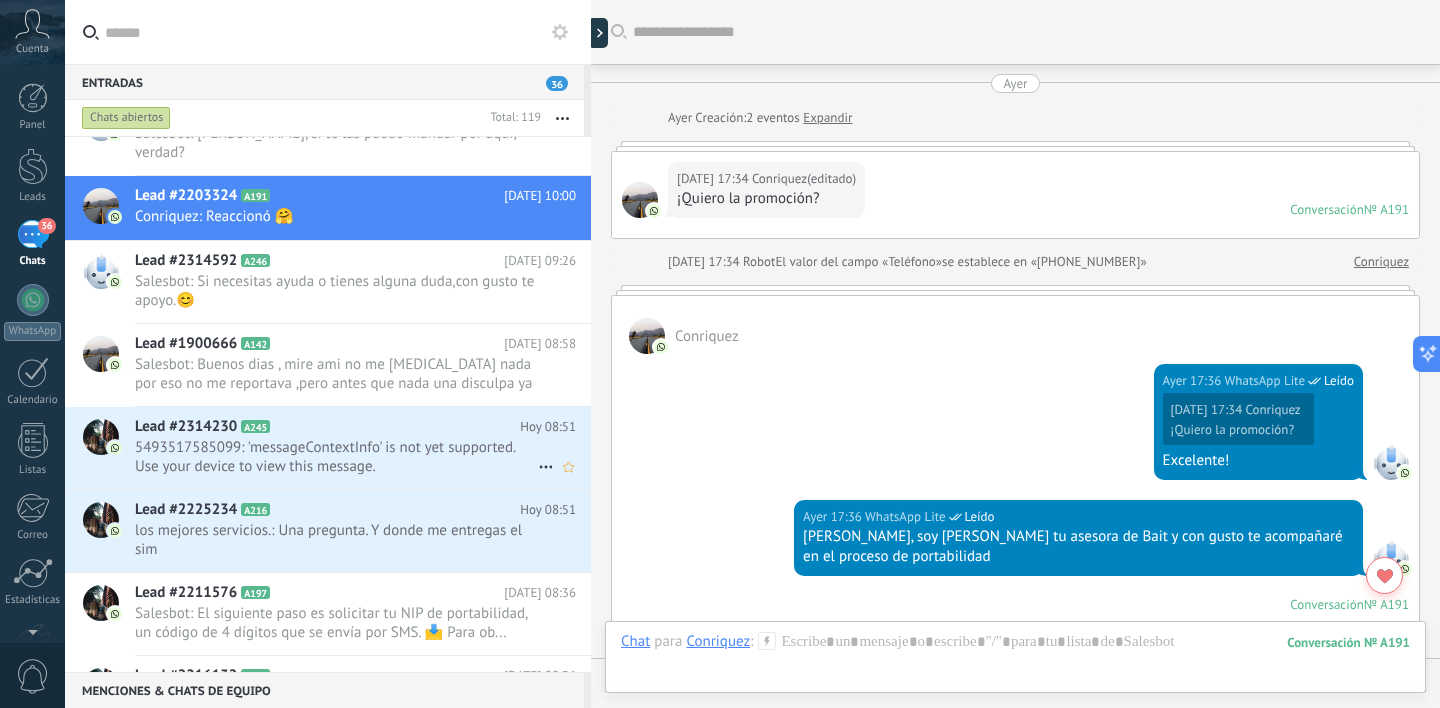 click on "Lead #2314230
A245
[DATE] 08:51
5493517585099: 'messageContextInfo' is not yet supported. Use your device to view this message." at bounding box center (363, 448) 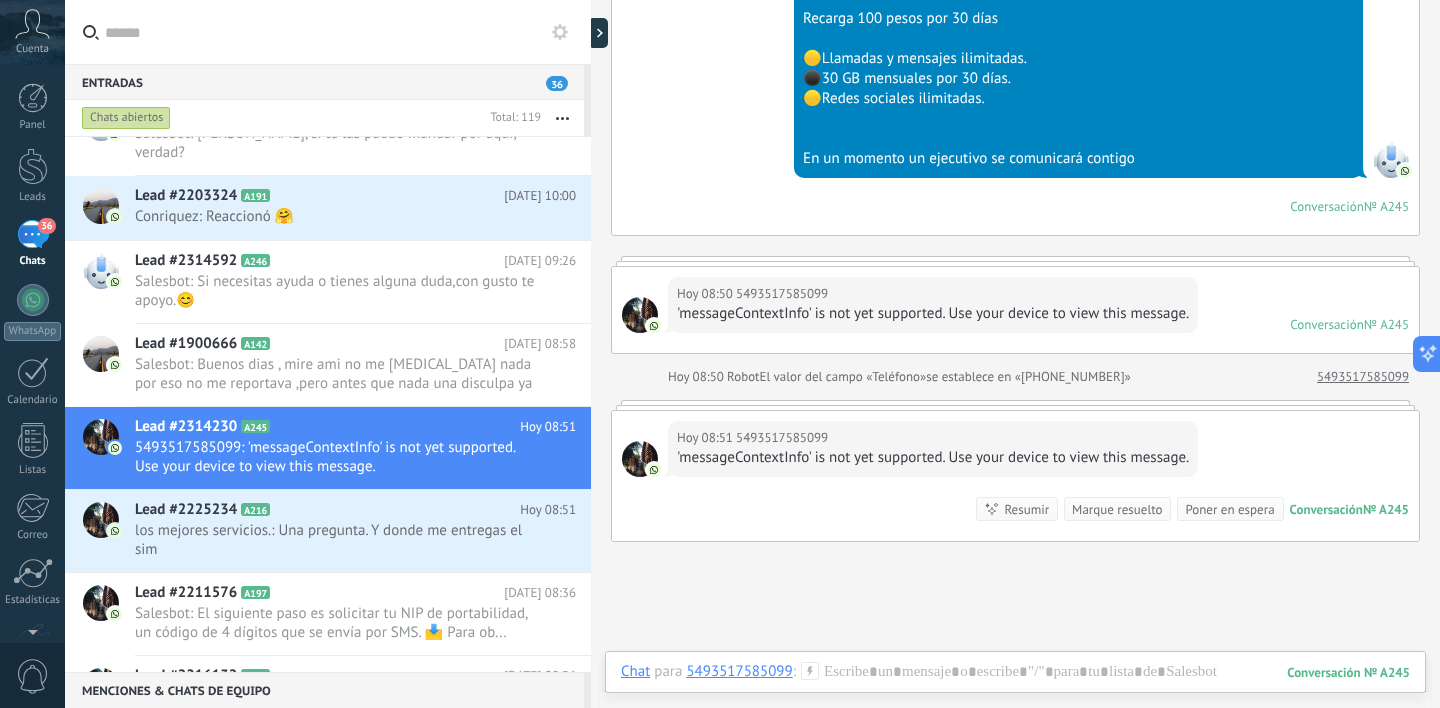 scroll, scrollTop: 380, scrollLeft: 0, axis: vertical 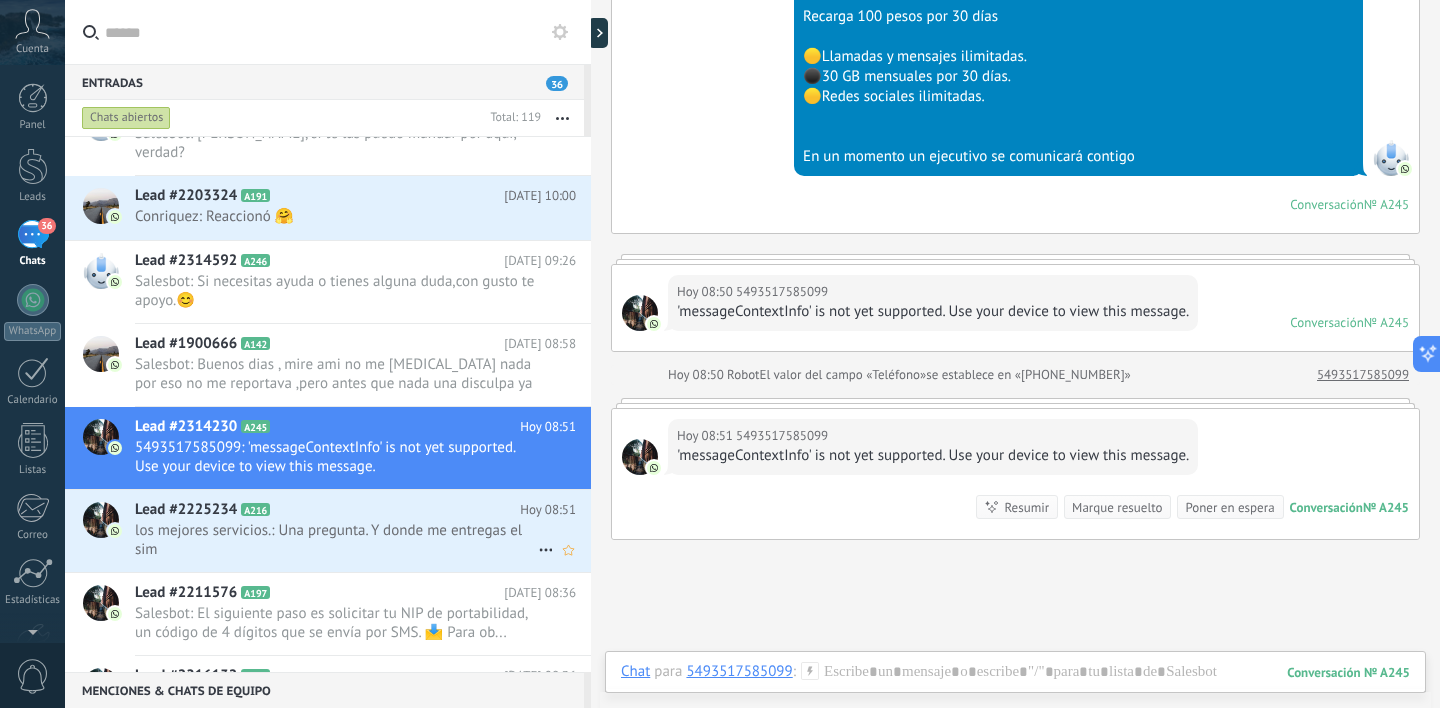 click on "los mejores servicios.: Una pregunta. Y donde me entregas el sim" at bounding box center (336, 540) 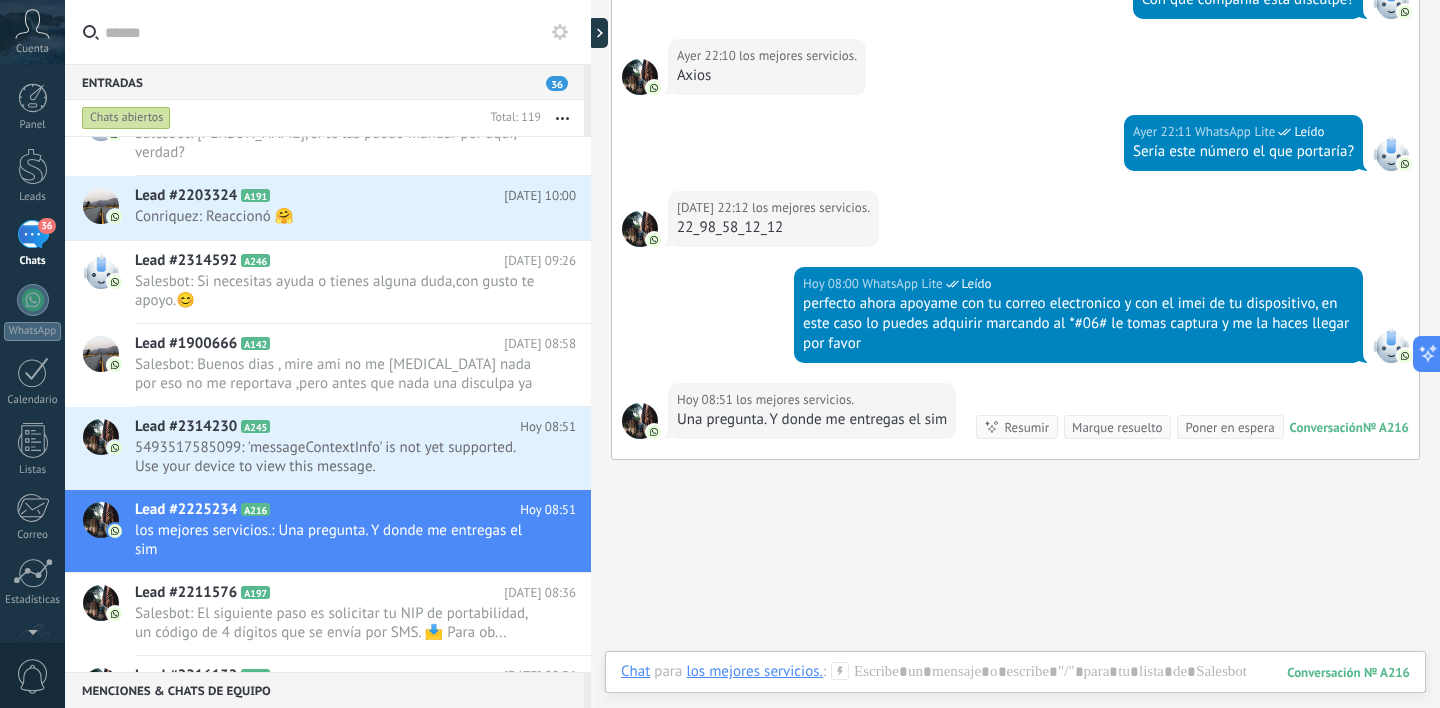 scroll, scrollTop: 848, scrollLeft: 0, axis: vertical 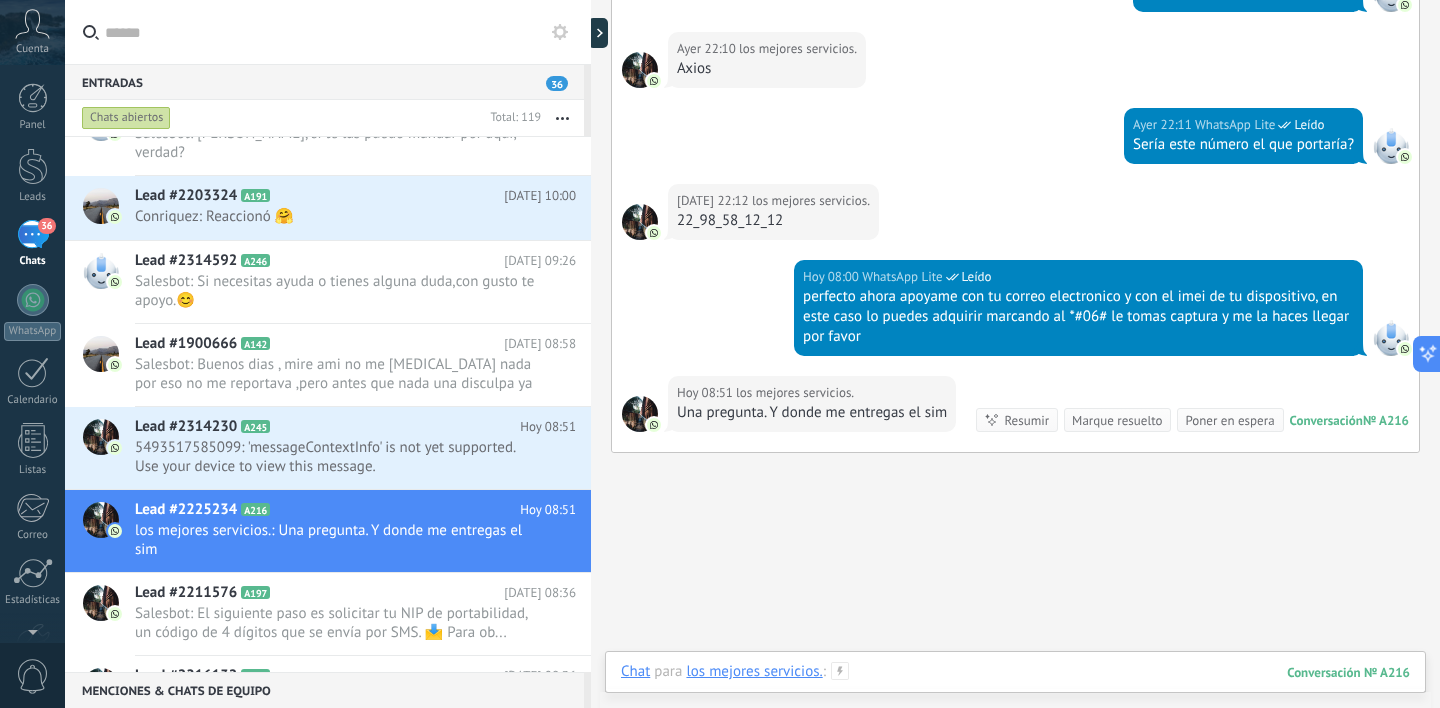click at bounding box center [1015, 692] 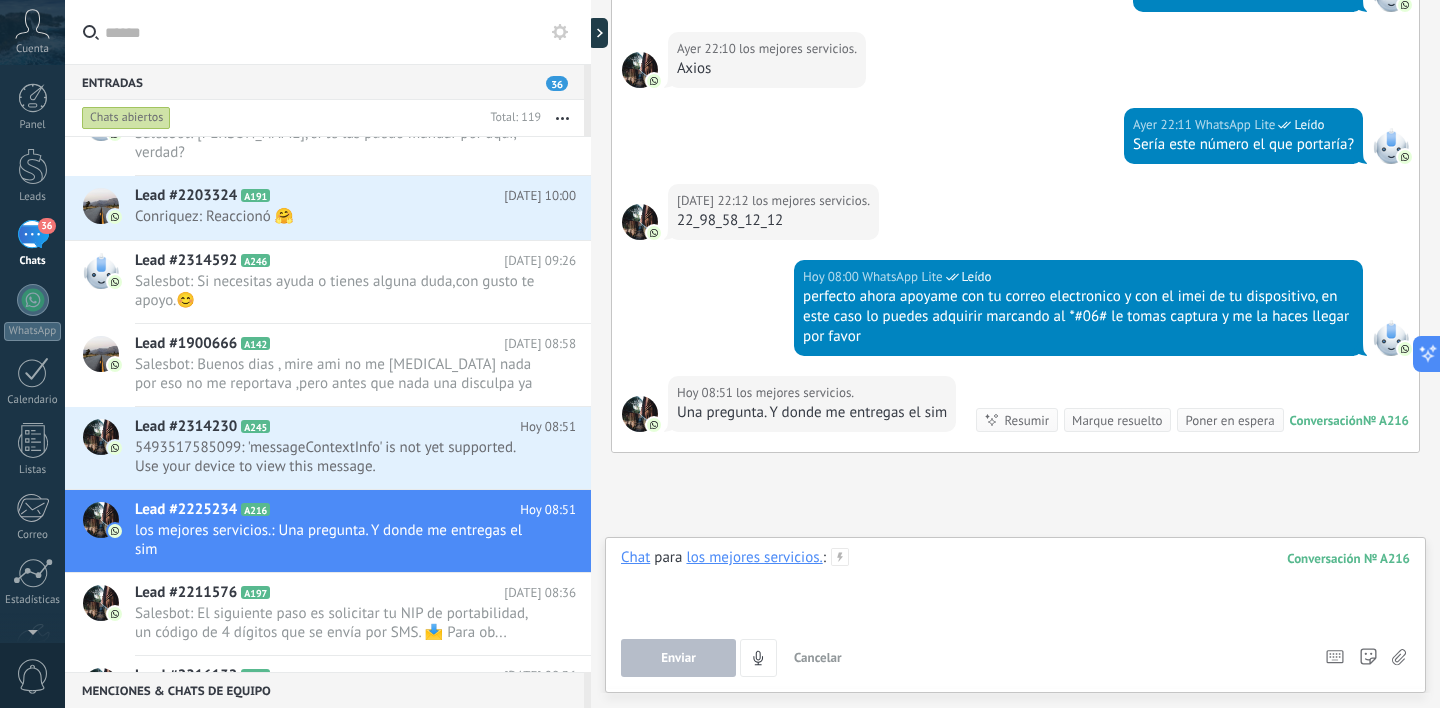 type 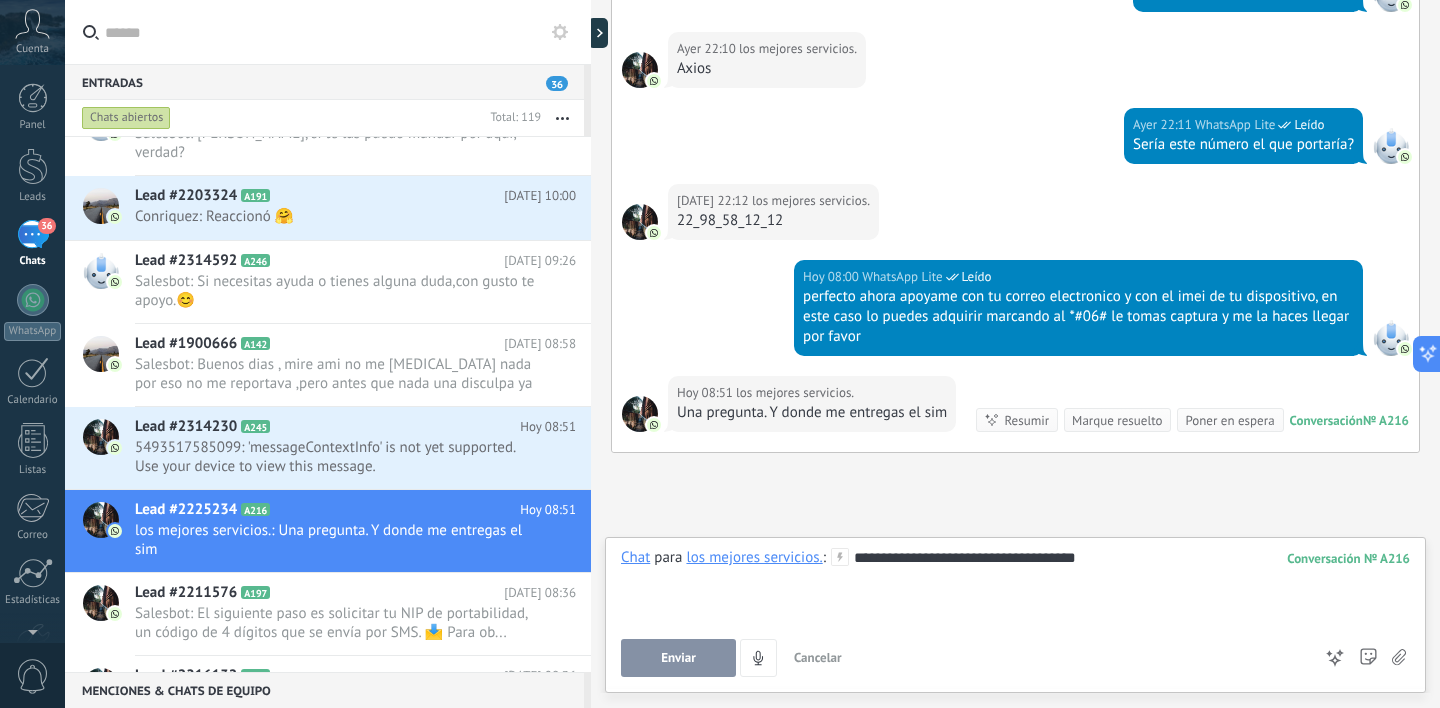 click on "Enviar" at bounding box center (678, 658) 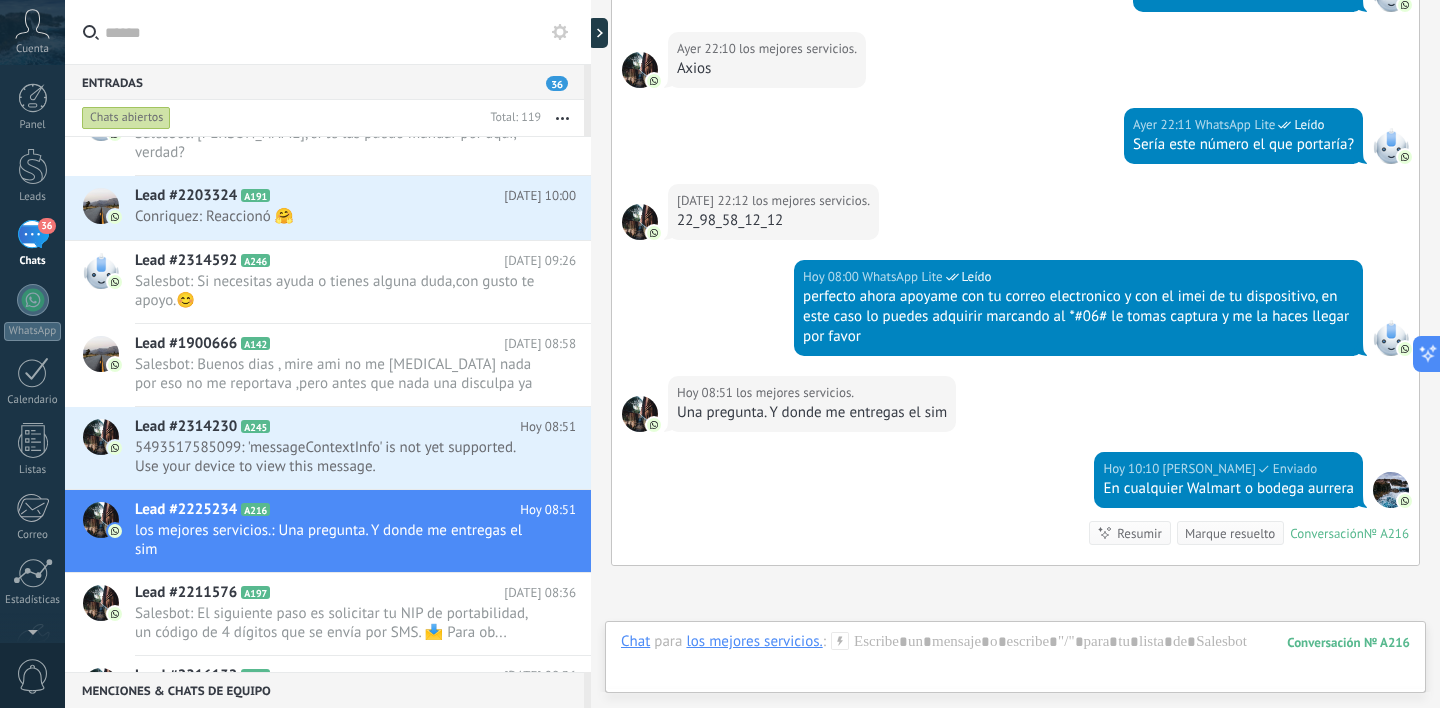 scroll, scrollTop: 1056, scrollLeft: 0, axis: vertical 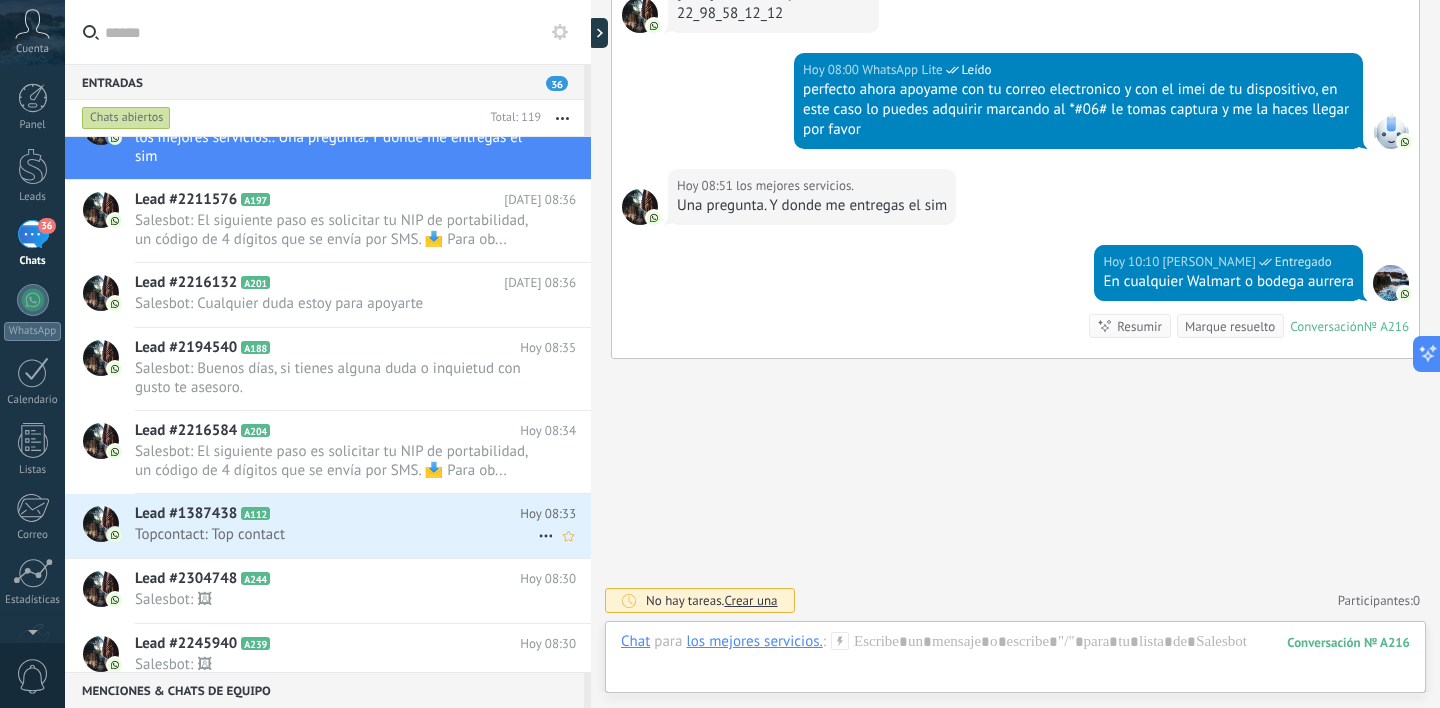 click on "Lead #1387438
A112
[DATE] 08:33
Topcontact: Top contact" at bounding box center [363, 525] 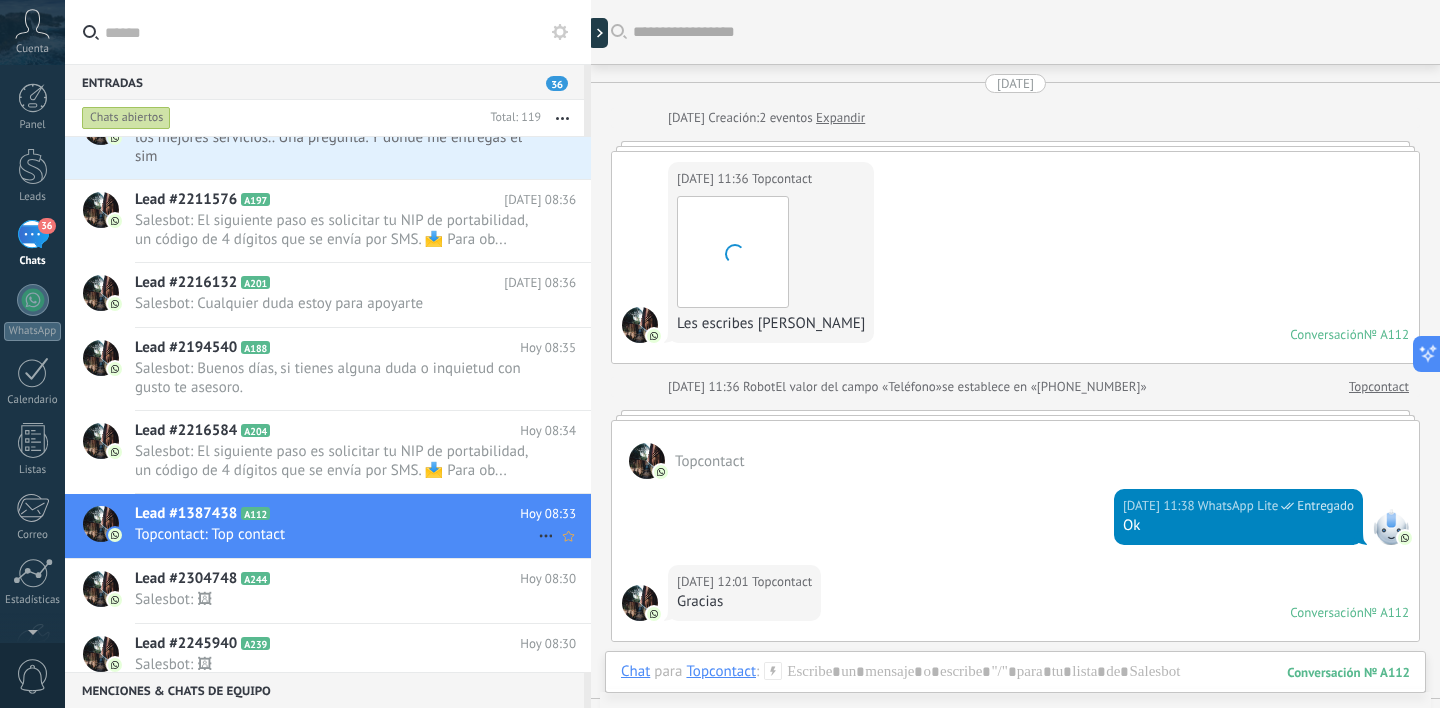scroll, scrollTop: 2767, scrollLeft: 0, axis: vertical 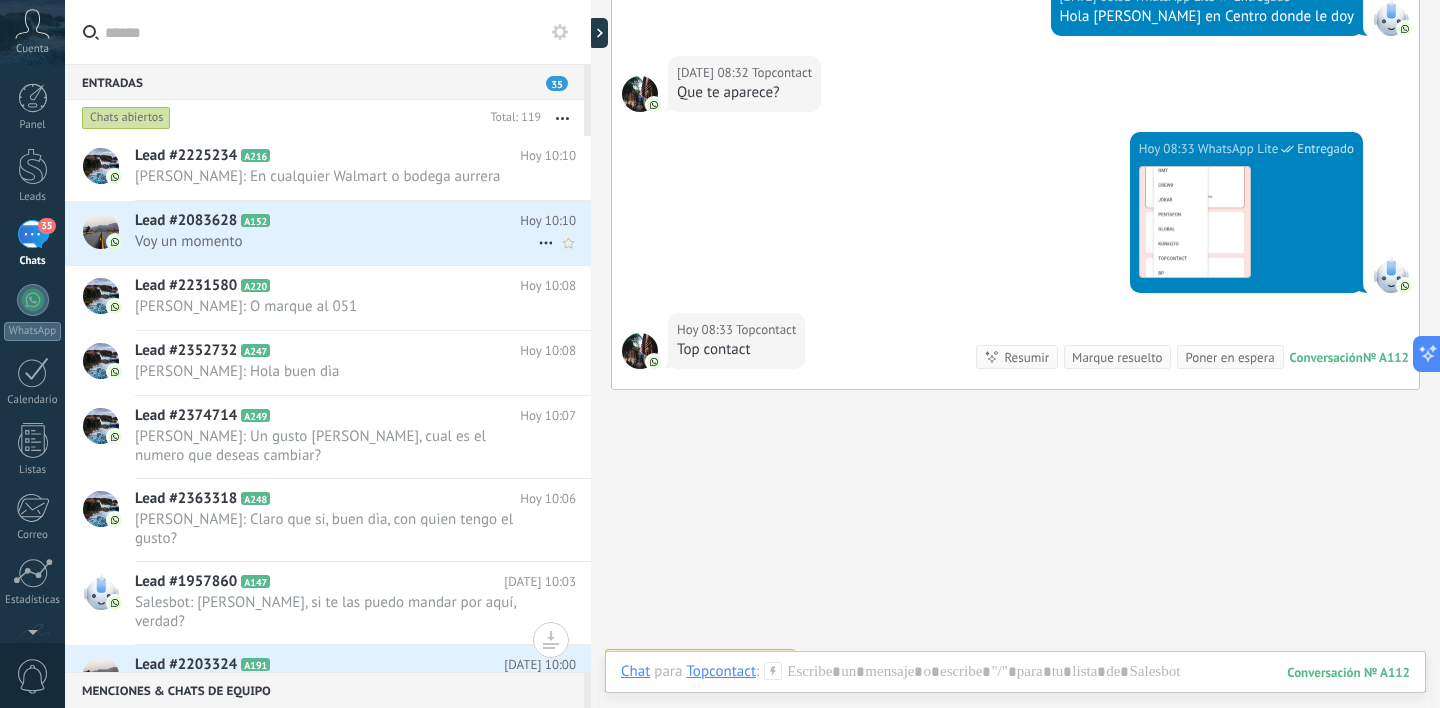 click on "Voy un momento" at bounding box center (336, 241) 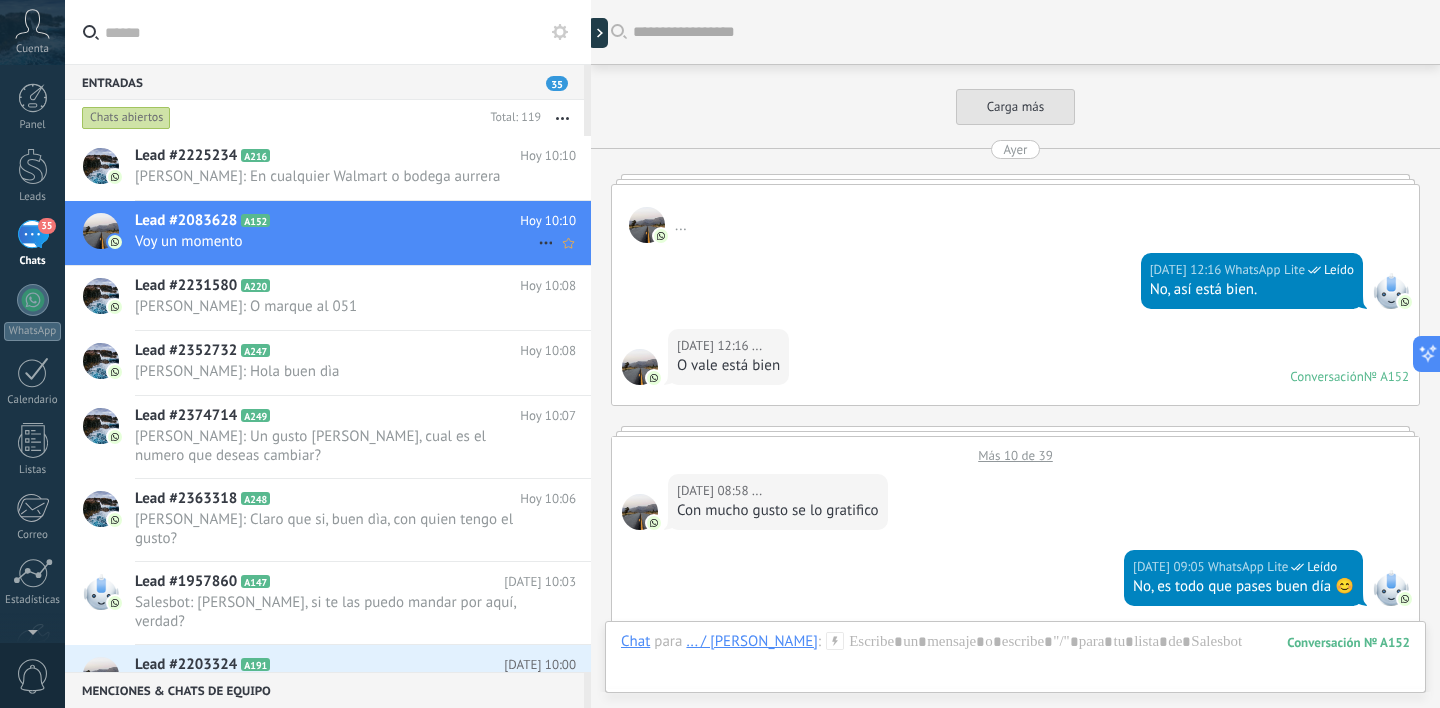 scroll, scrollTop: 923, scrollLeft: 0, axis: vertical 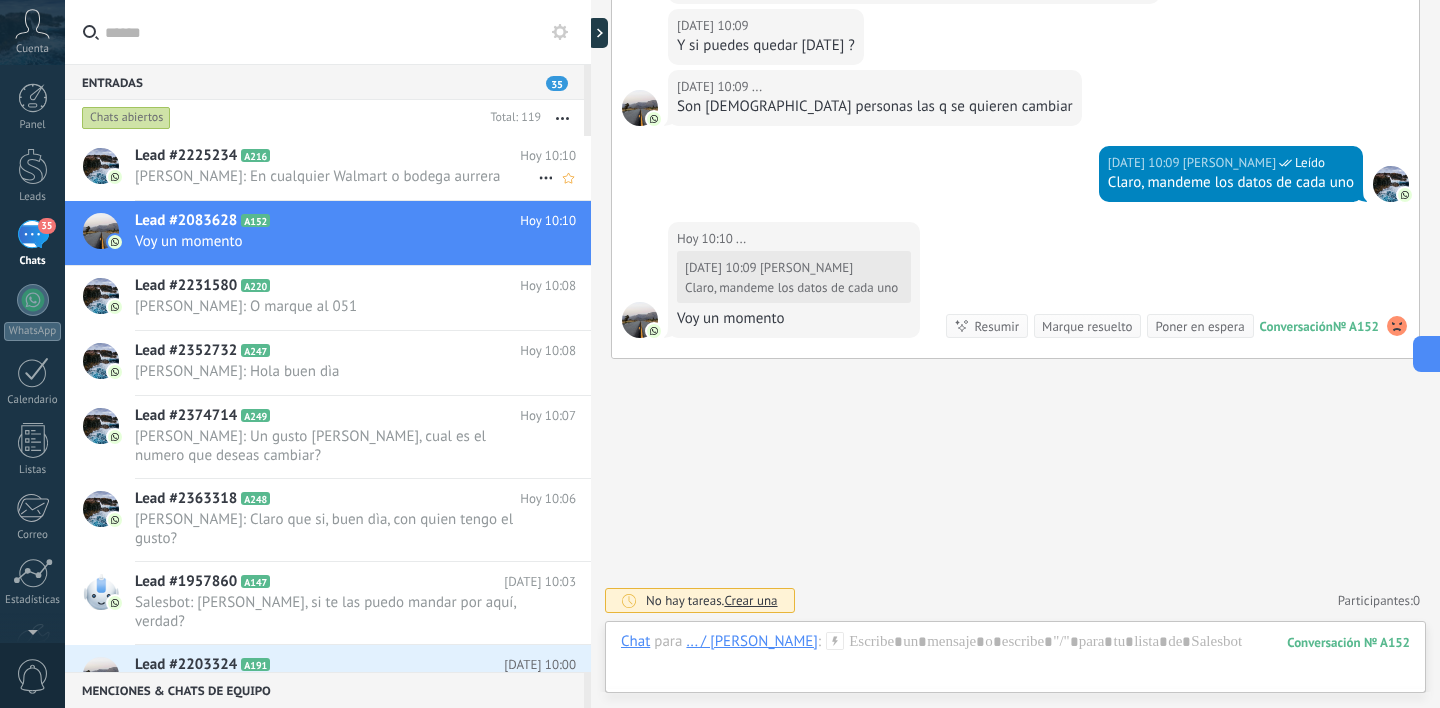click on "[PERSON_NAME]: En cualquier Walmart o bodega aurrera" at bounding box center [336, 176] 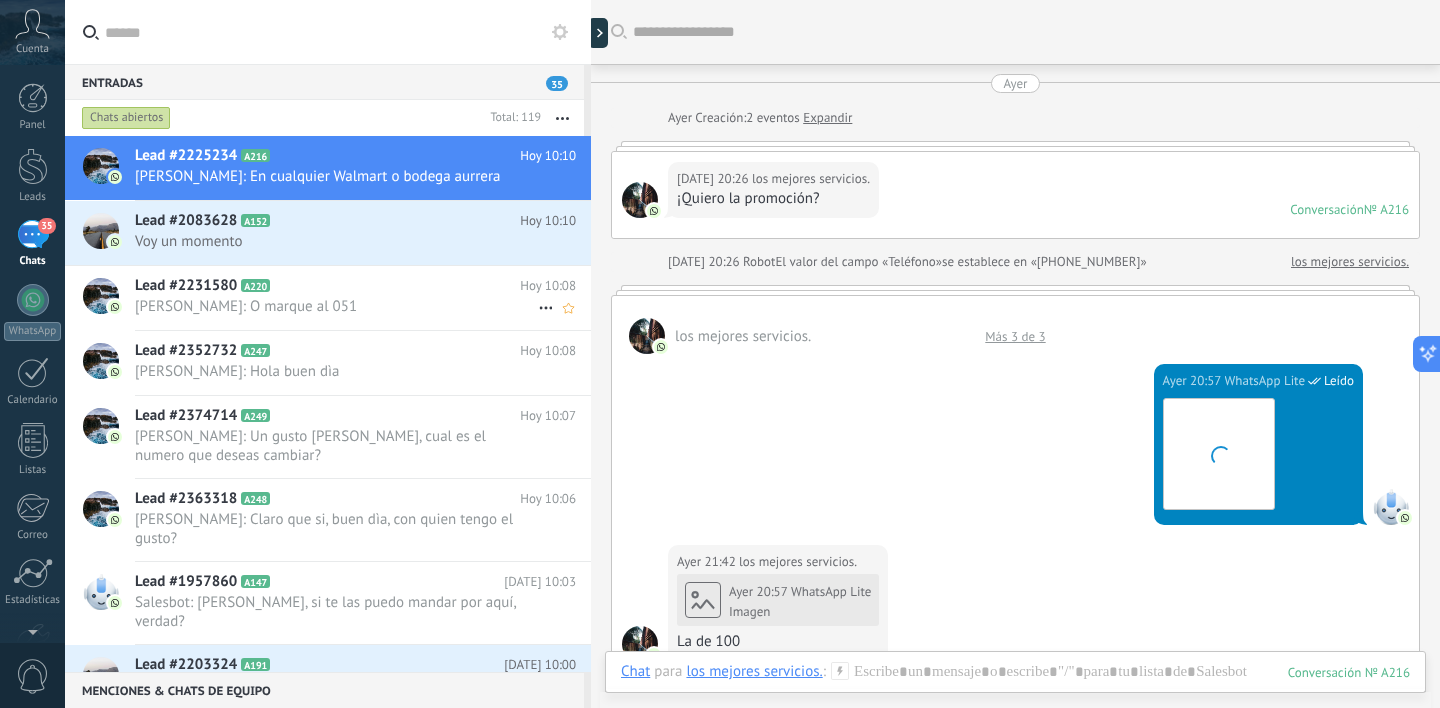 scroll, scrollTop: 942, scrollLeft: 0, axis: vertical 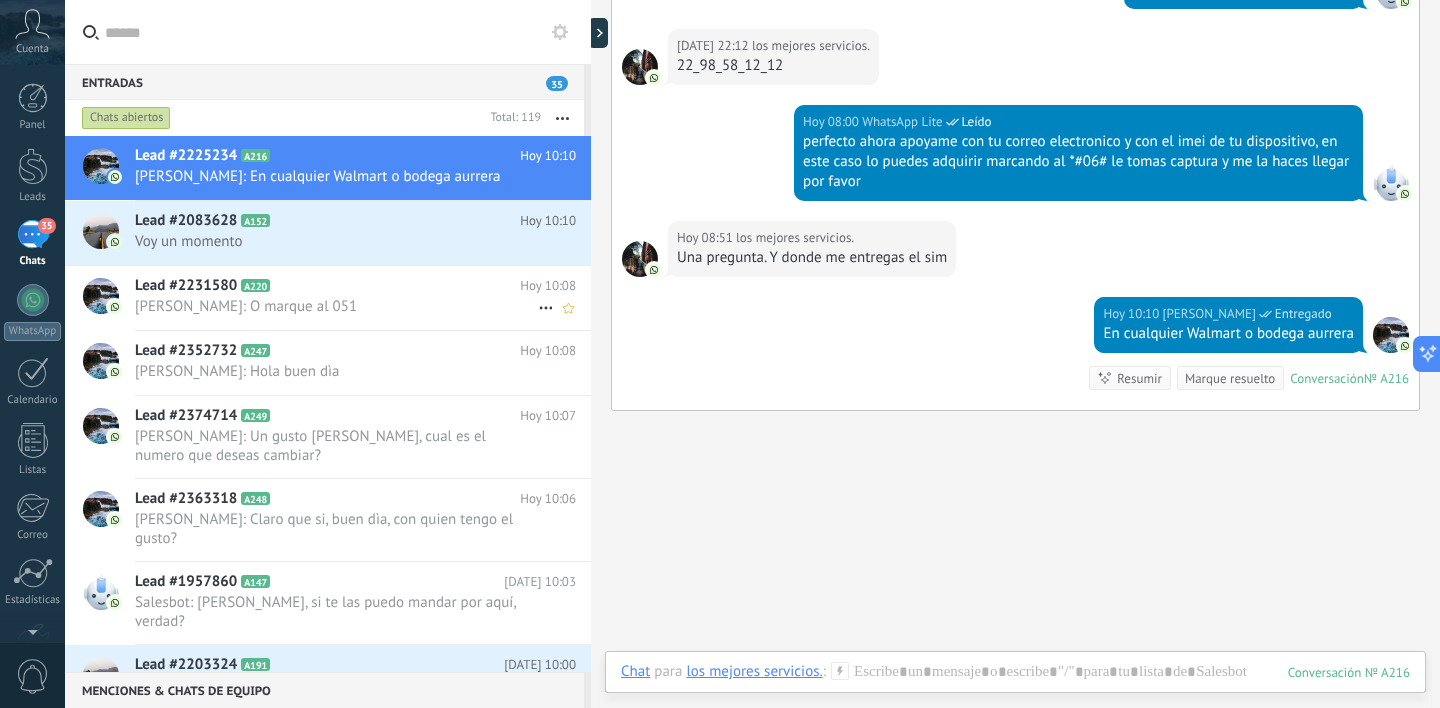 click on "Lead #2231580
A220" at bounding box center [327, 286] 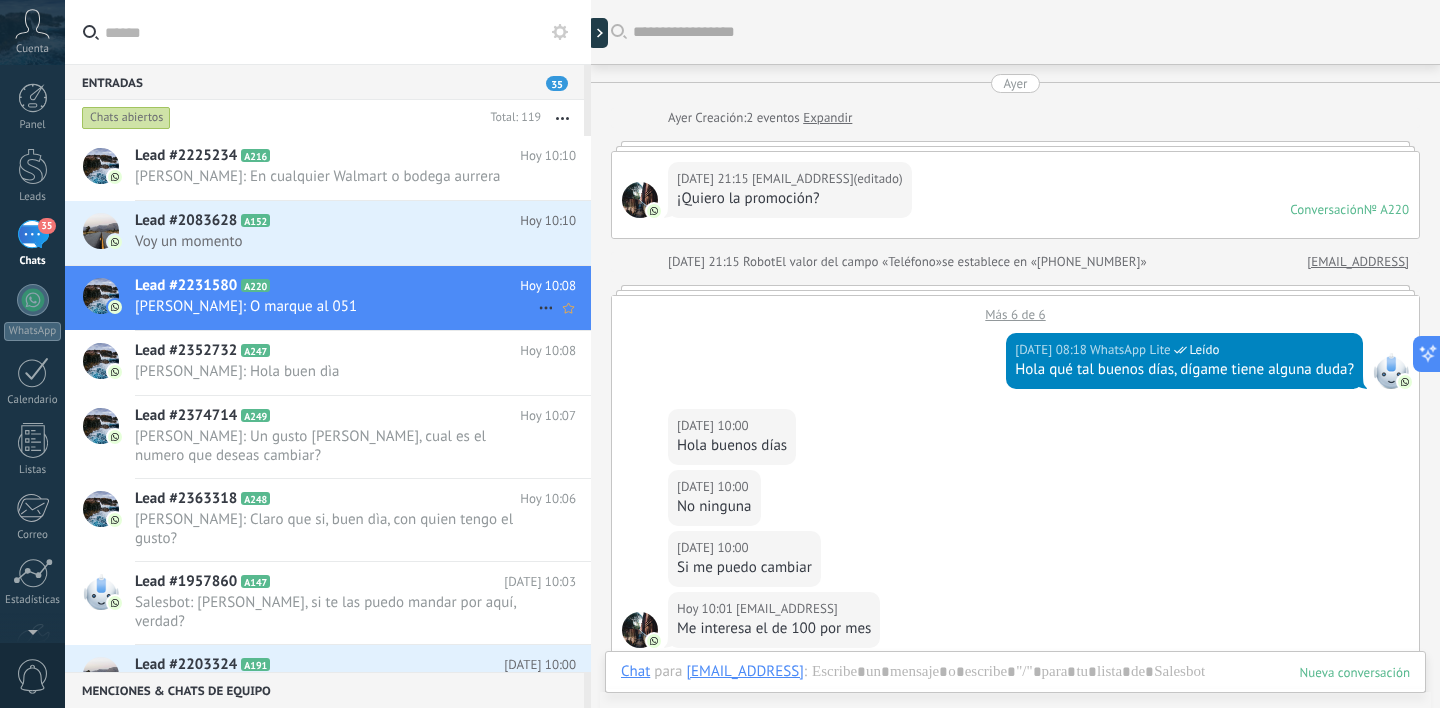 scroll, scrollTop: 695, scrollLeft: 0, axis: vertical 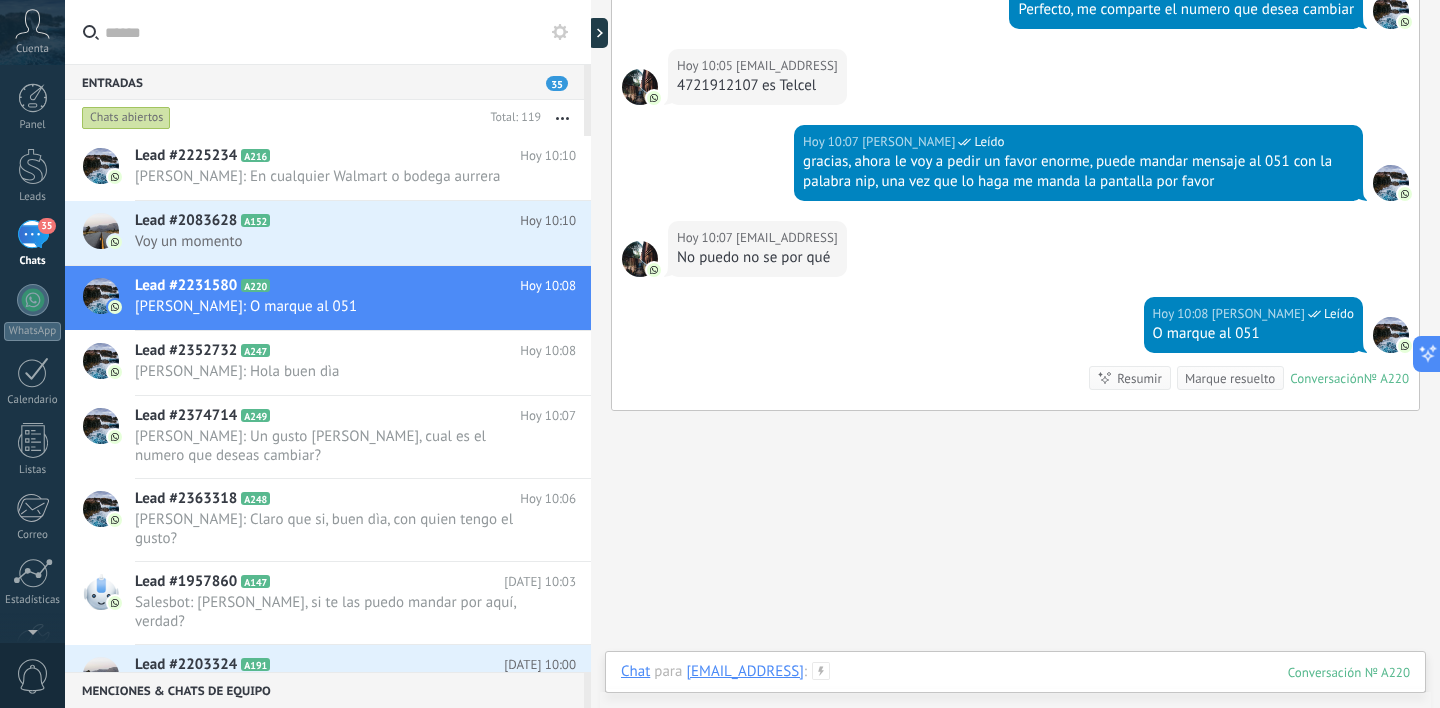 click at bounding box center (1015, 692) 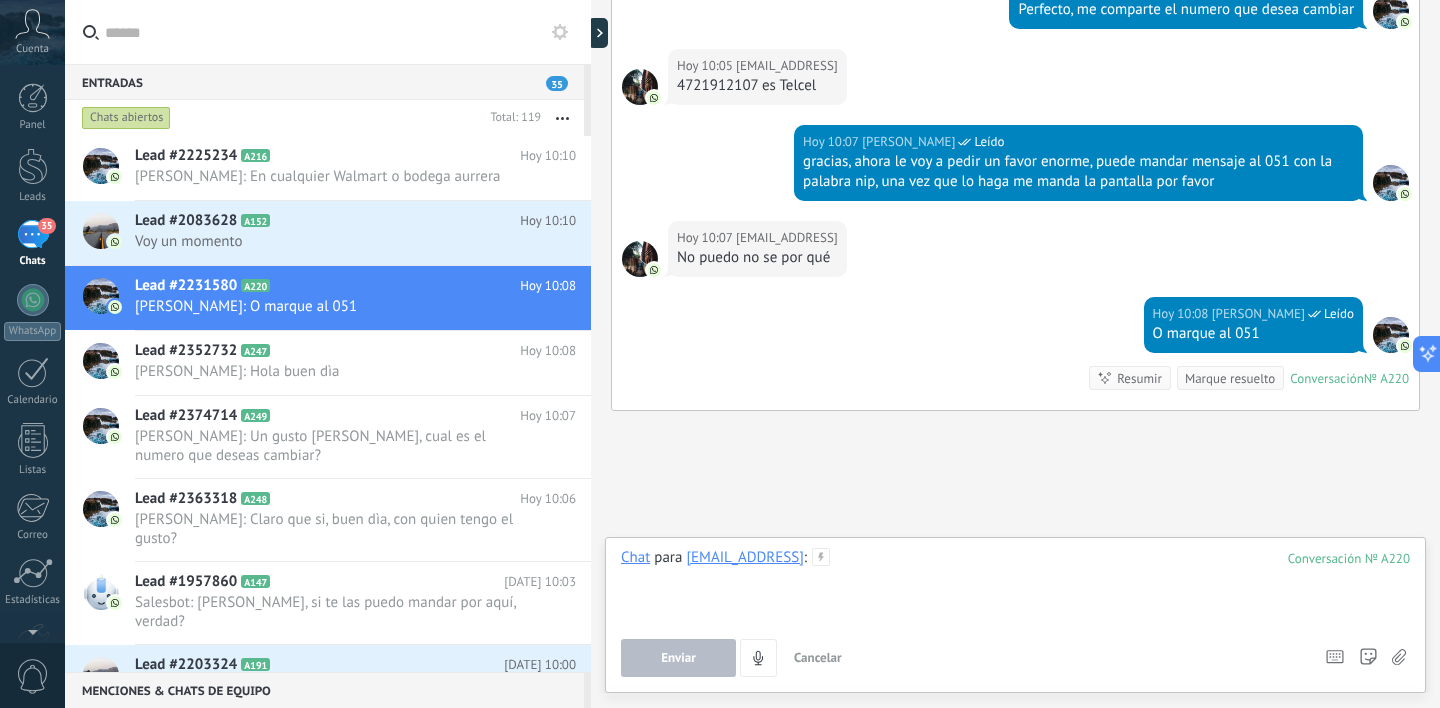 type 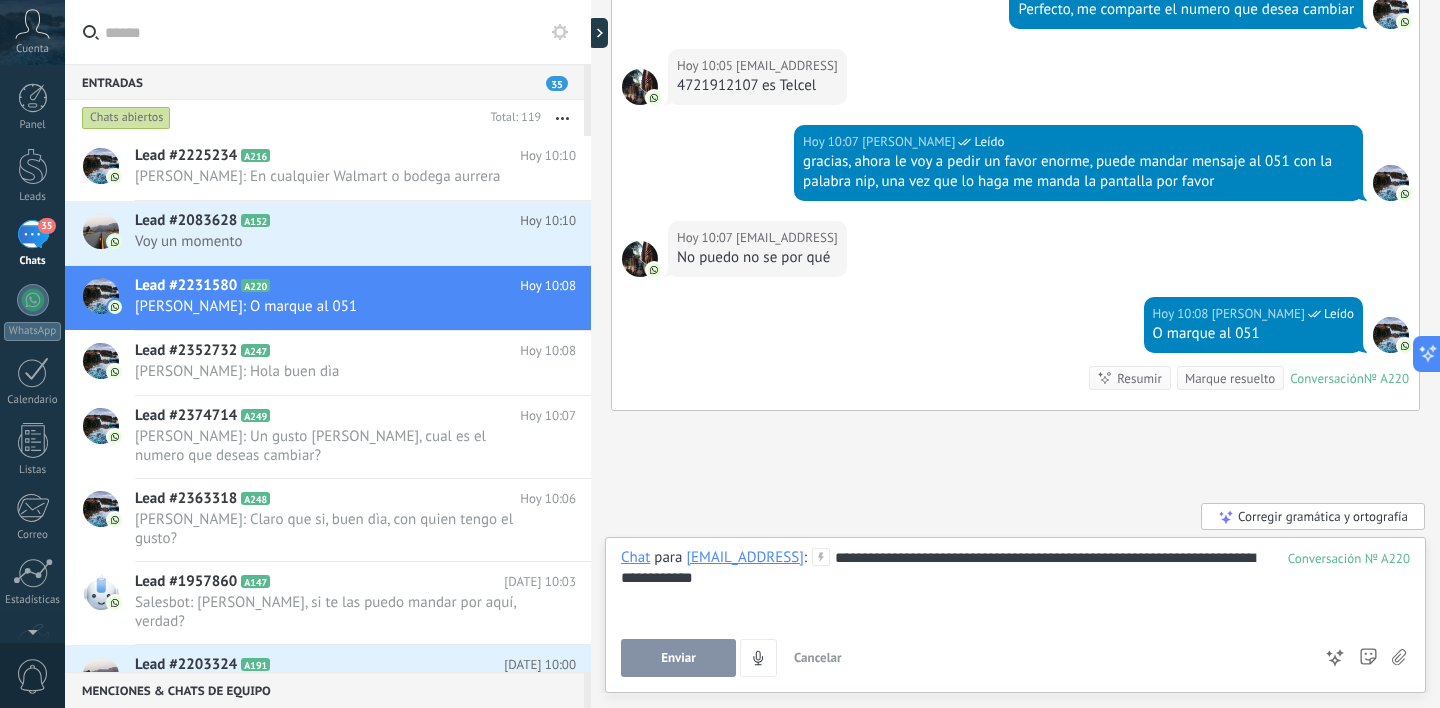 click on "Enviar" at bounding box center [678, 658] 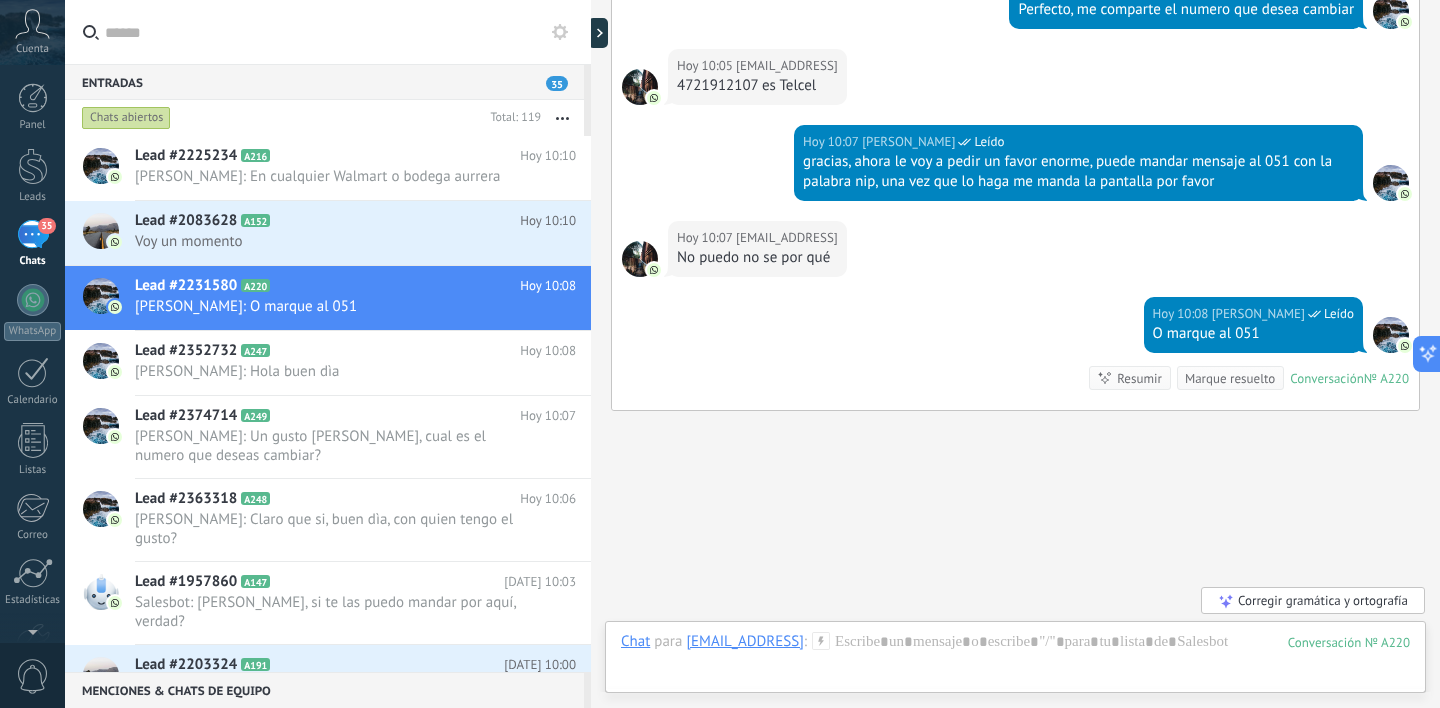 scroll, scrollTop: 810, scrollLeft: 0, axis: vertical 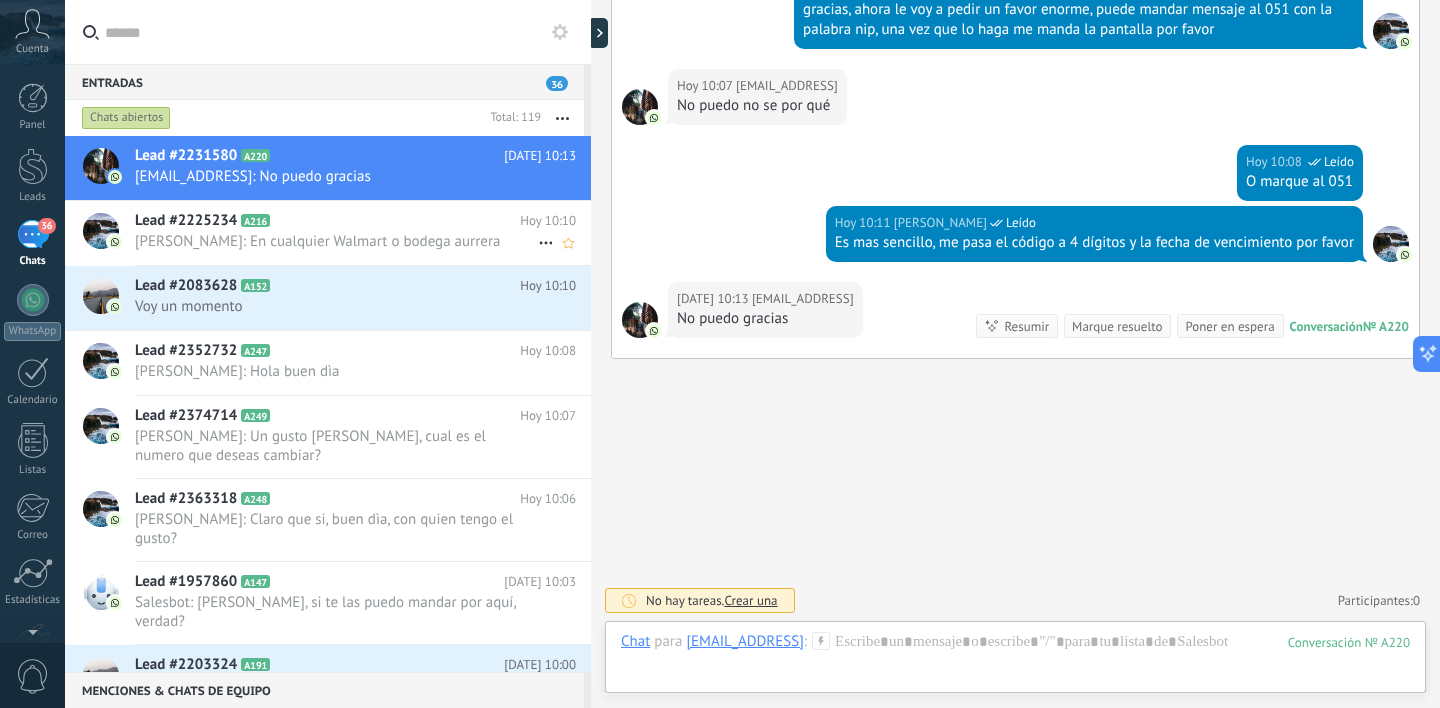 click on "[PERSON_NAME]: En cualquier Walmart o bodega aurrera" at bounding box center [336, 241] 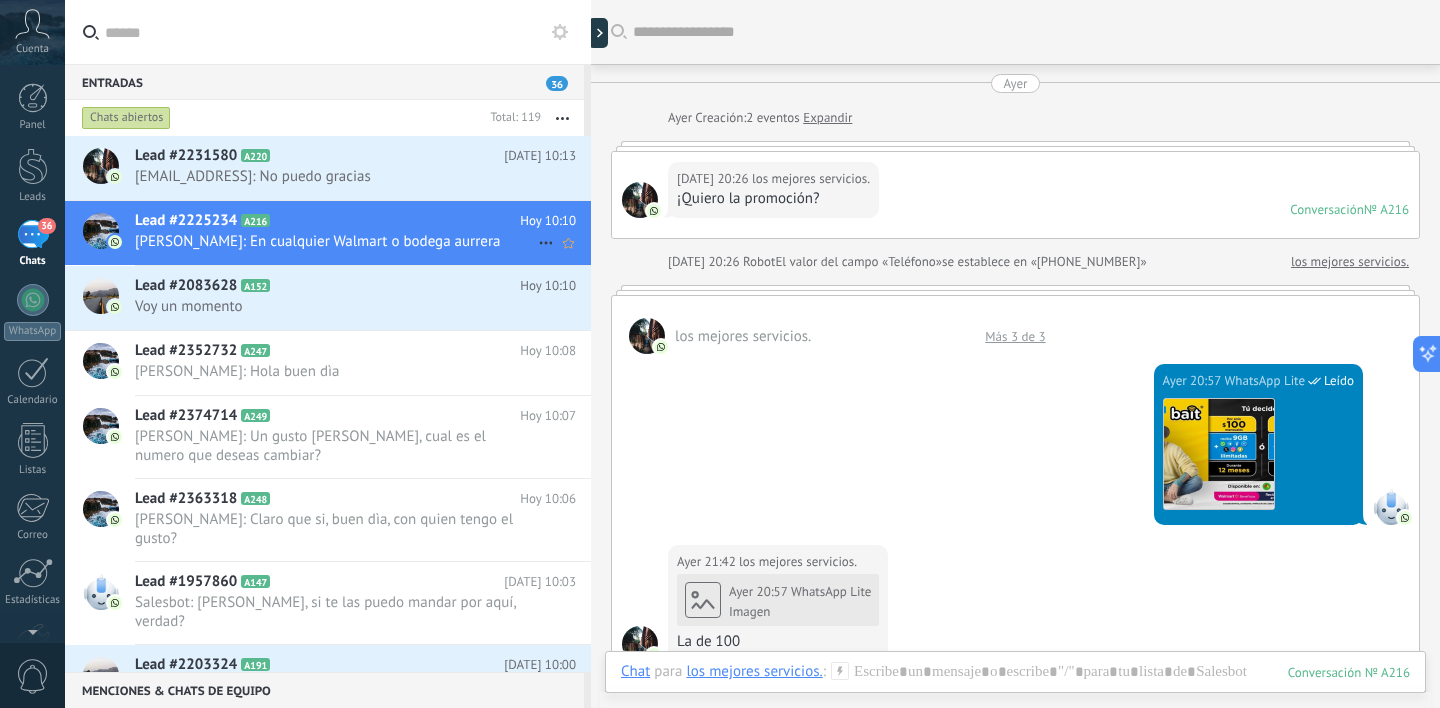 scroll, scrollTop: 942, scrollLeft: 0, axis: vertical 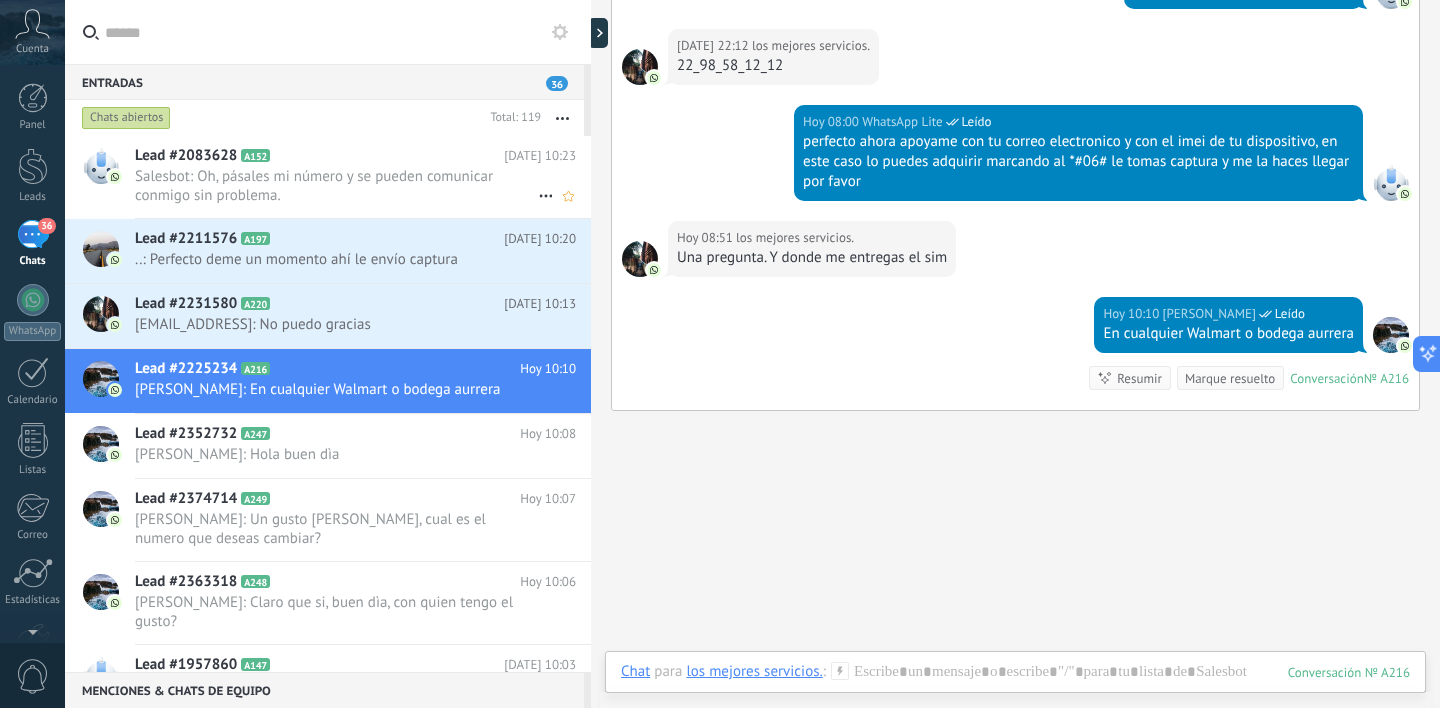 click on "Salesbot: Oh, pásales mi número y se pueden comunicar conmigo sin problema." at bounding box center [336, 186] 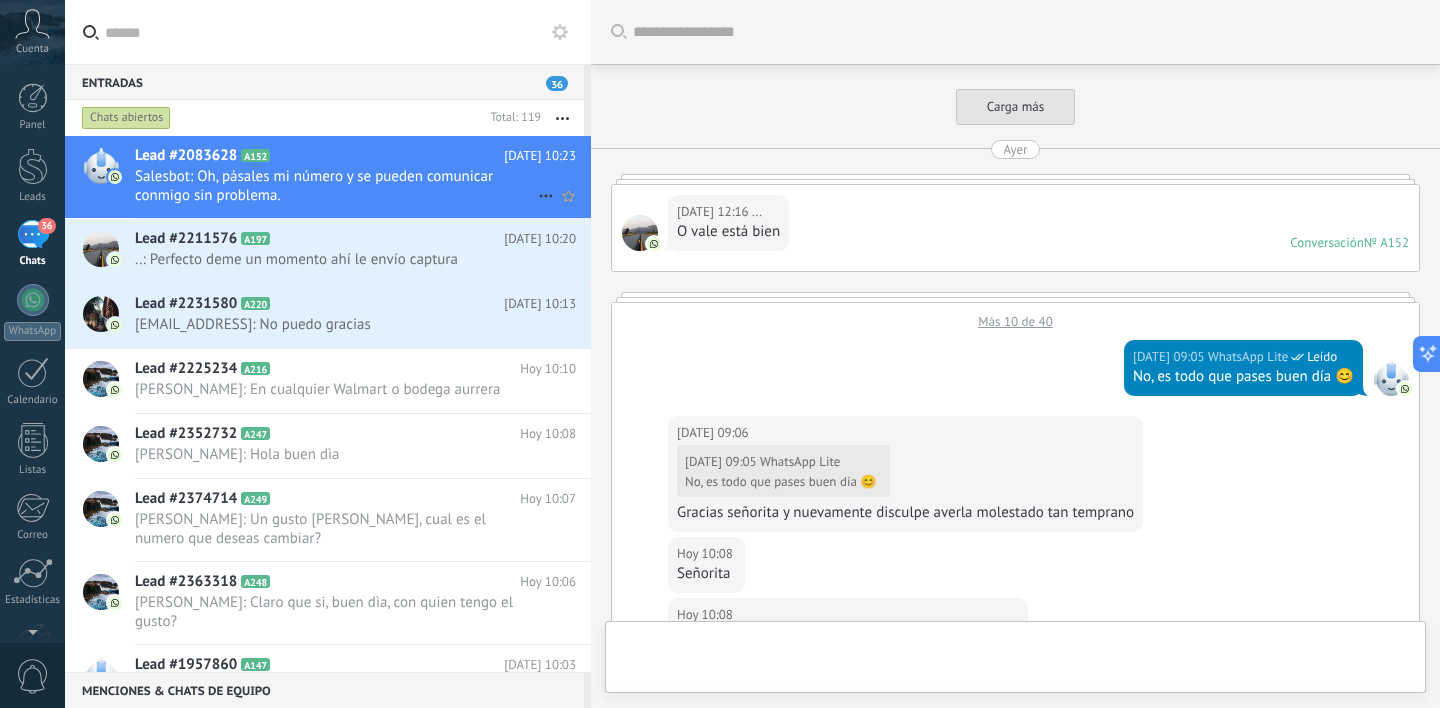 scroll, scrollTop: 826, scrollLeft: 0, axis: vertical 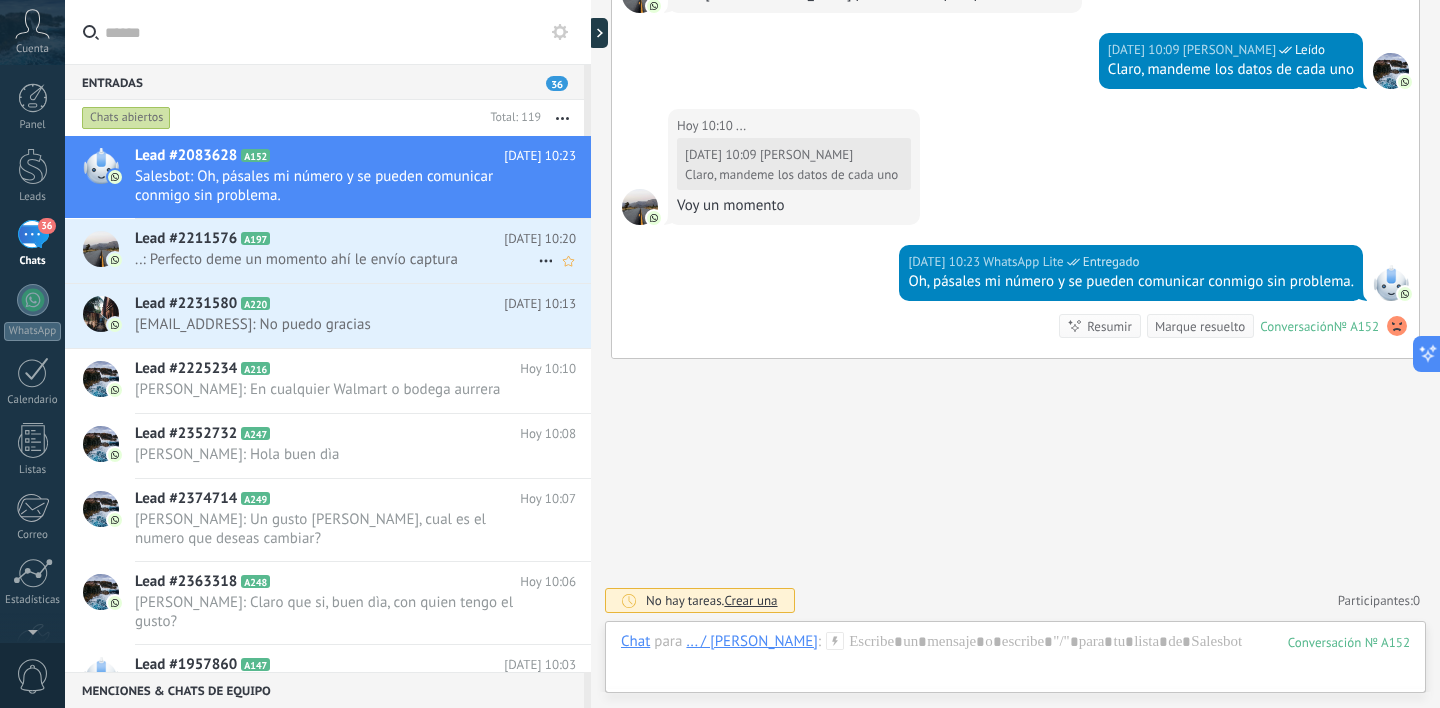 click on "..: Perfecto deme un momento ahí le envío captura" at bounding box center [336, 259] 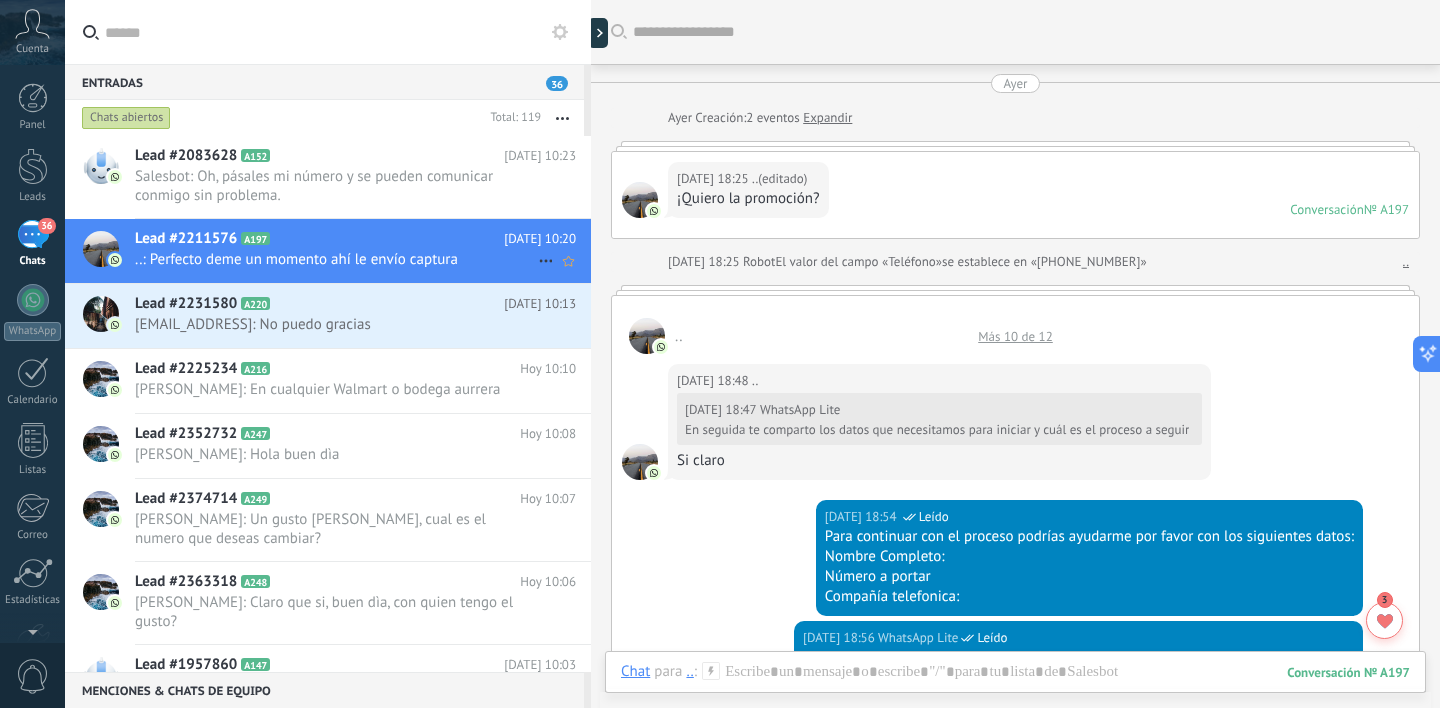 scroll, scrollTop: 1124, scrollLeft: 0, axis: vertical 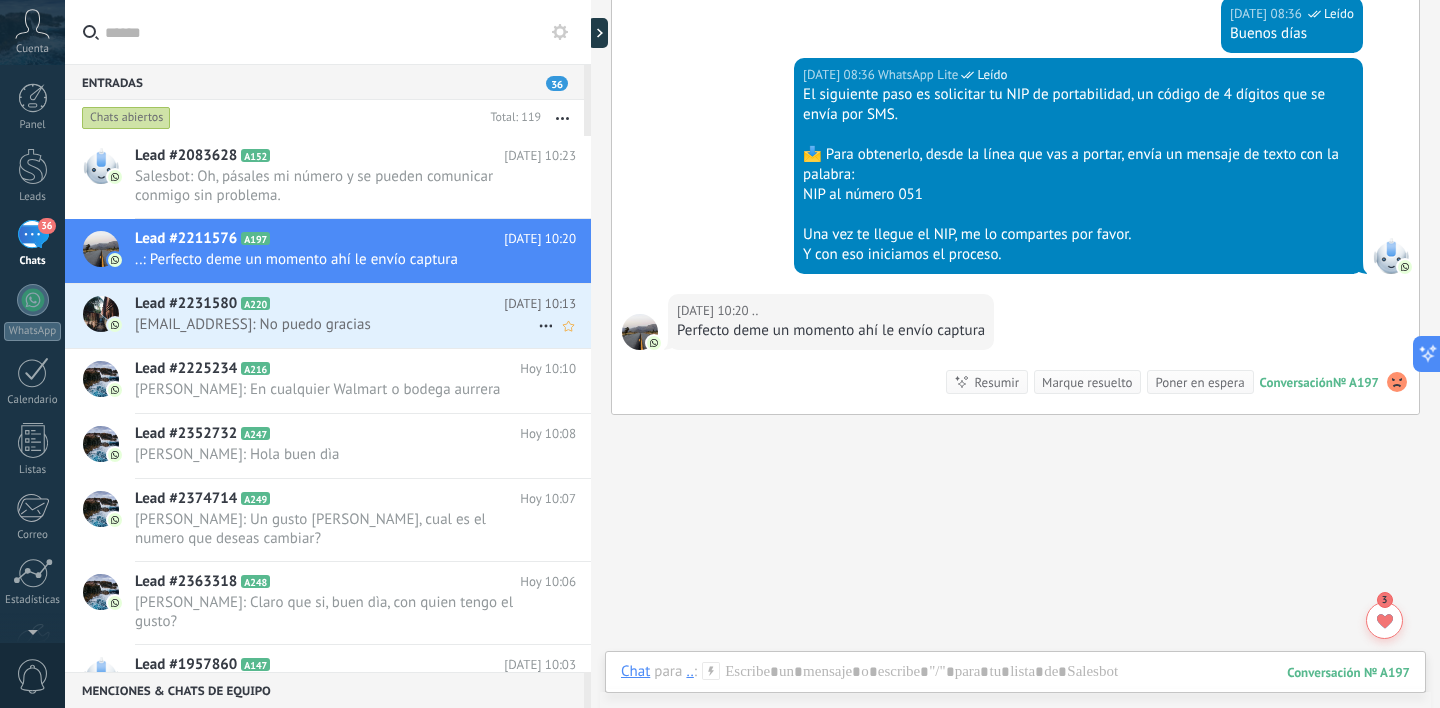 click on "Lead #2231580
A220" at bounding box center [319, 304] 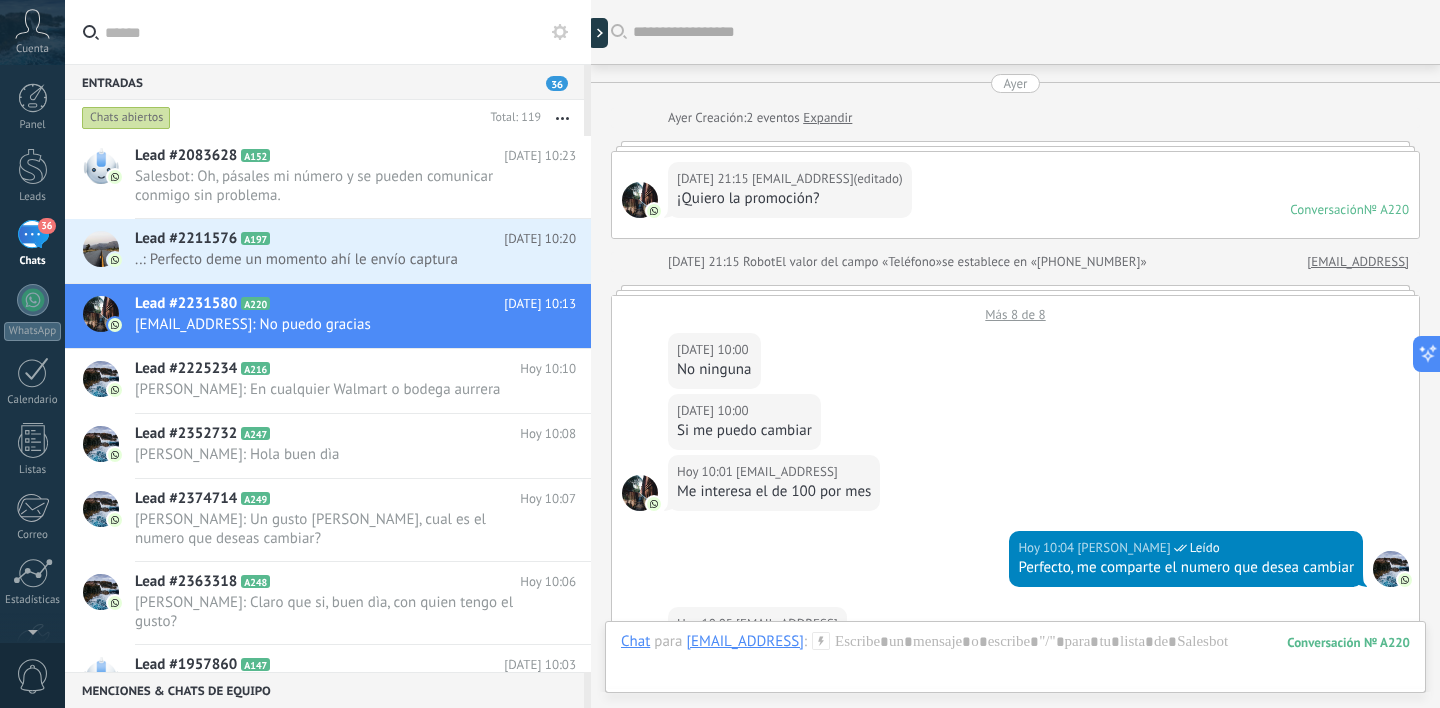 scroll, scrollTop: 712, scrollLeft: 0, axis: vertical 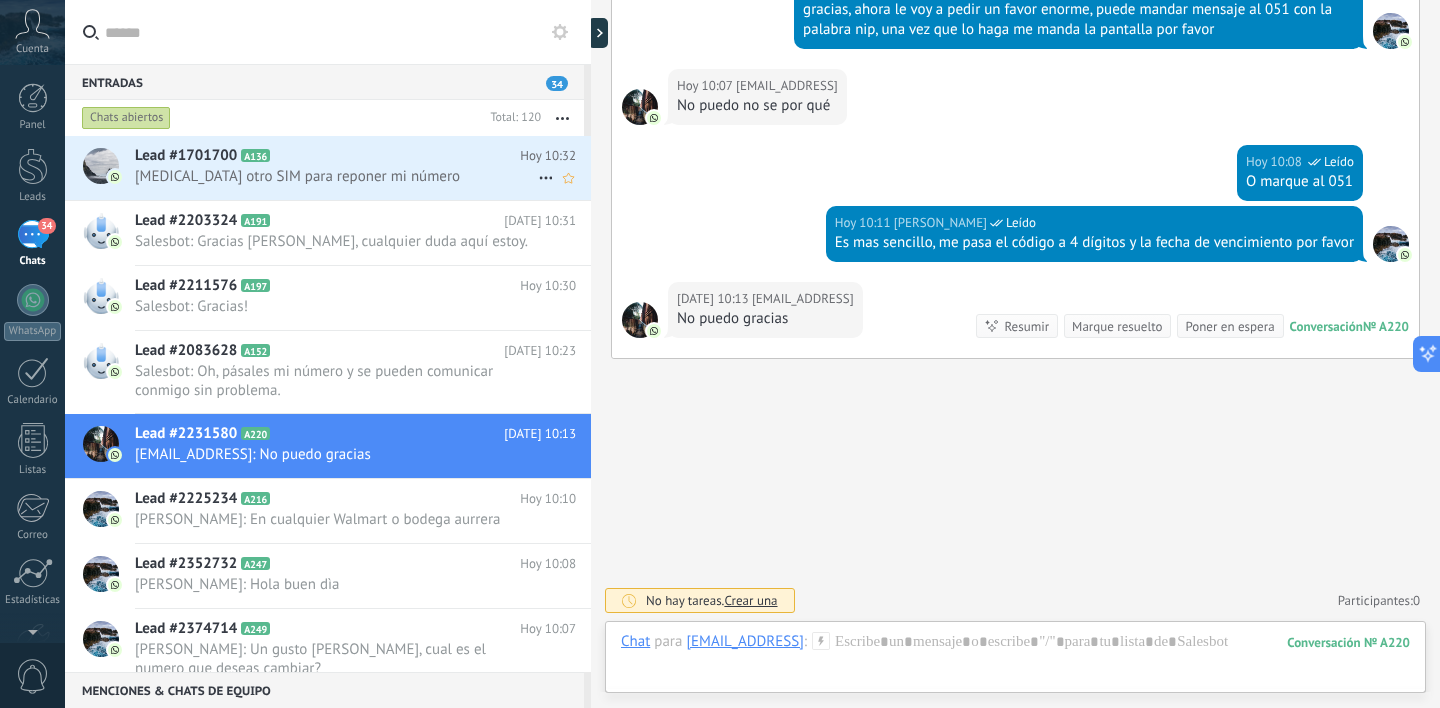 click on "[MEDICAL_DATA] otro SIM para reponer mi número" at bounding box center [336, 176] 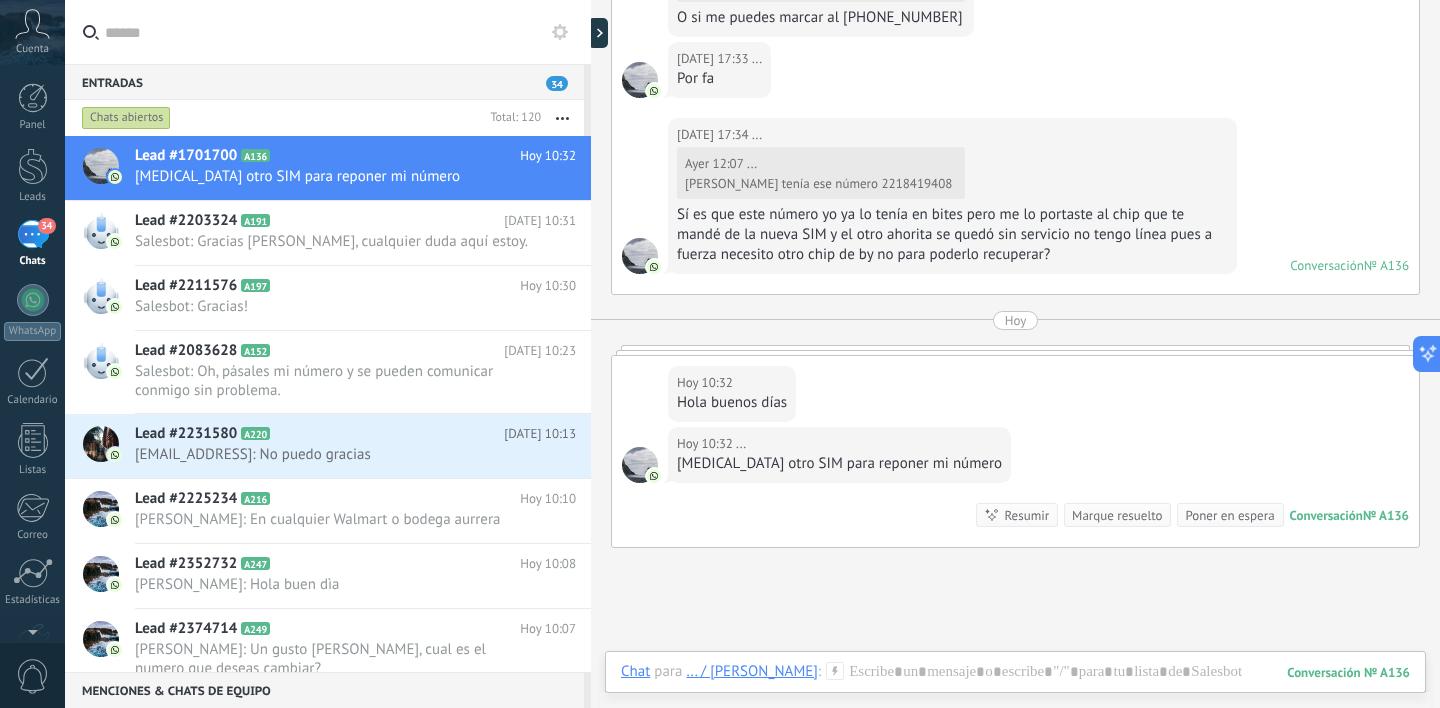 scroll, scrollTop: 1590, scrollLeft: 0, axis: vertical 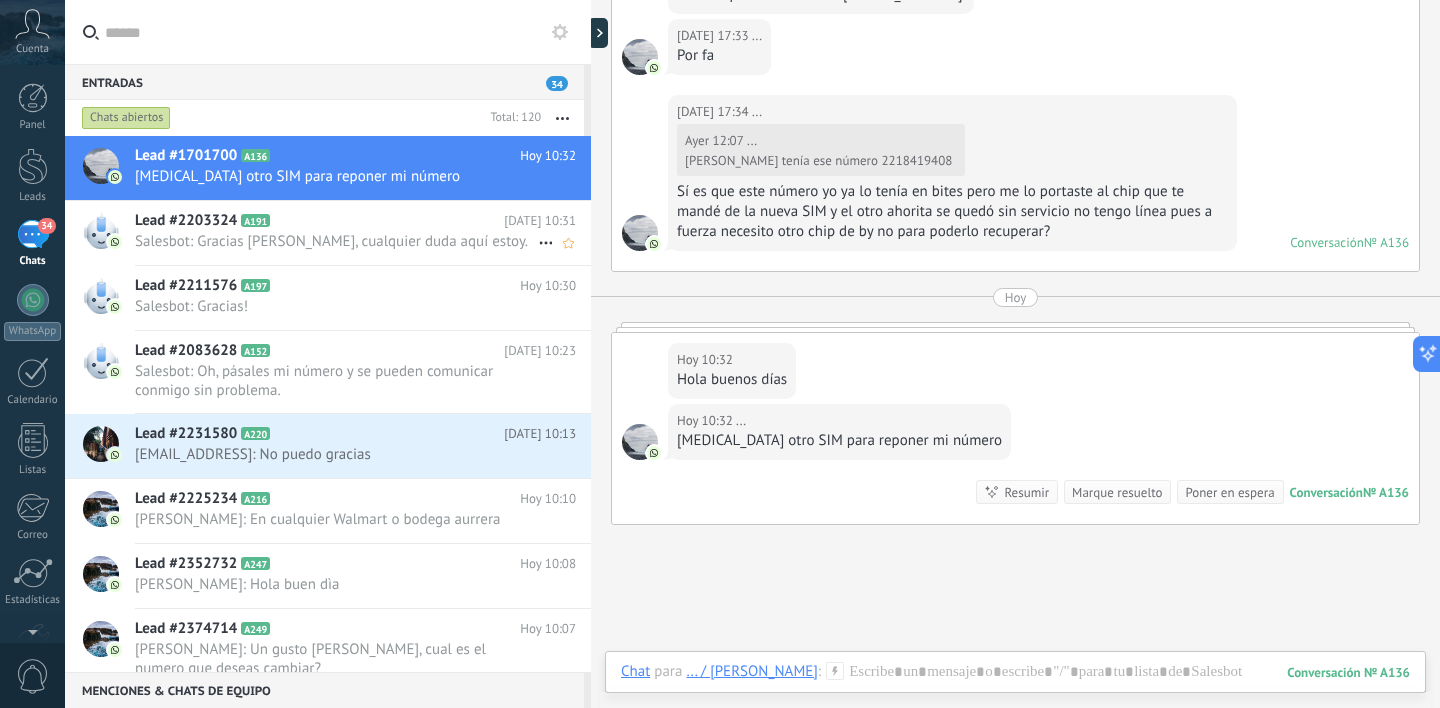 click on "Lead #2203324
A191" at bounding box center [319, 221] 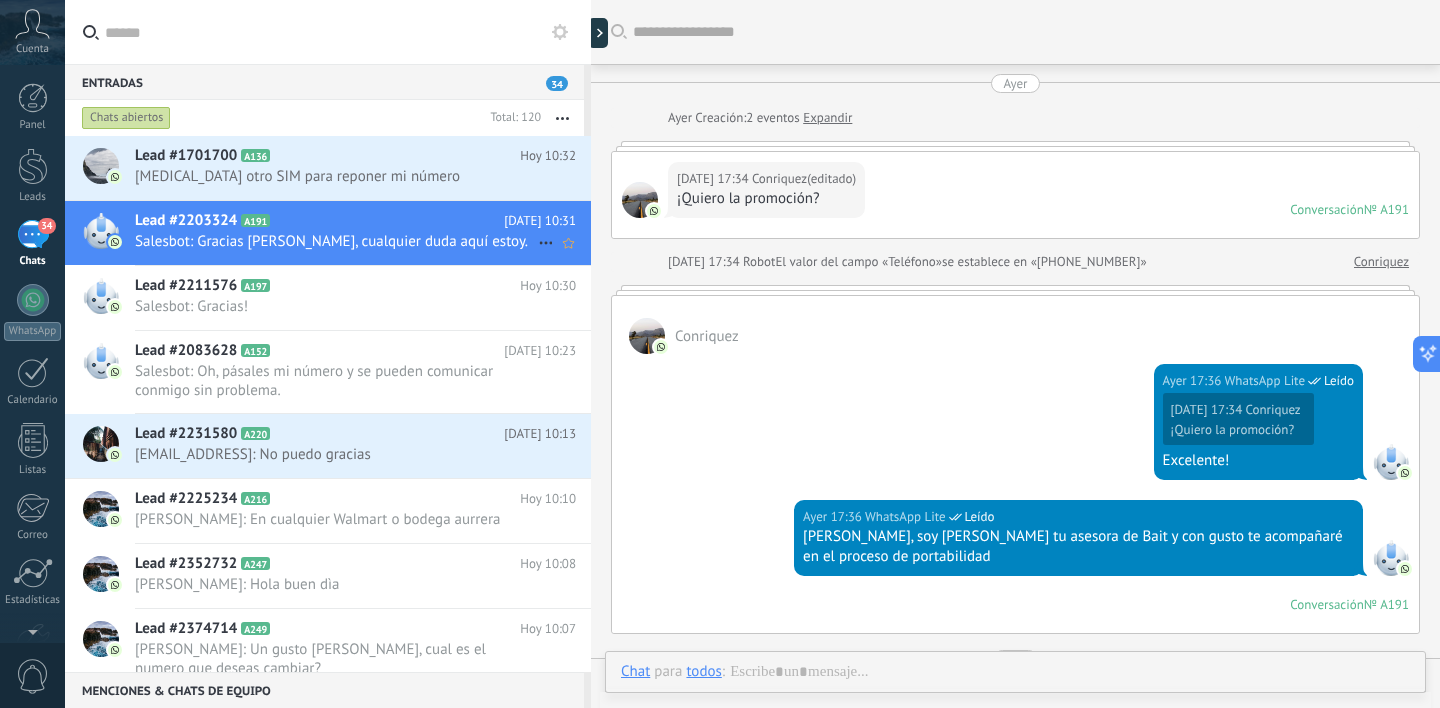 scroll, scrollTop: 1485, scrollLeft: 0, axis: vertical 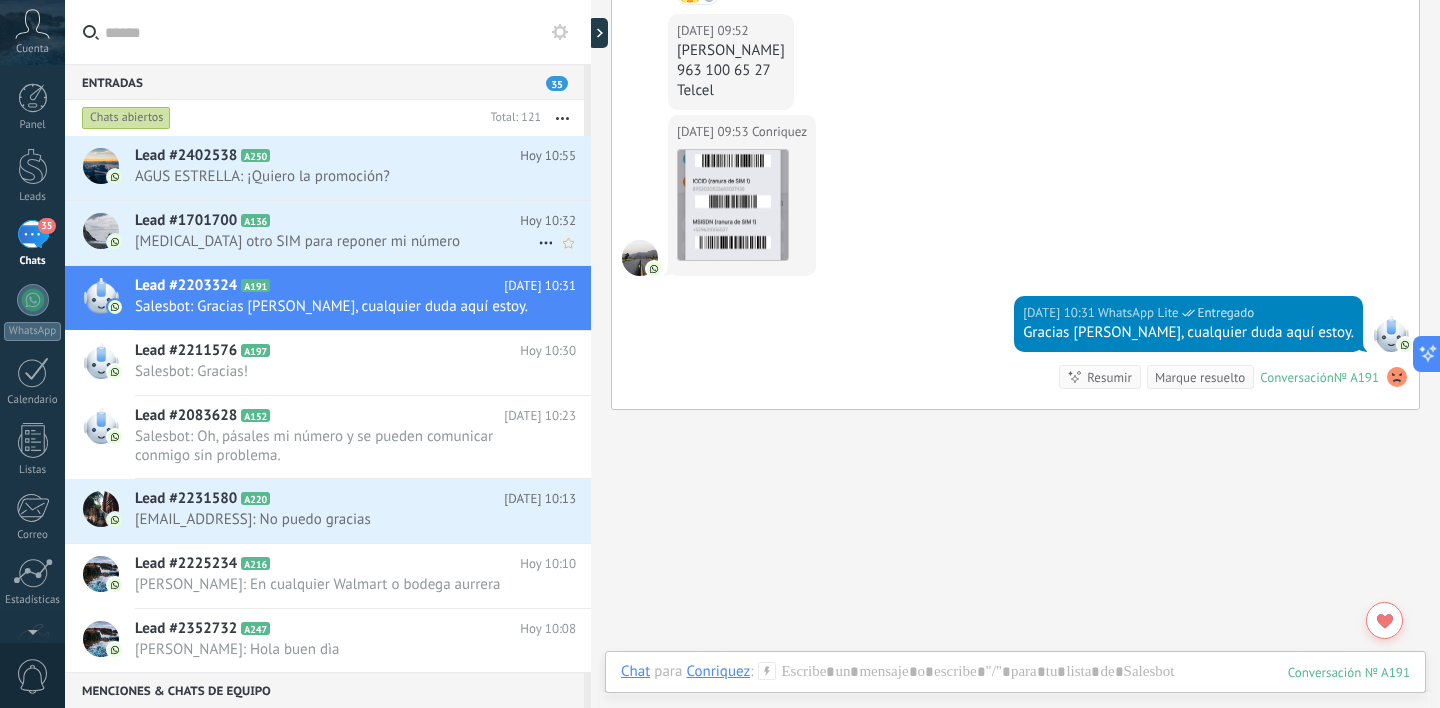 click on "[MEDICAL_DATA] otro SIM para reponer mi número" at bounding box center [336, 241] 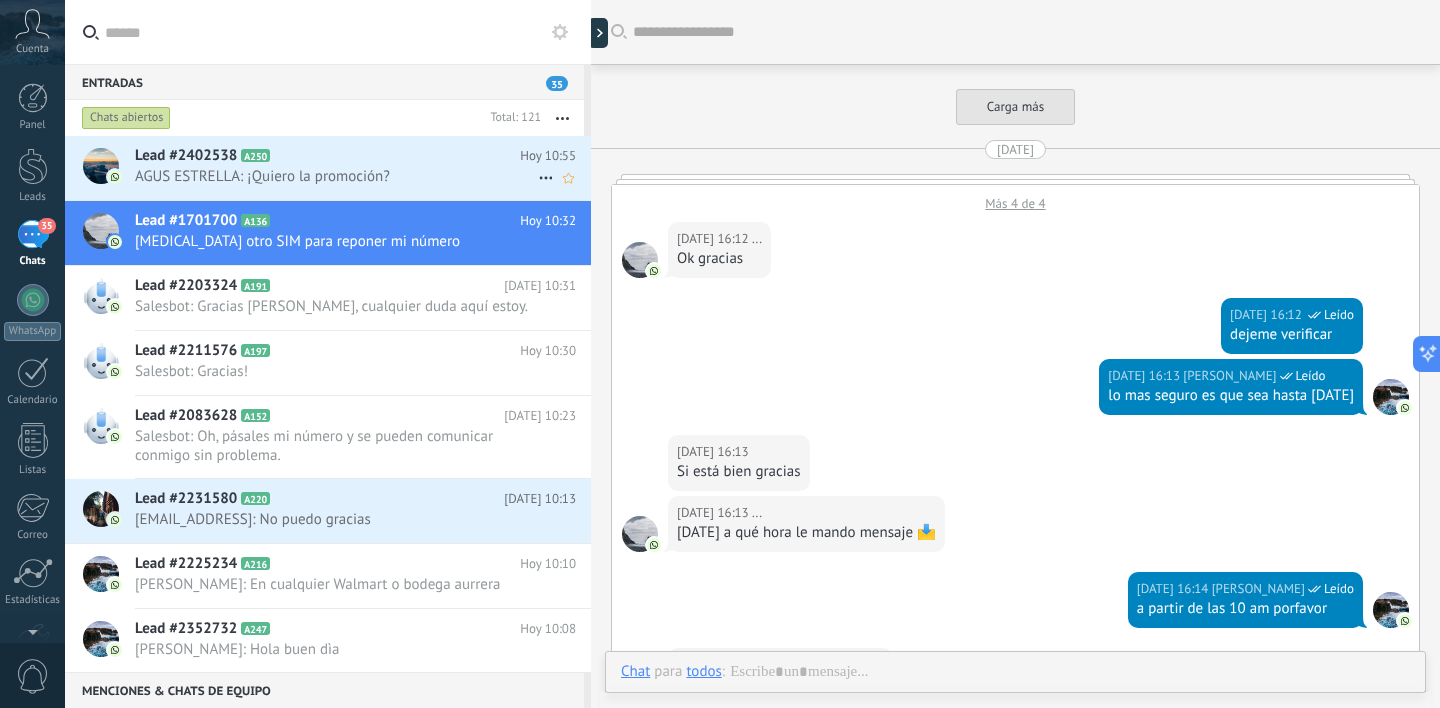 scroll, scrollTop: 1680, scrollLeft: 0, axis: vertical 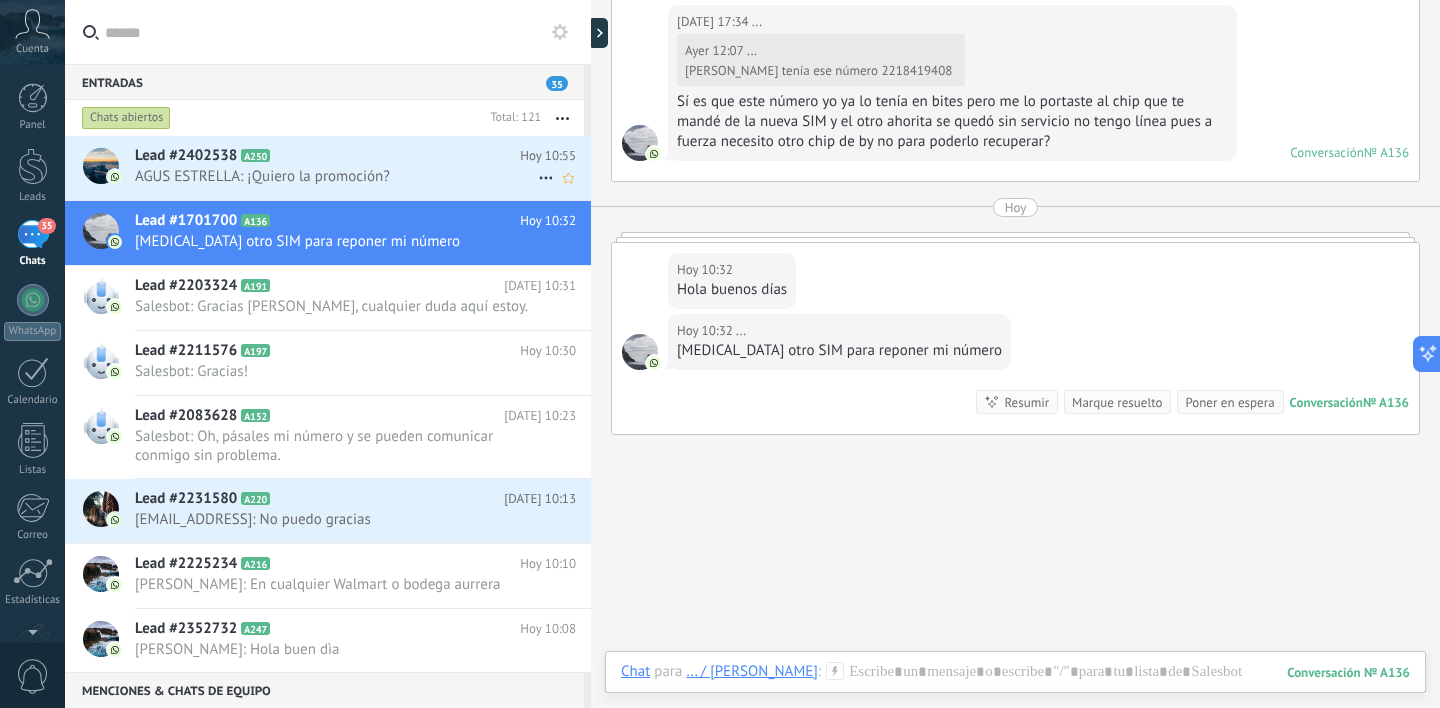 click on "Lead #2402538
A250" at bounding box center [327, 156] 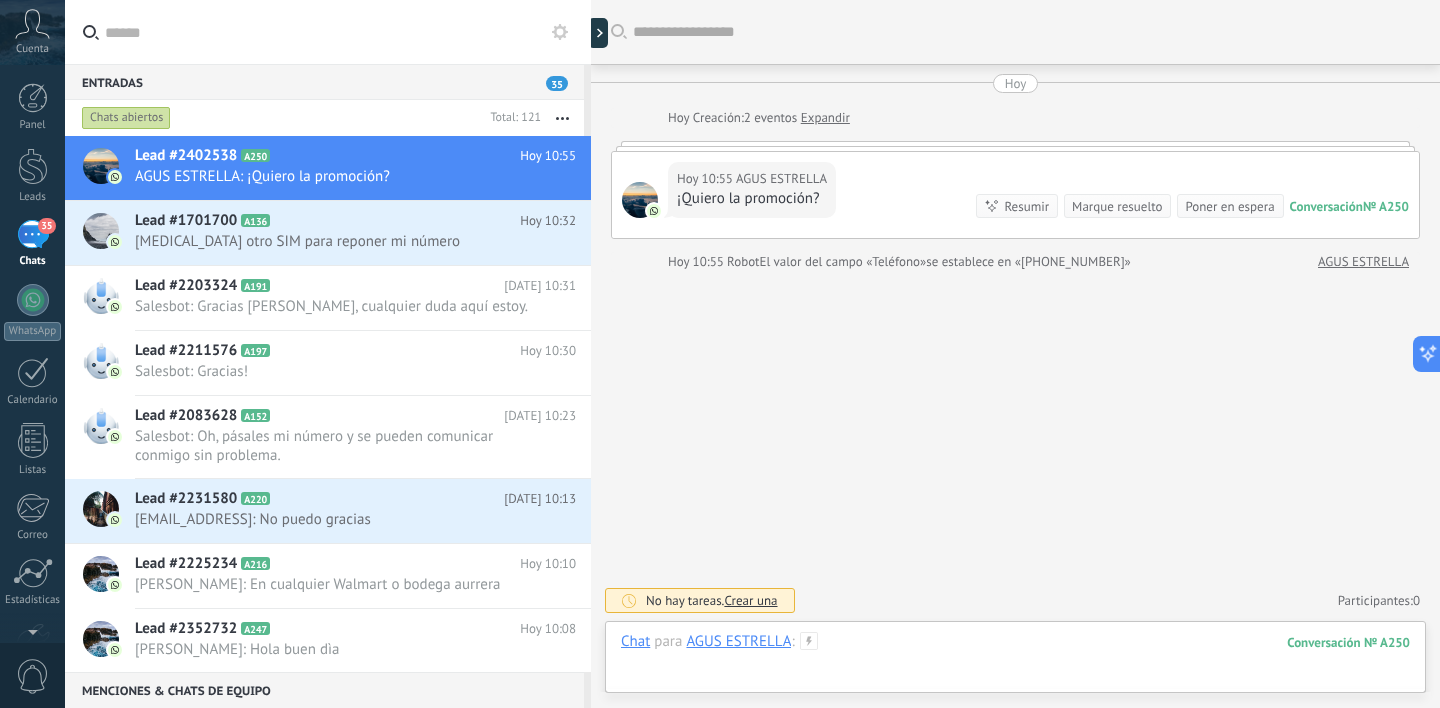 click at bounding box center [1015, 662] 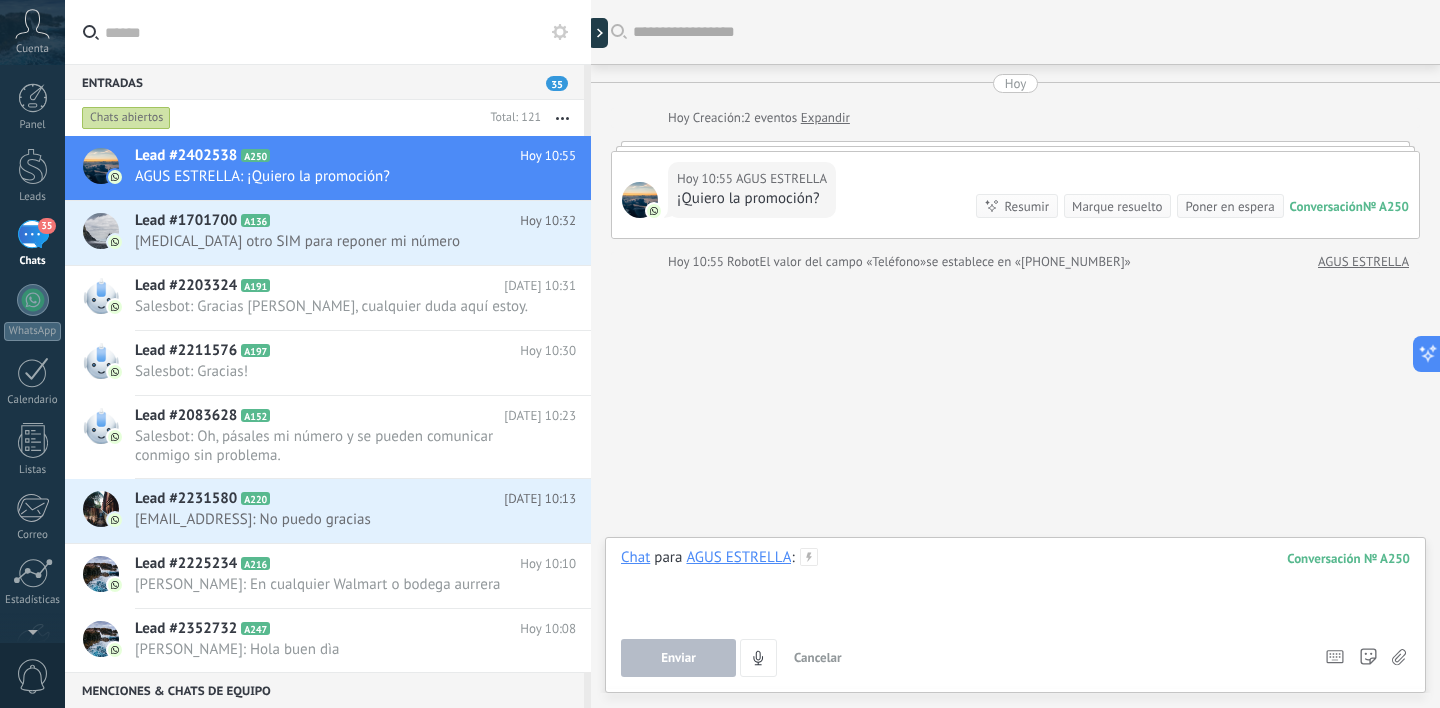type 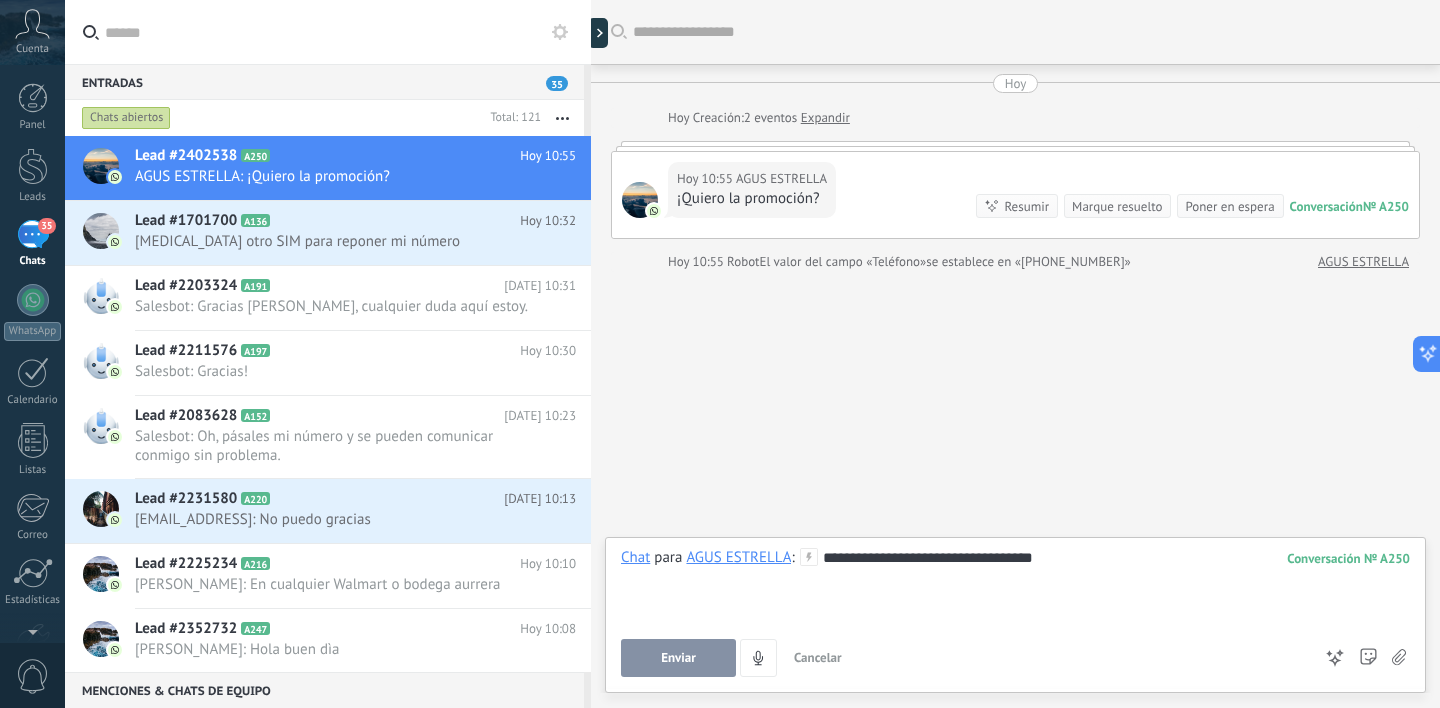 click on "Enviar" at bounding box center (678, 658) 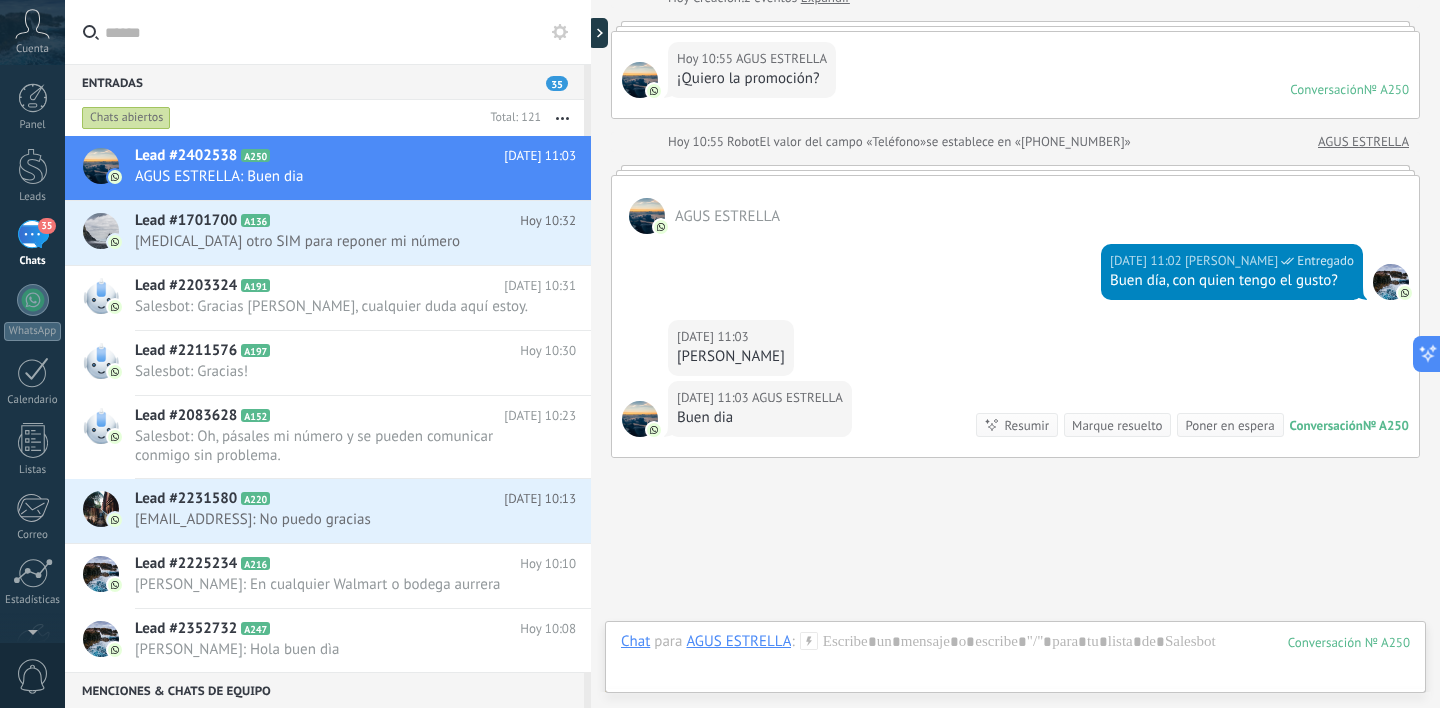 scroll, scrollTop: 220, scrollLeft: 0, axis: vertical 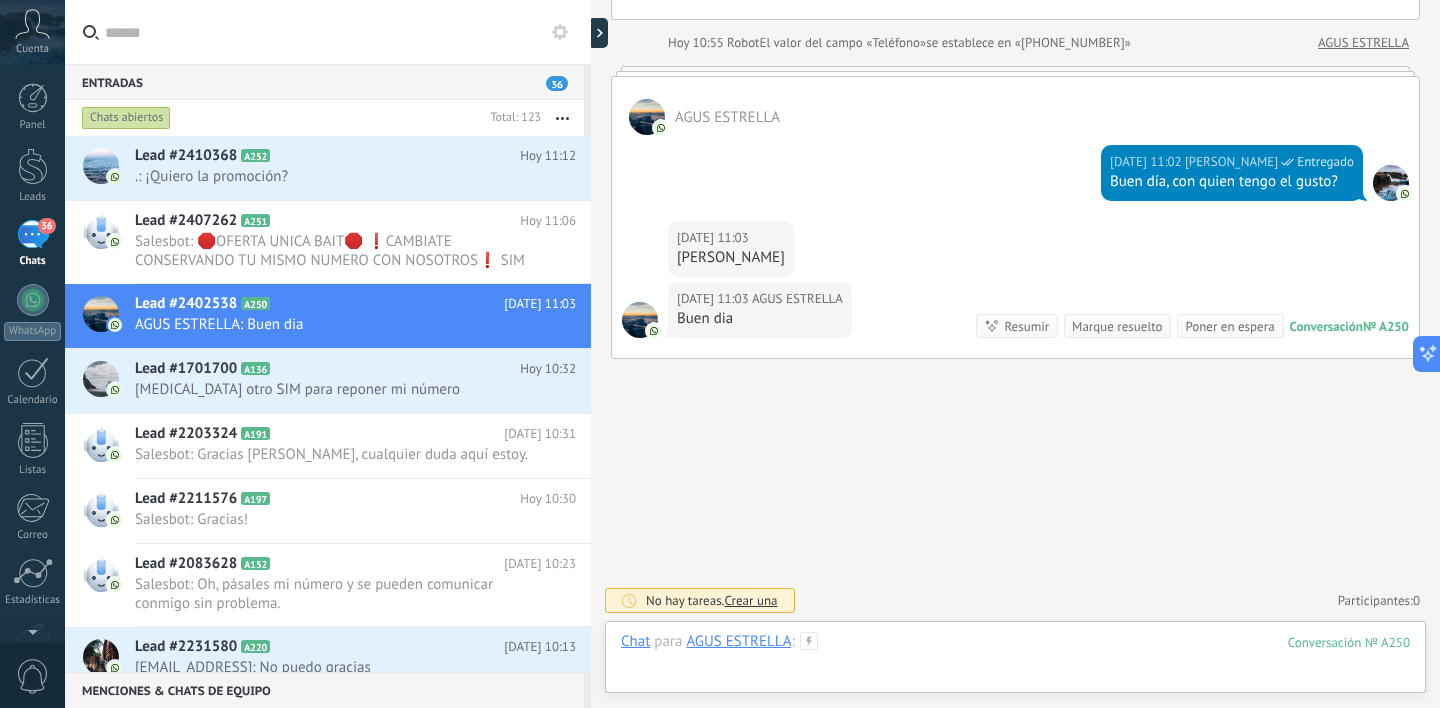click at bounding box center (1015, 662) 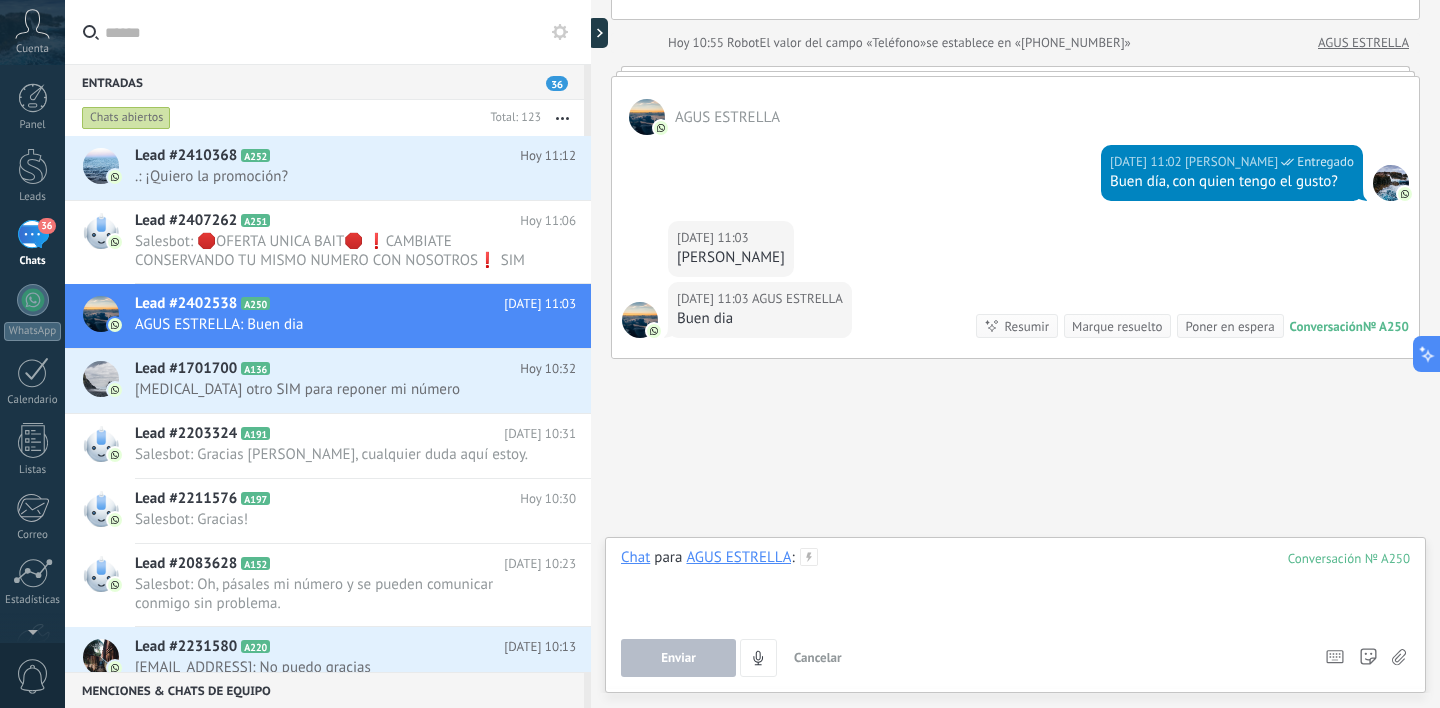 type 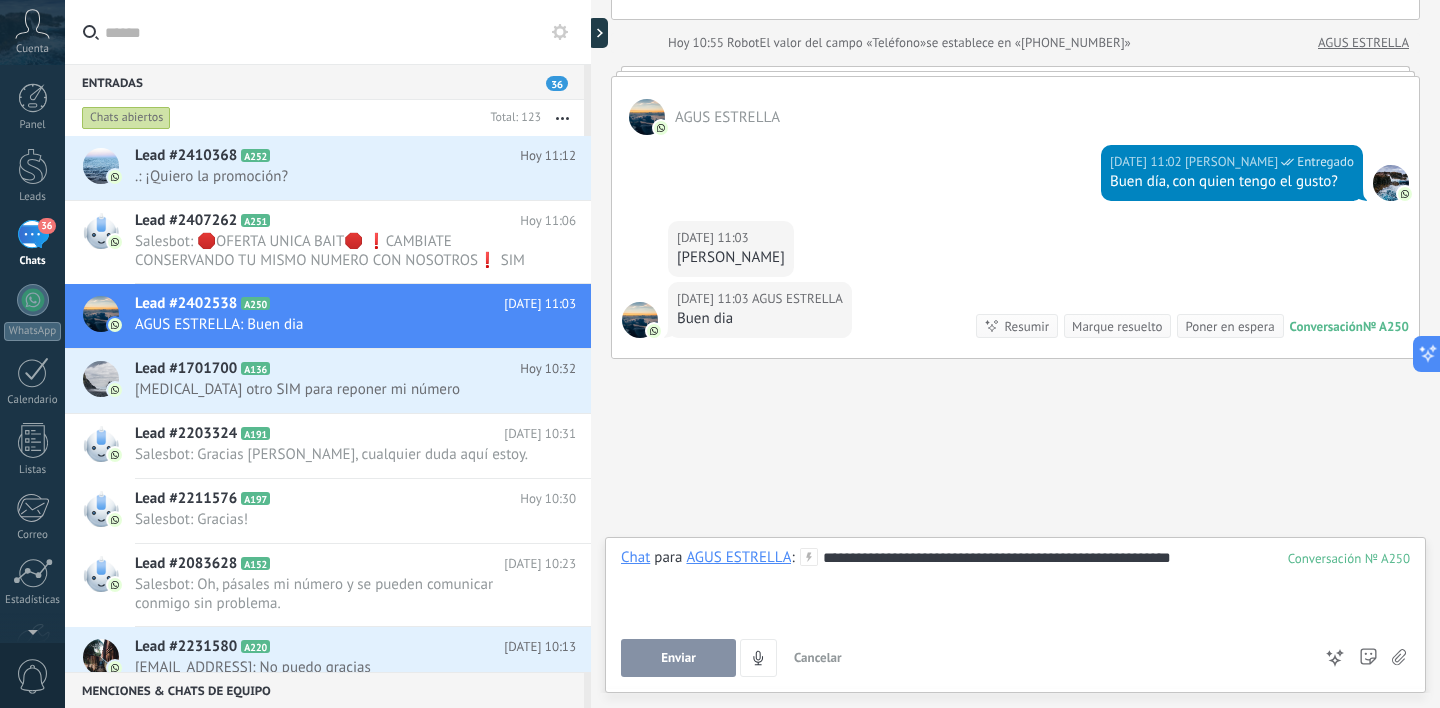 click on "Enviar" at bounding box center [678, 658] 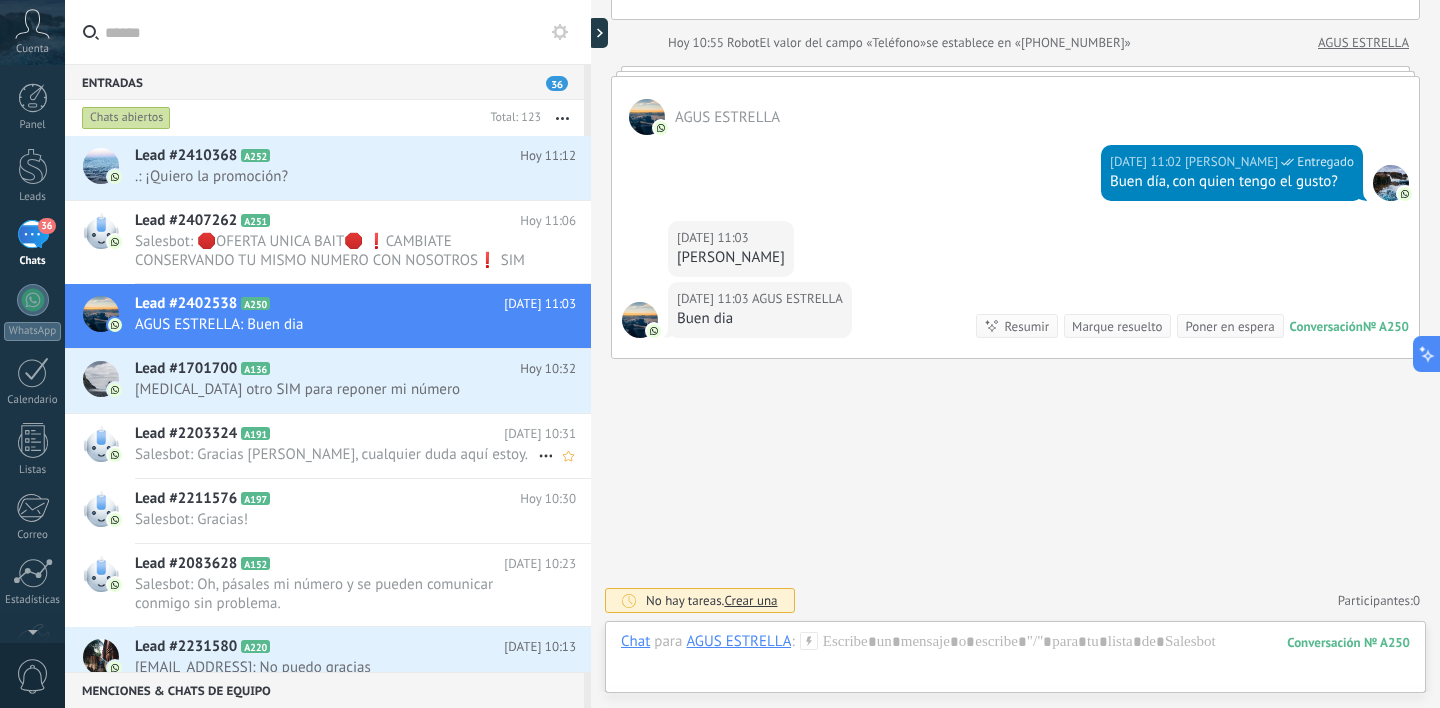 scroll, scrollTop: 333, scrollLeft: 0, axis: vertical 